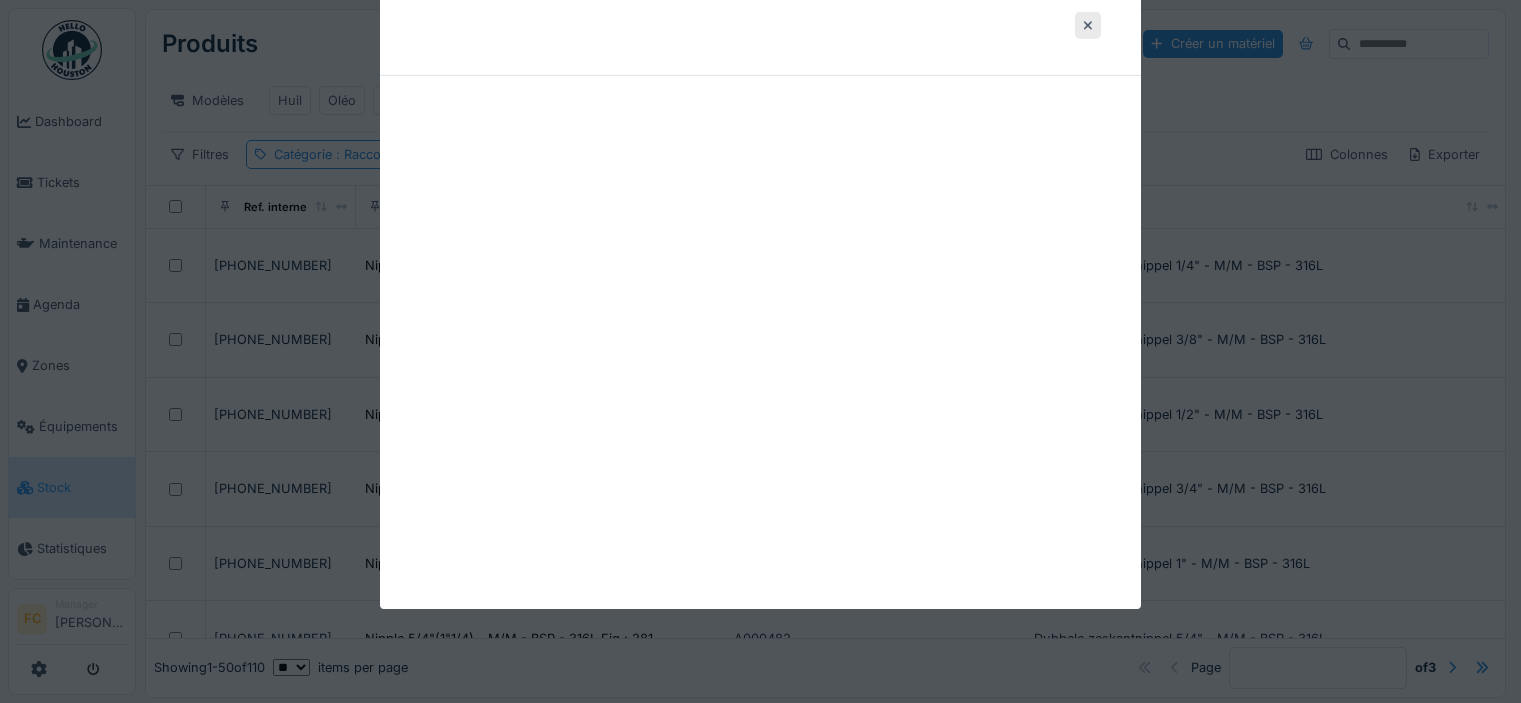 scroll, scrollTop: 0, scrollLeft: 0, axis: both 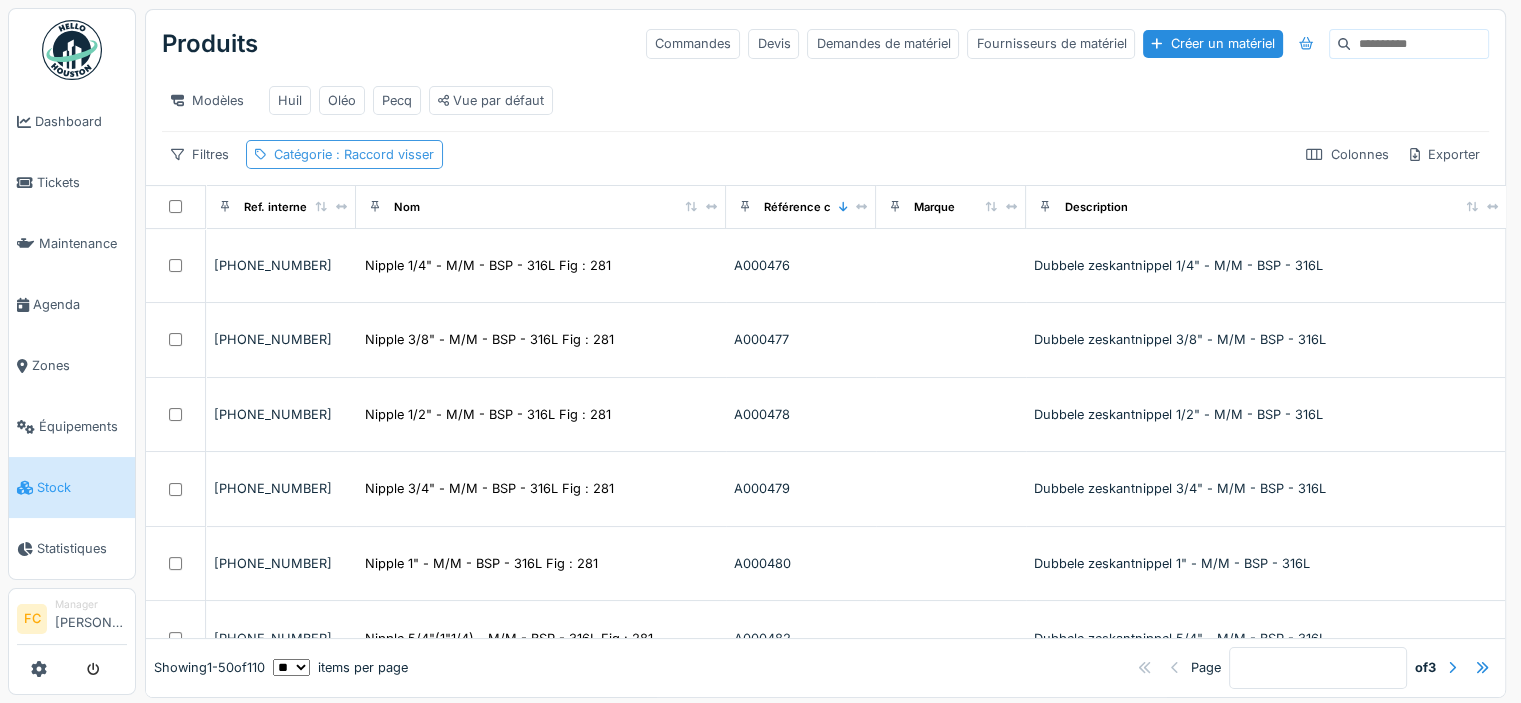 click on "Catégorie   :   Raccord visser" at bounding box center (344, 154) 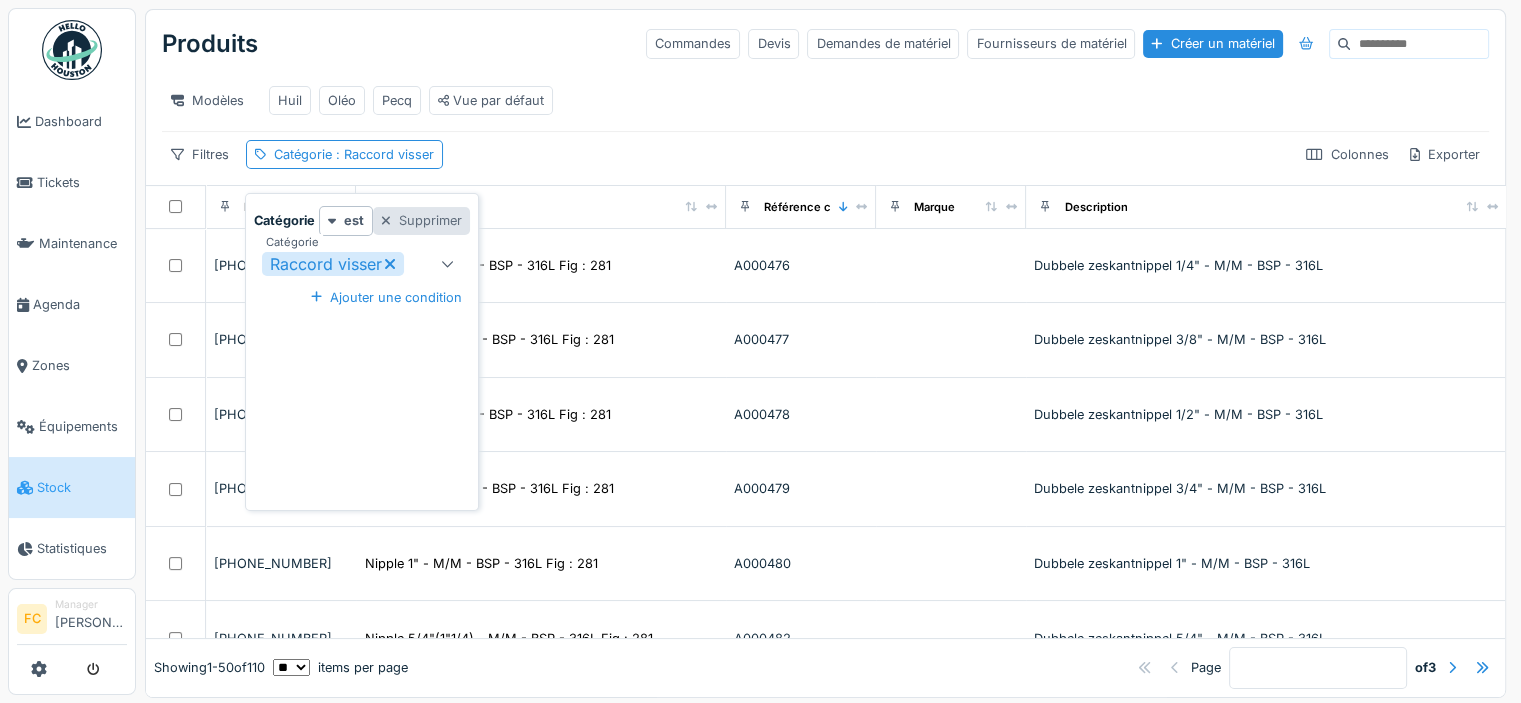 click on "Supprimer" at bounding box center [421, 220] 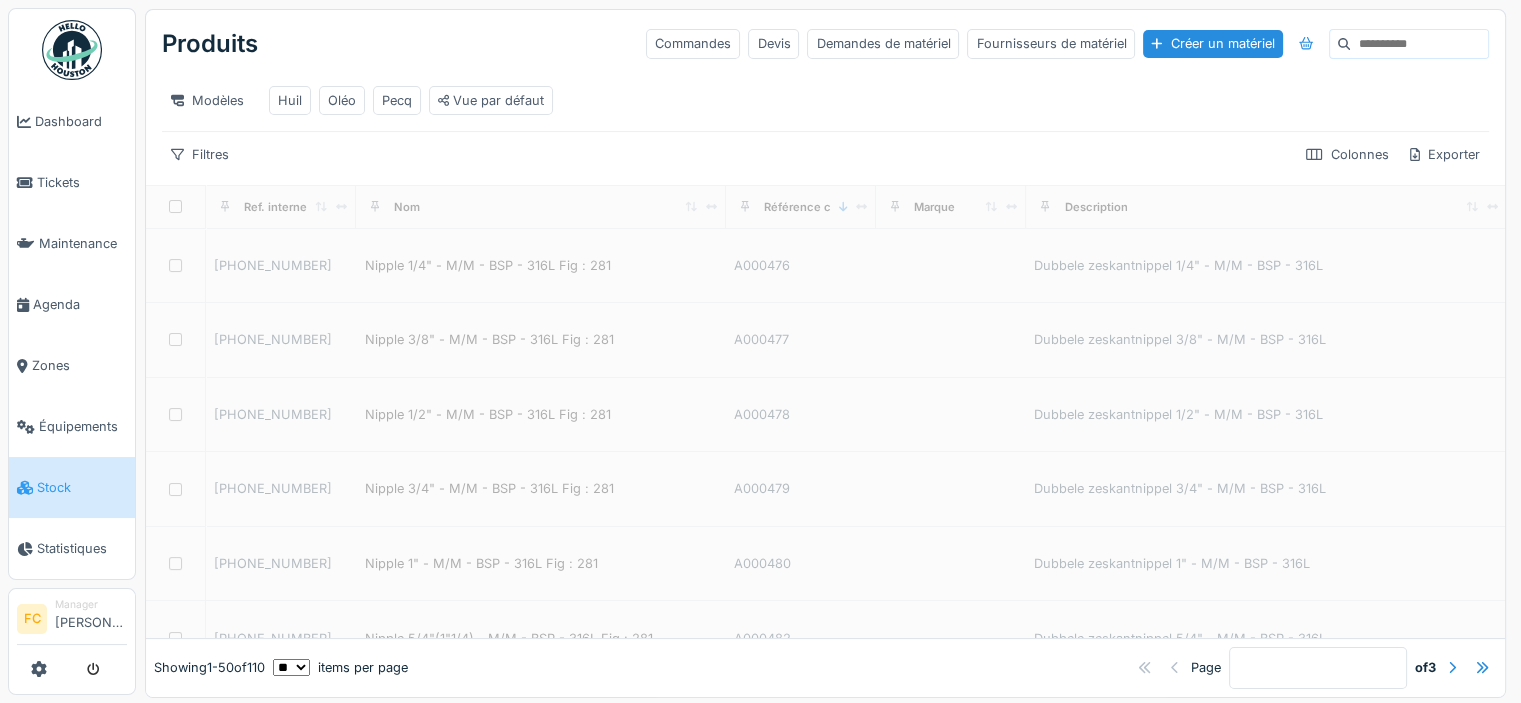 click at bounding box center [1419, 44] 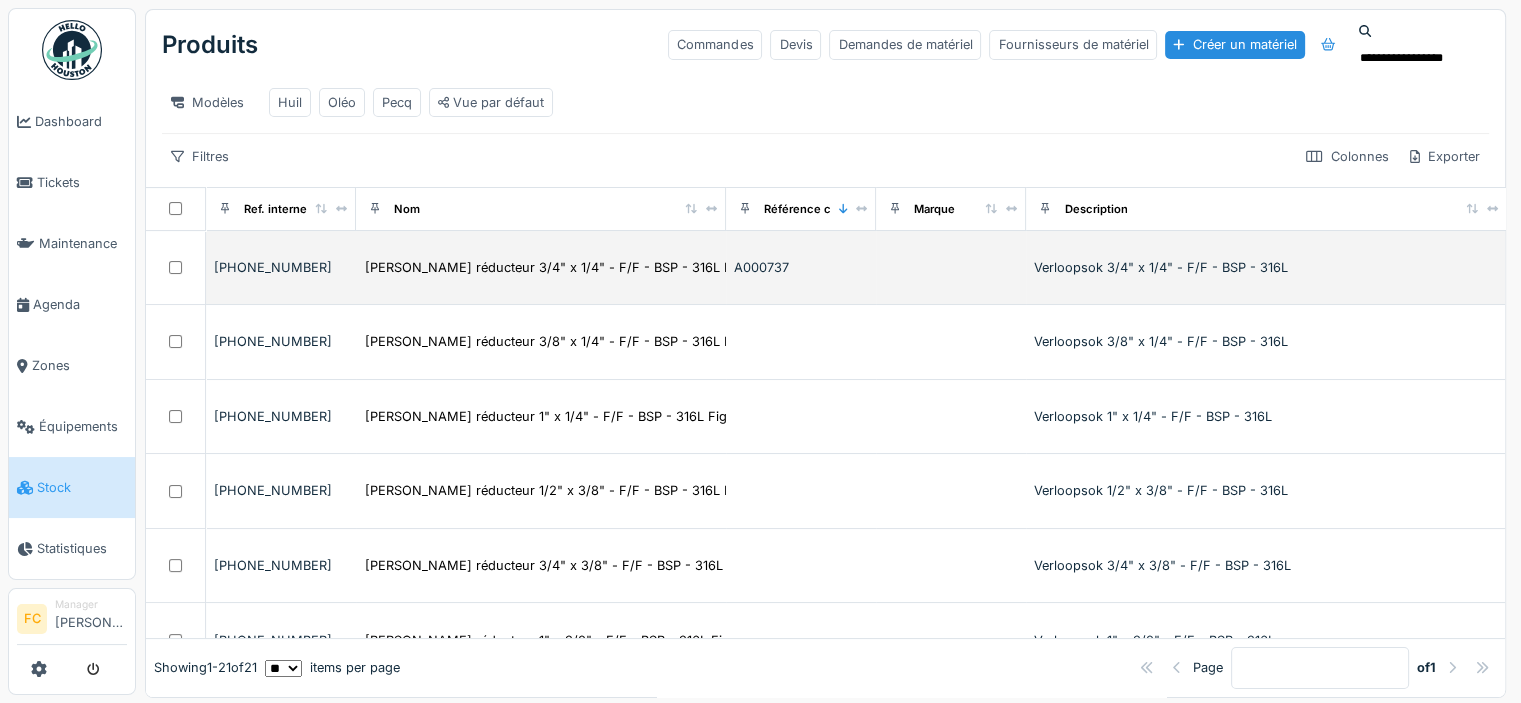 scroll, scrollTop: 0, scrollLeft: 278, axis: horizontal 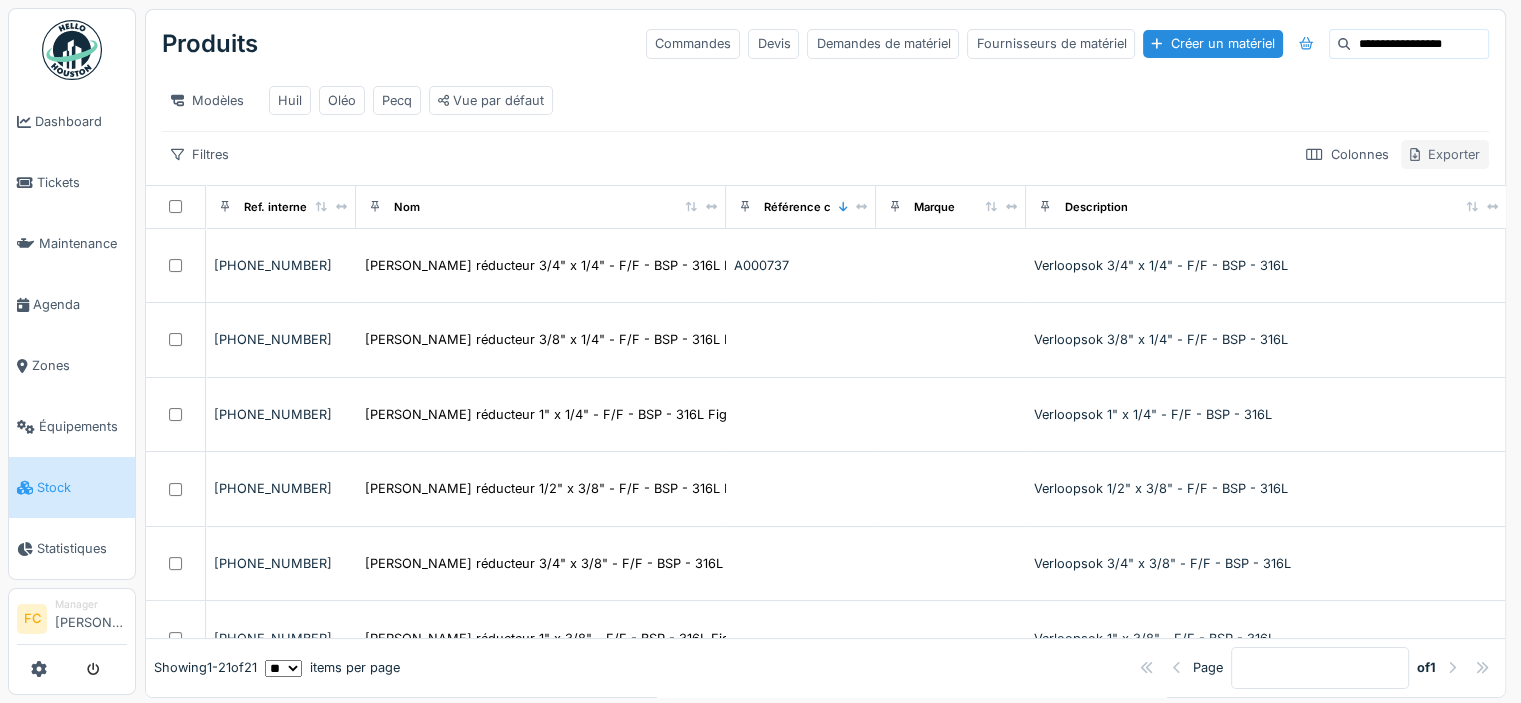 click on "Exporter" at bounding box center [1445, 154] 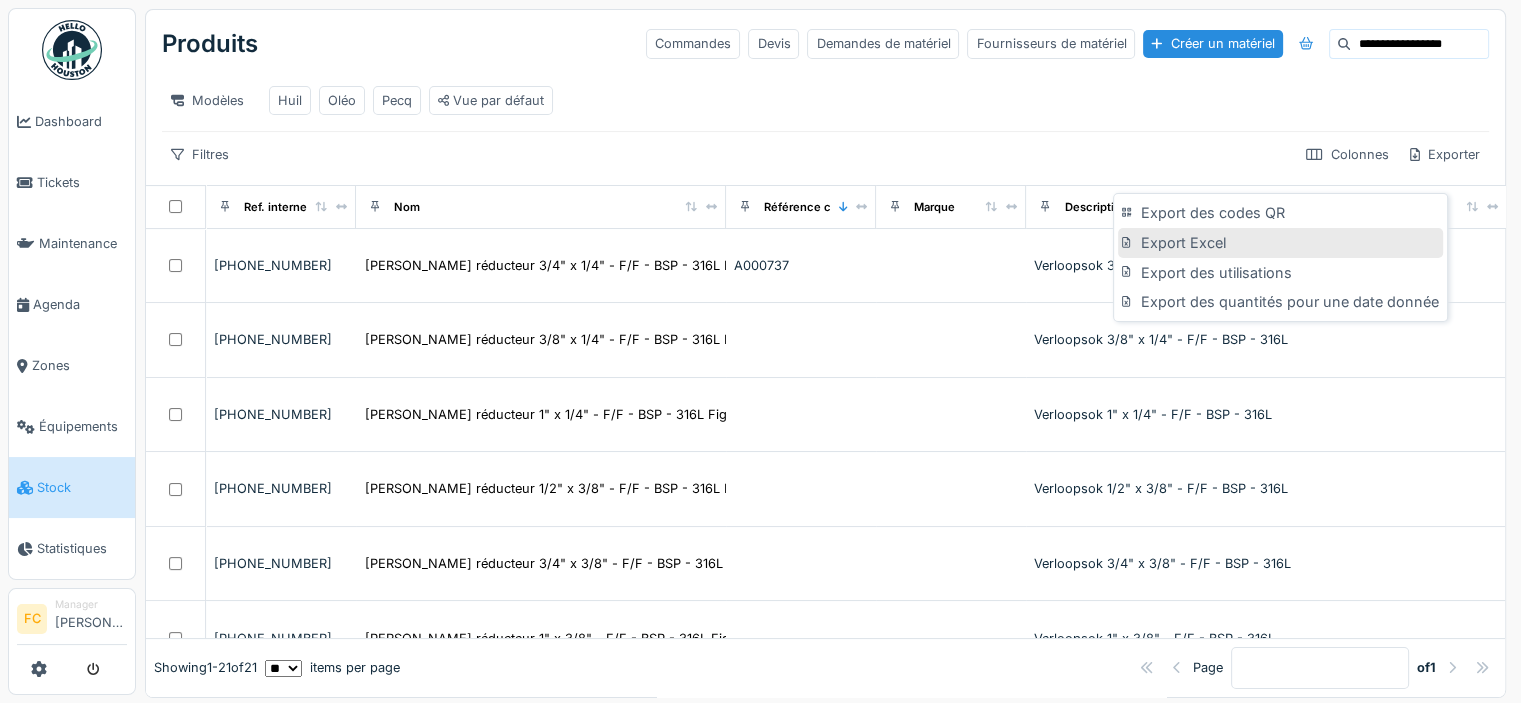 click on "Export Excel" at bounding box center (1280, 243) 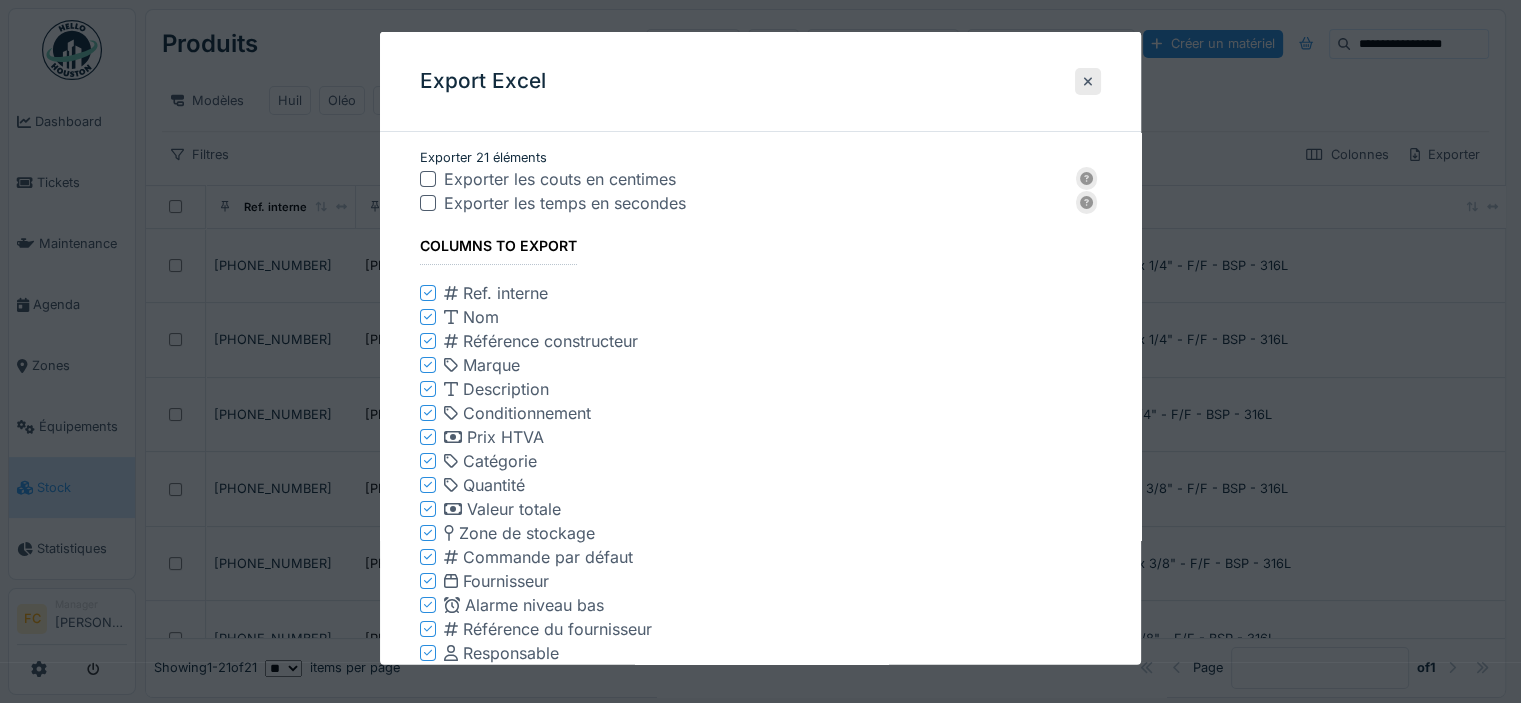 scroll, scrollTop: 338, scrollLeft: 0, axis: vertical 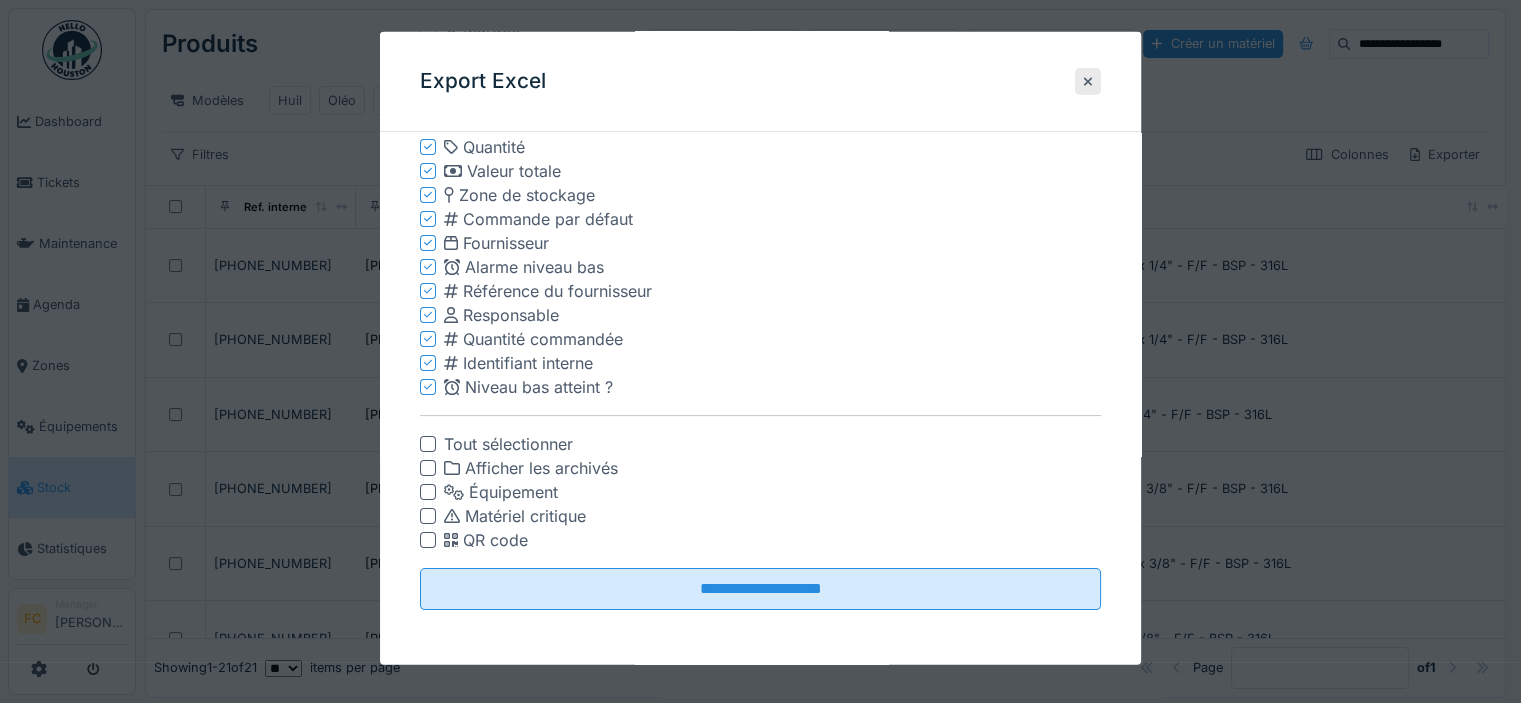 click at bounding box center [428, 540] 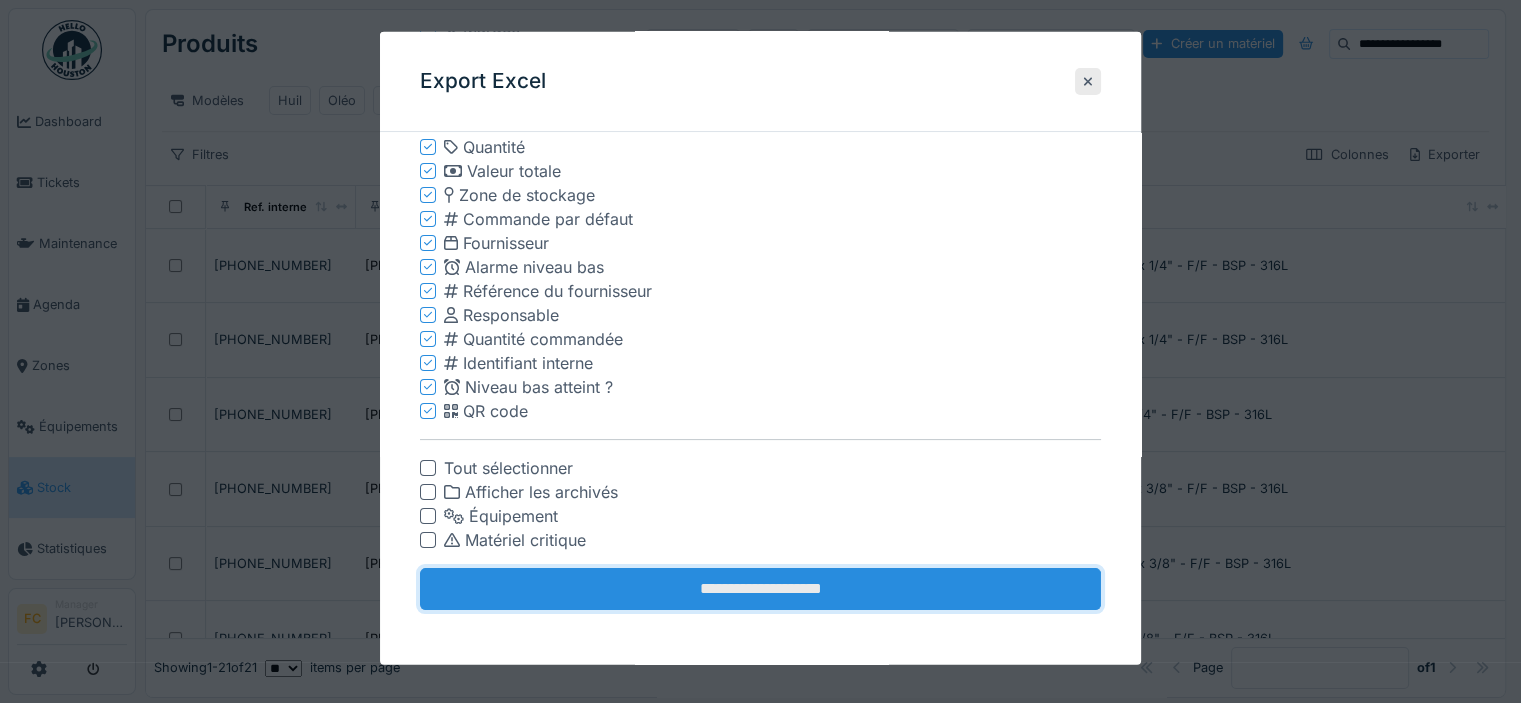 click on "**********" at bounding box center [760, 589] 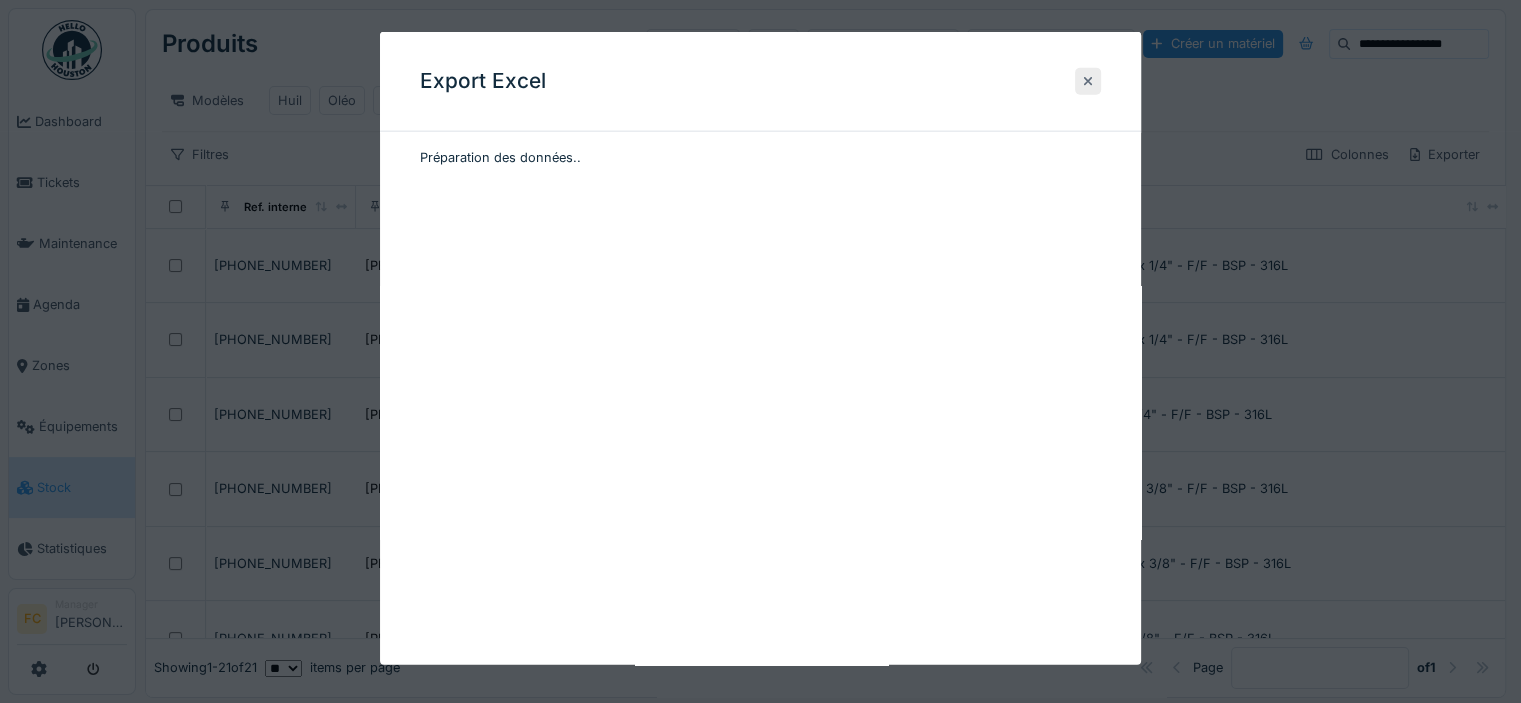 click at bounding box center (1088, 81) 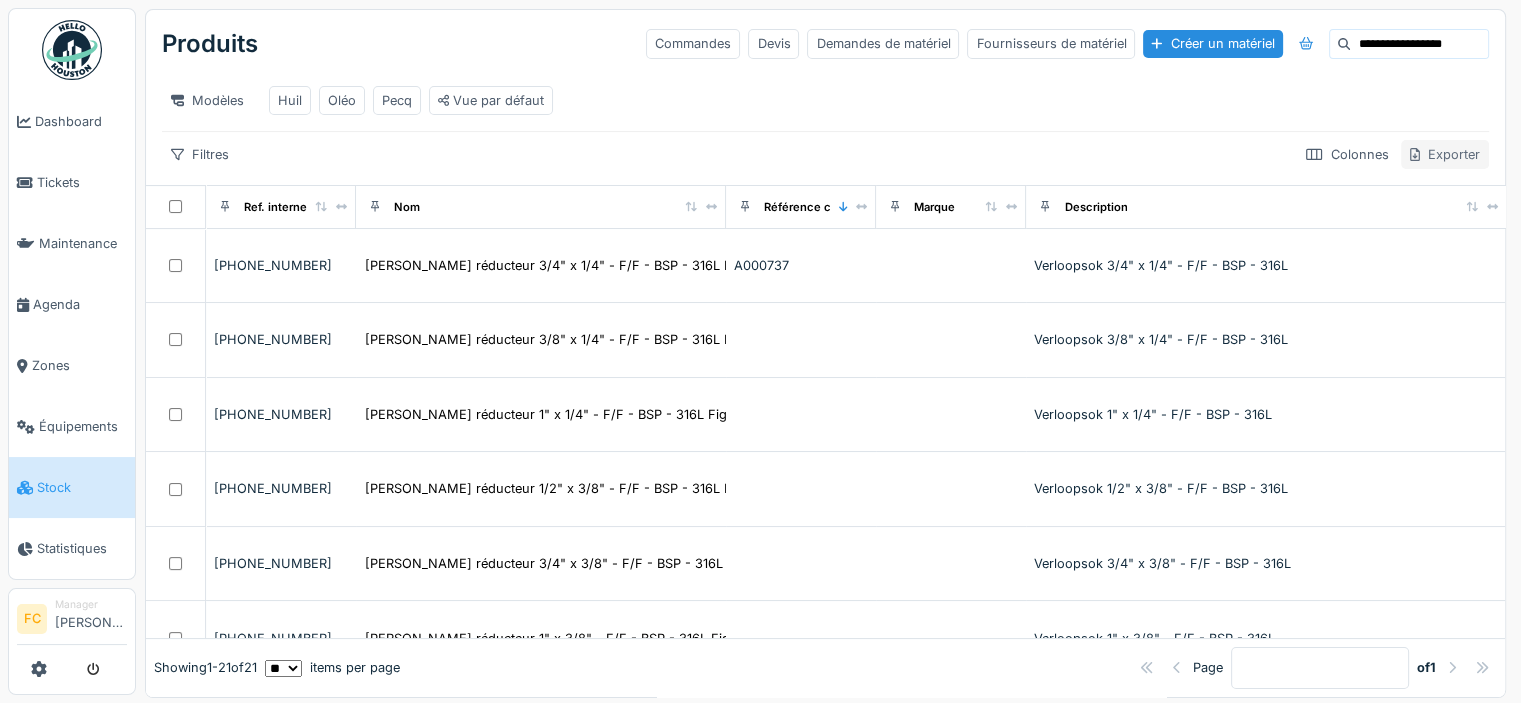 click on "Exporter" at bounding box center [1445, 154] 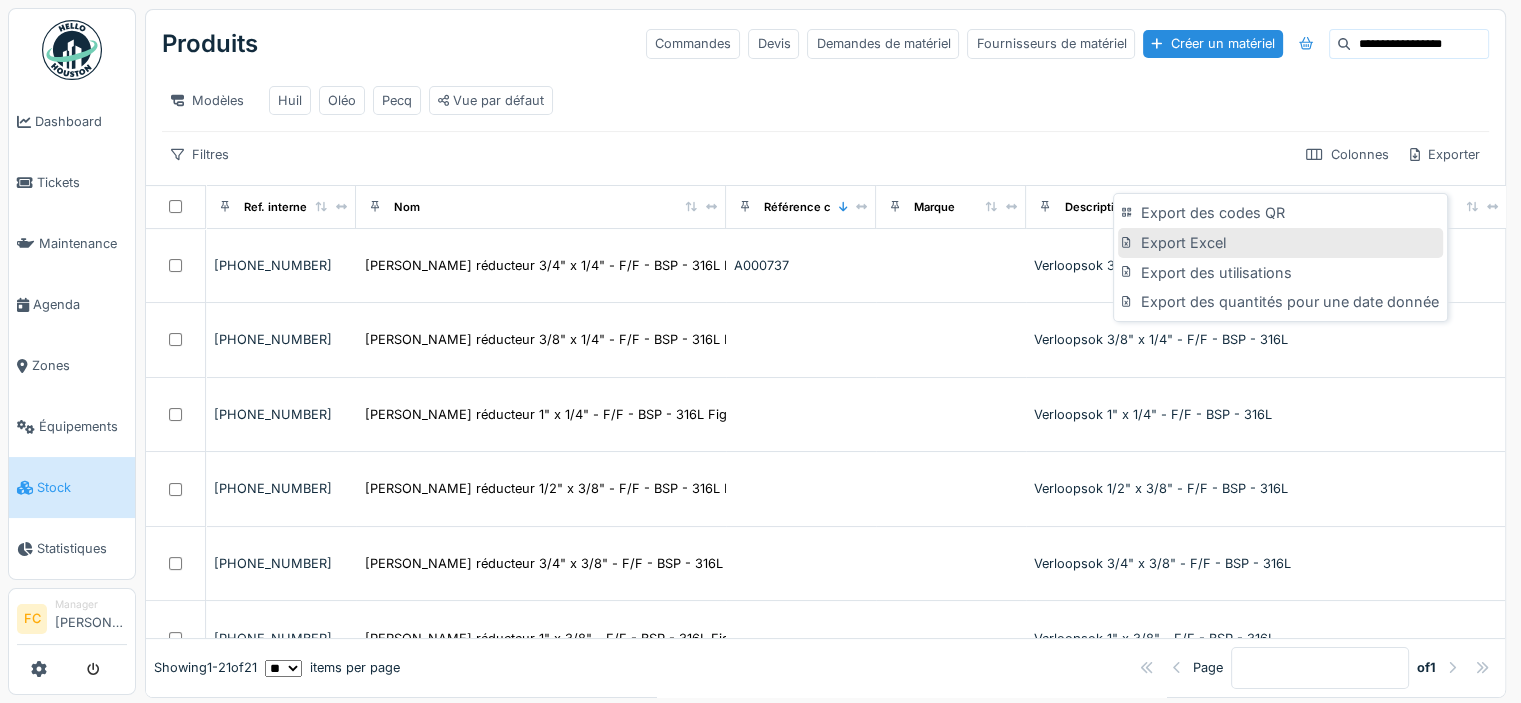click on "Export Excel" at bounding box center [1280, 243] 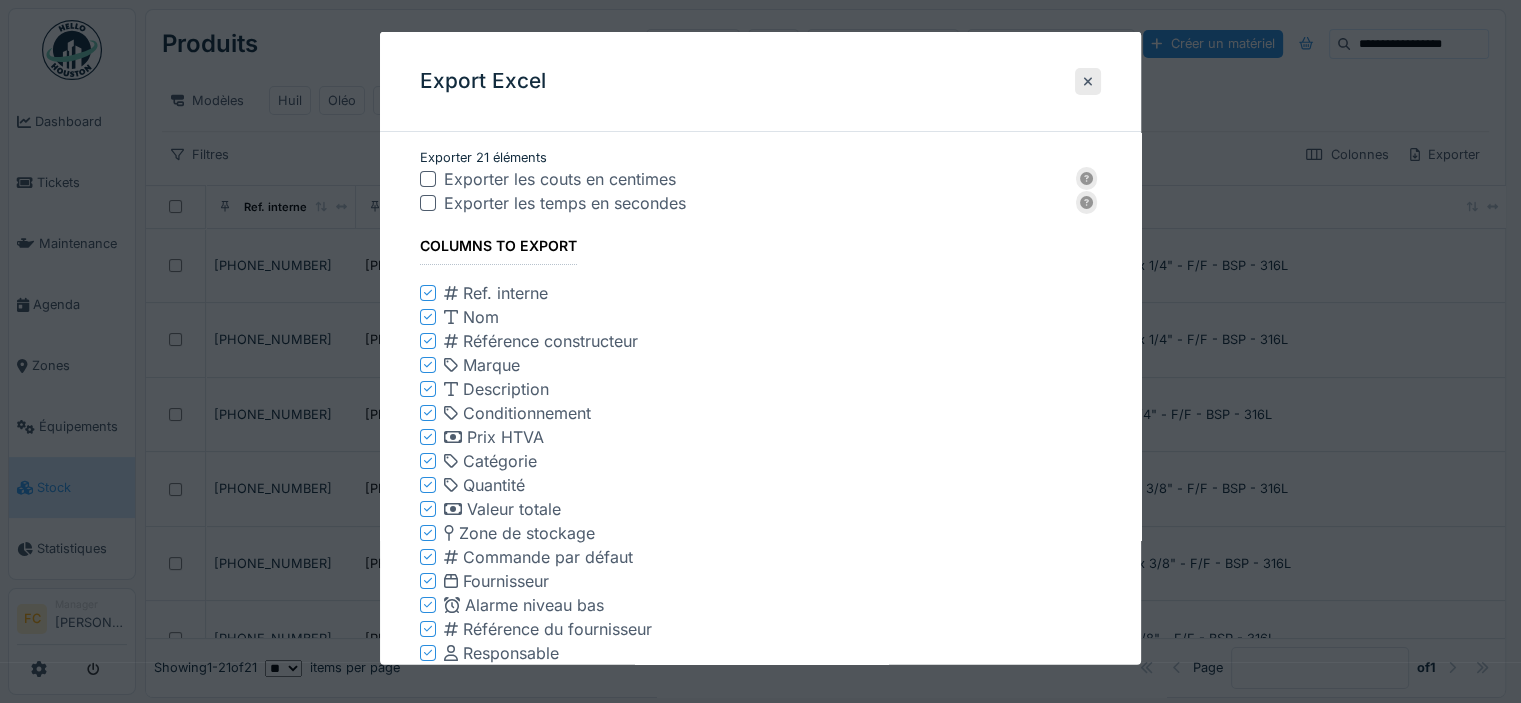 click 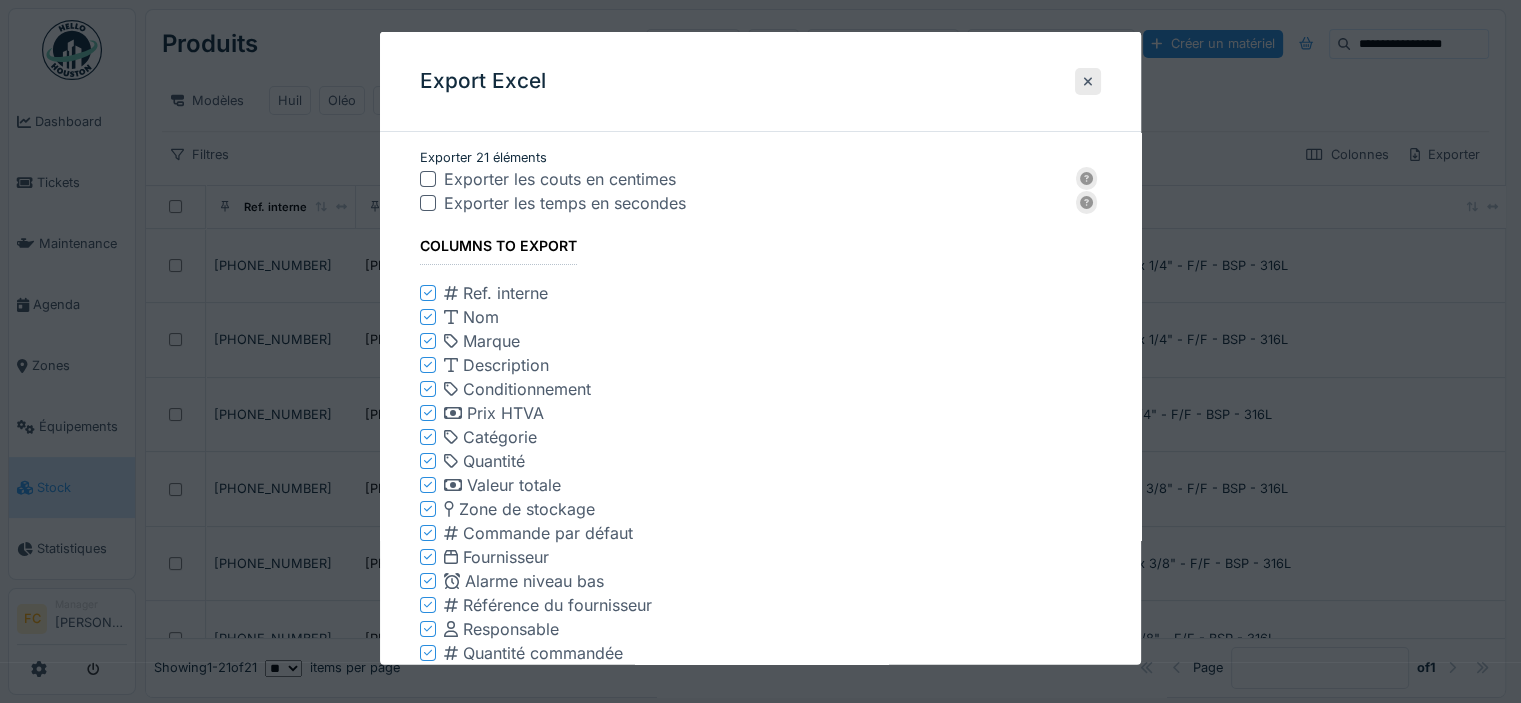 click 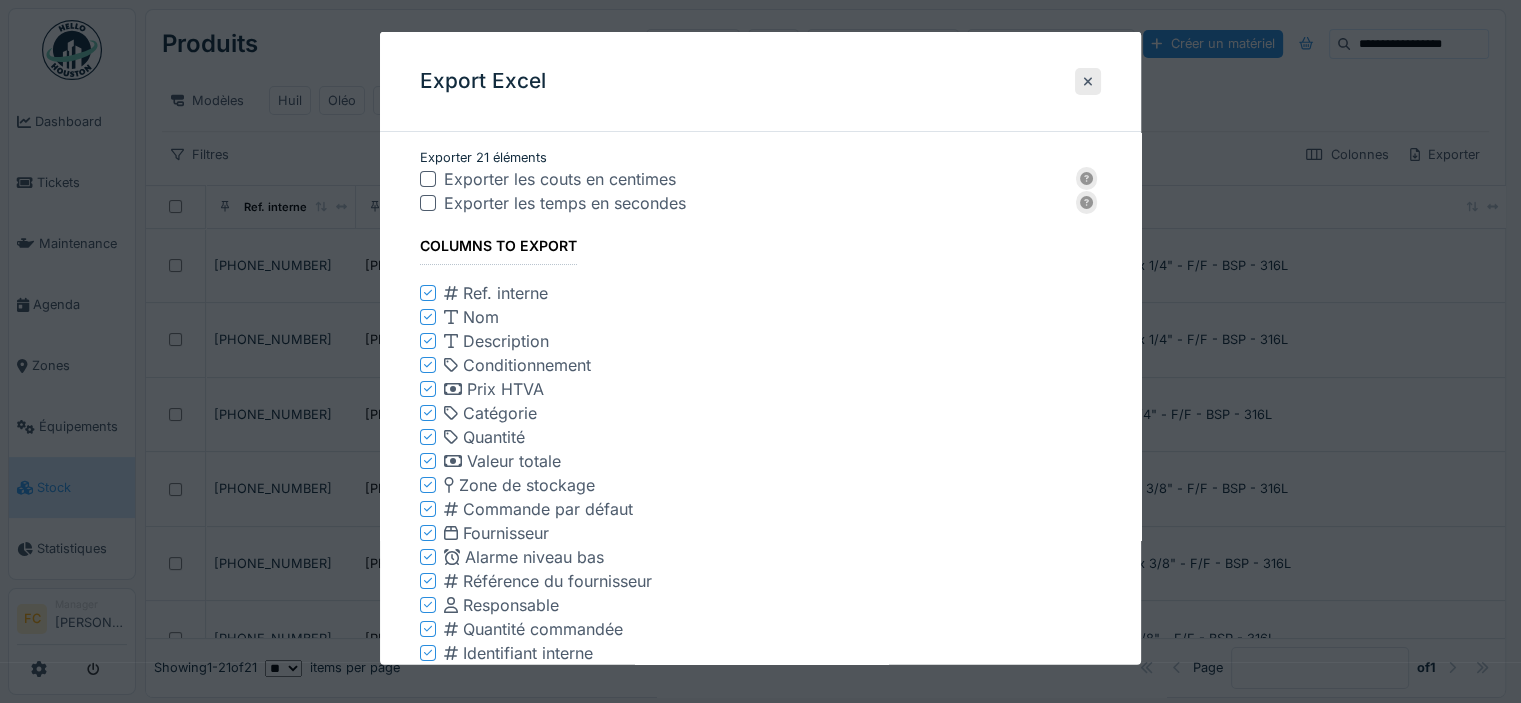 click 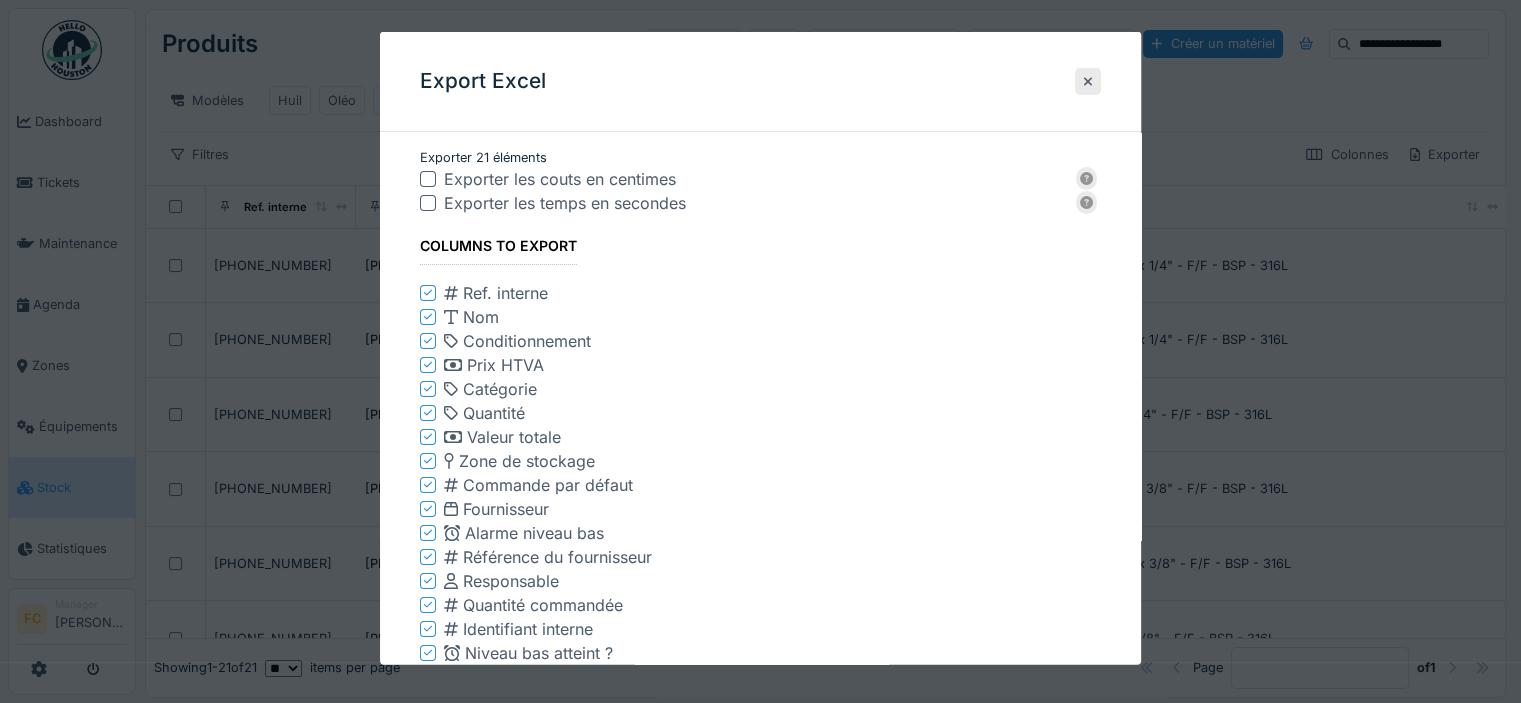 click 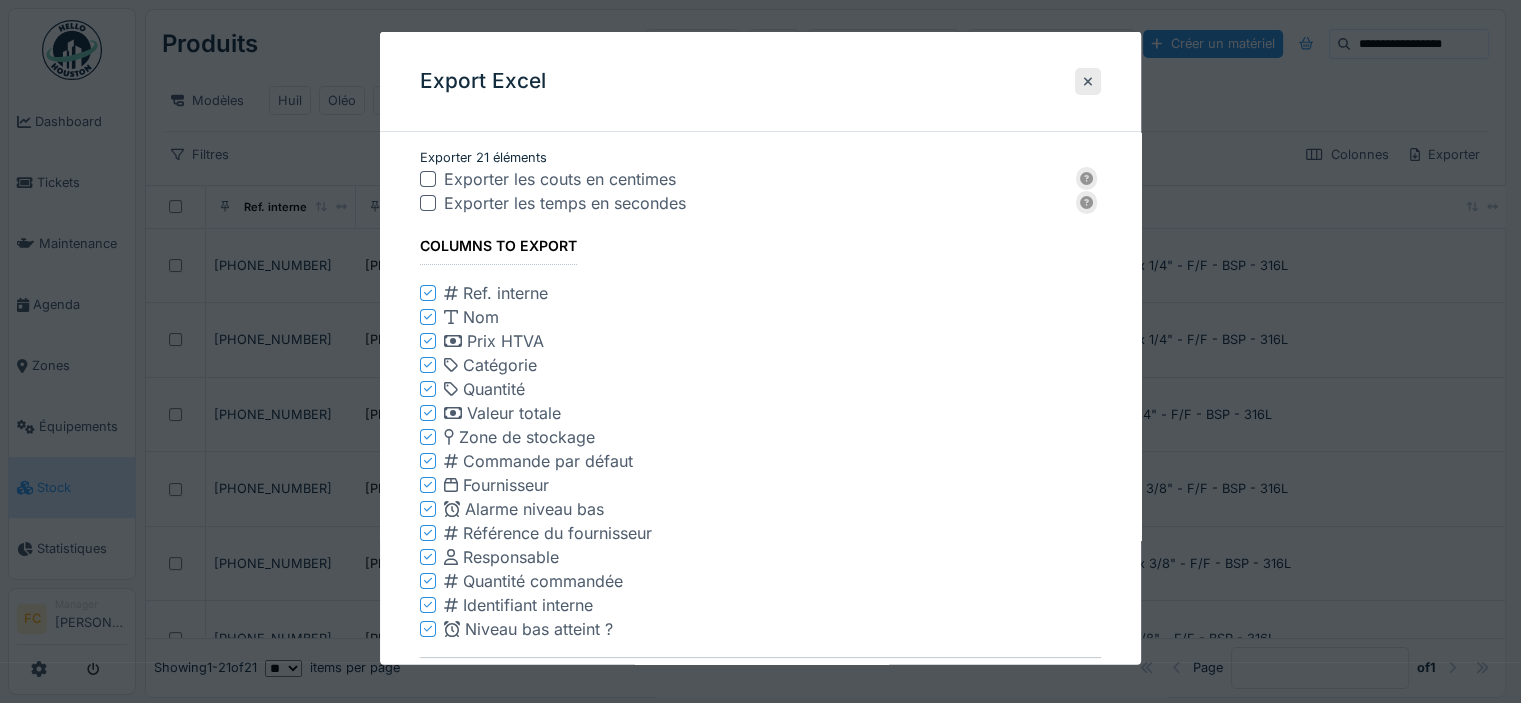 click 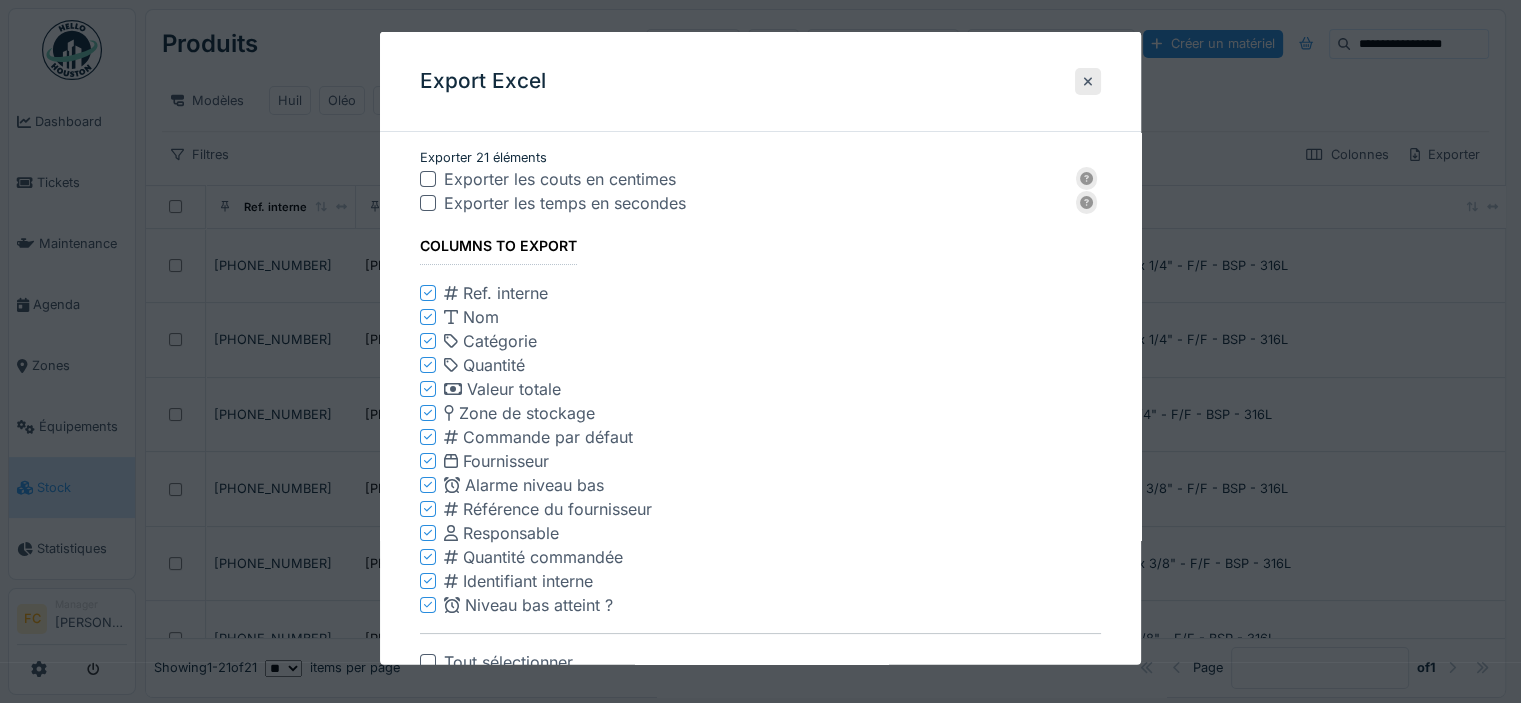 click 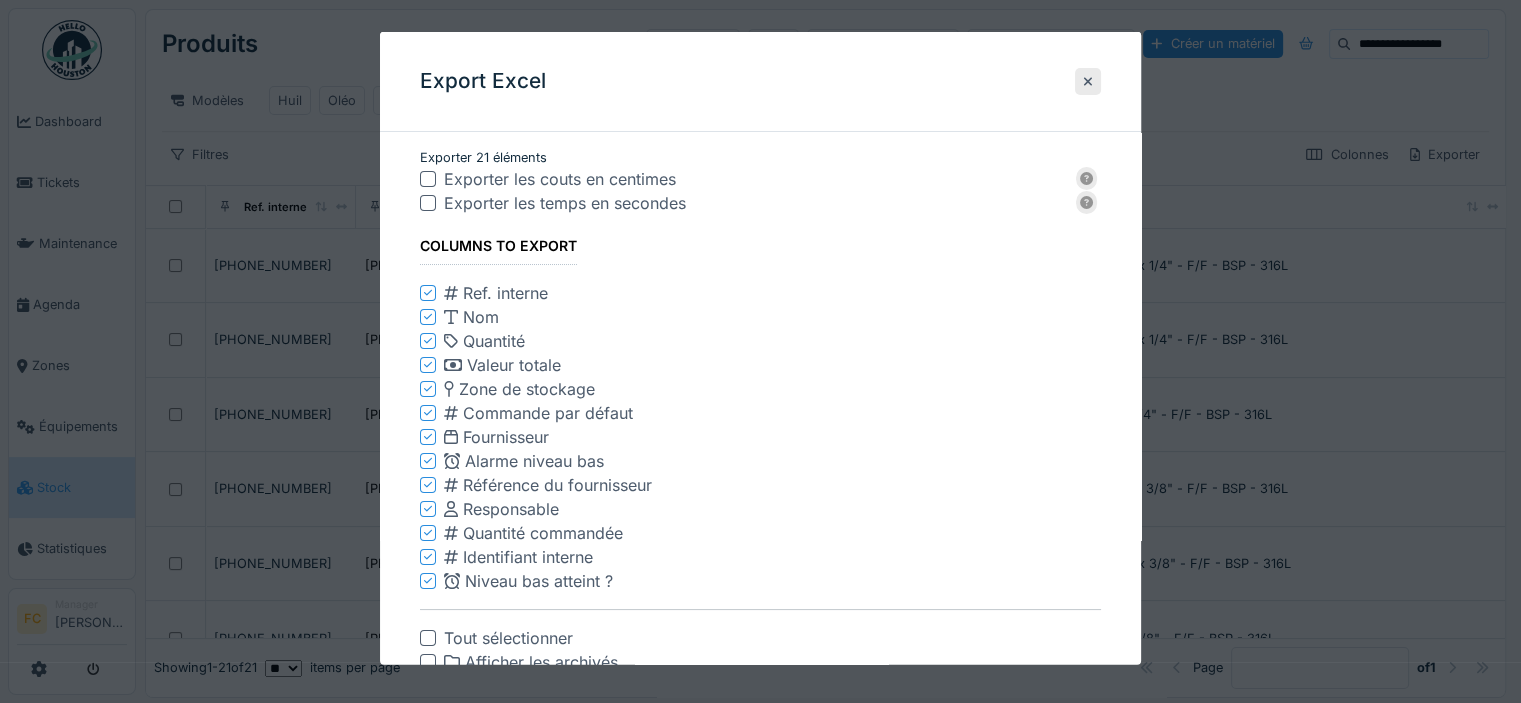 click 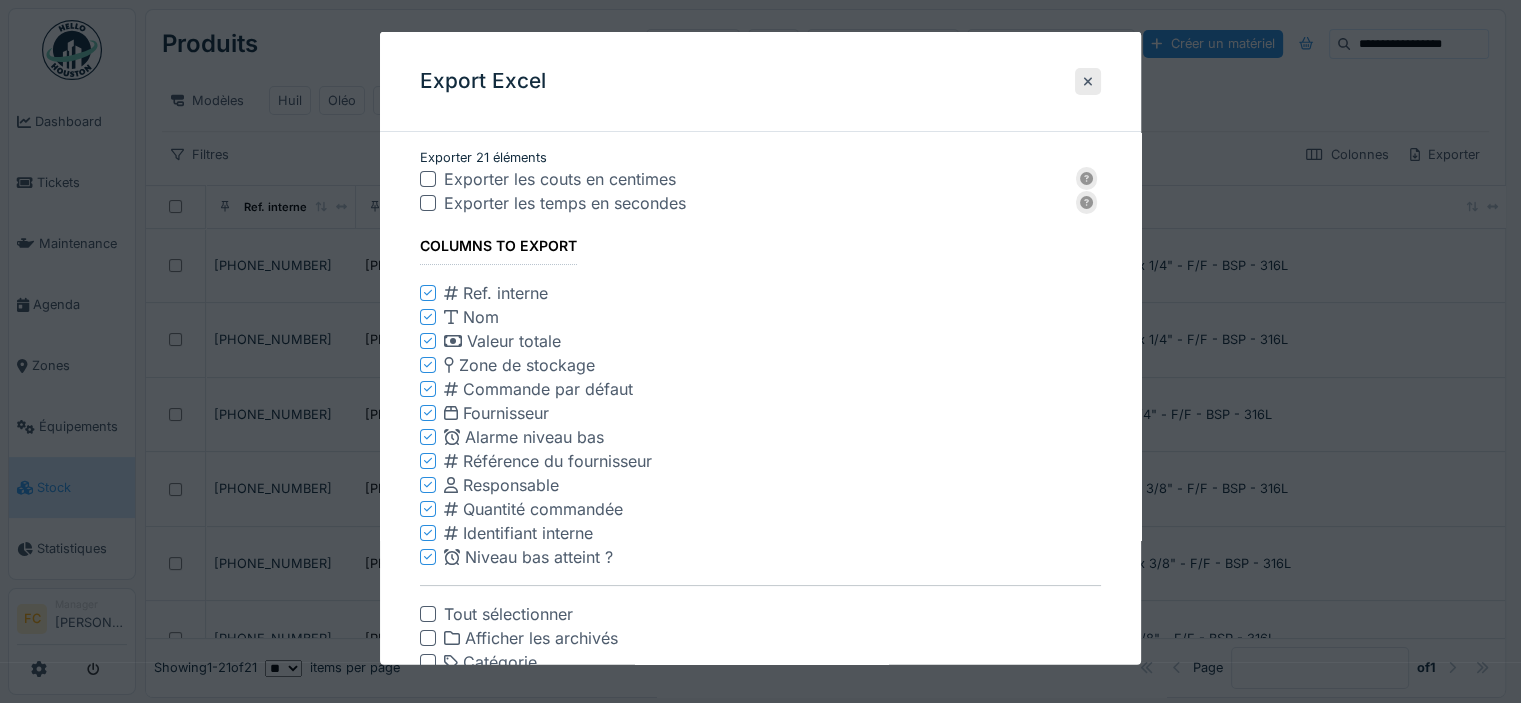 click 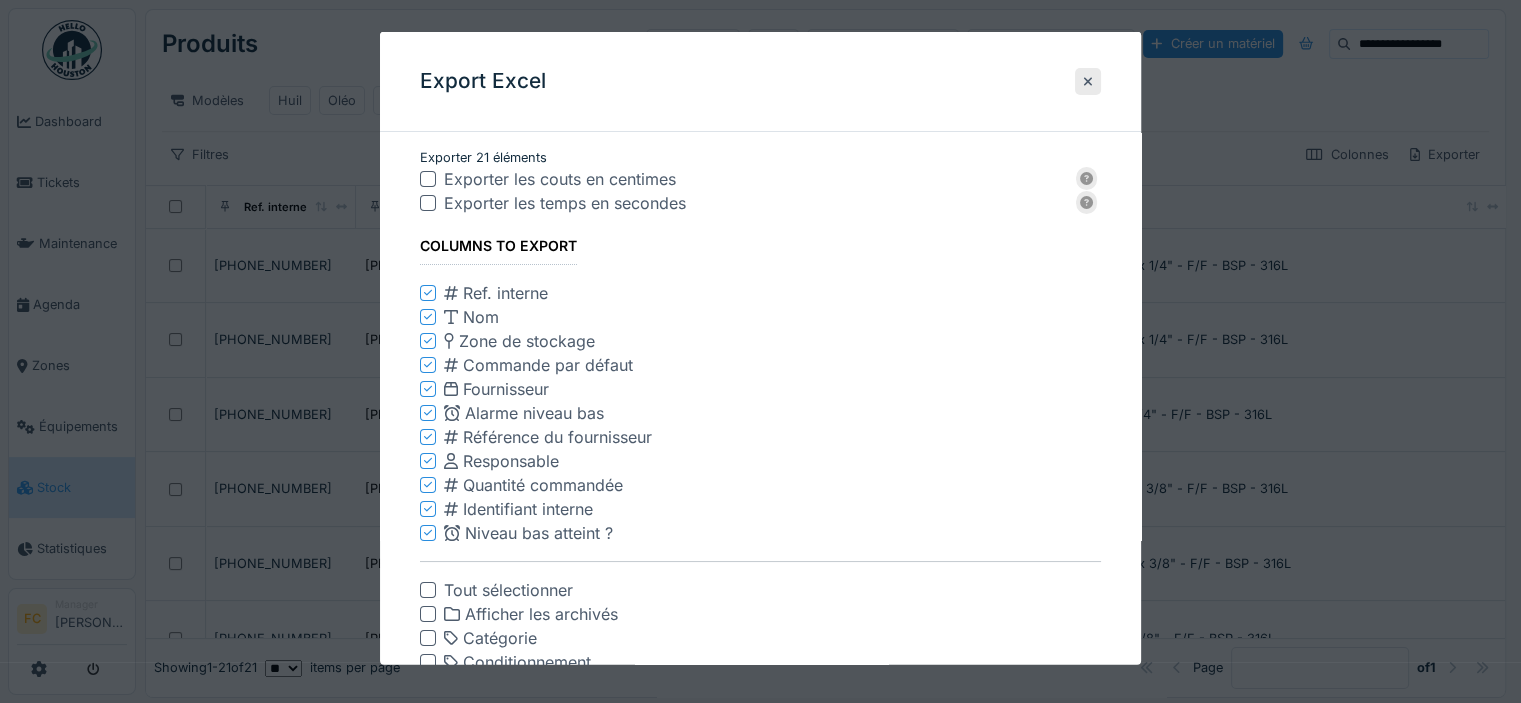 click 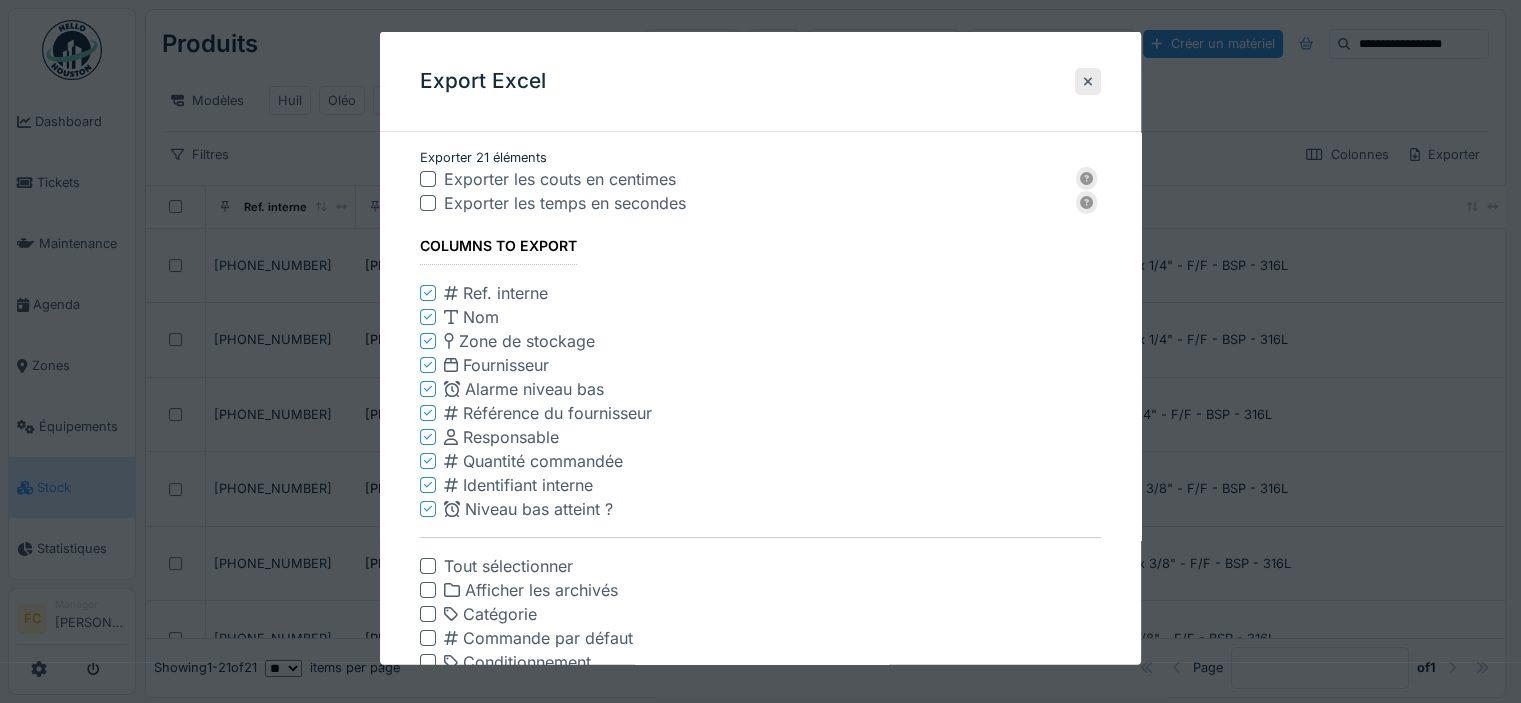 click 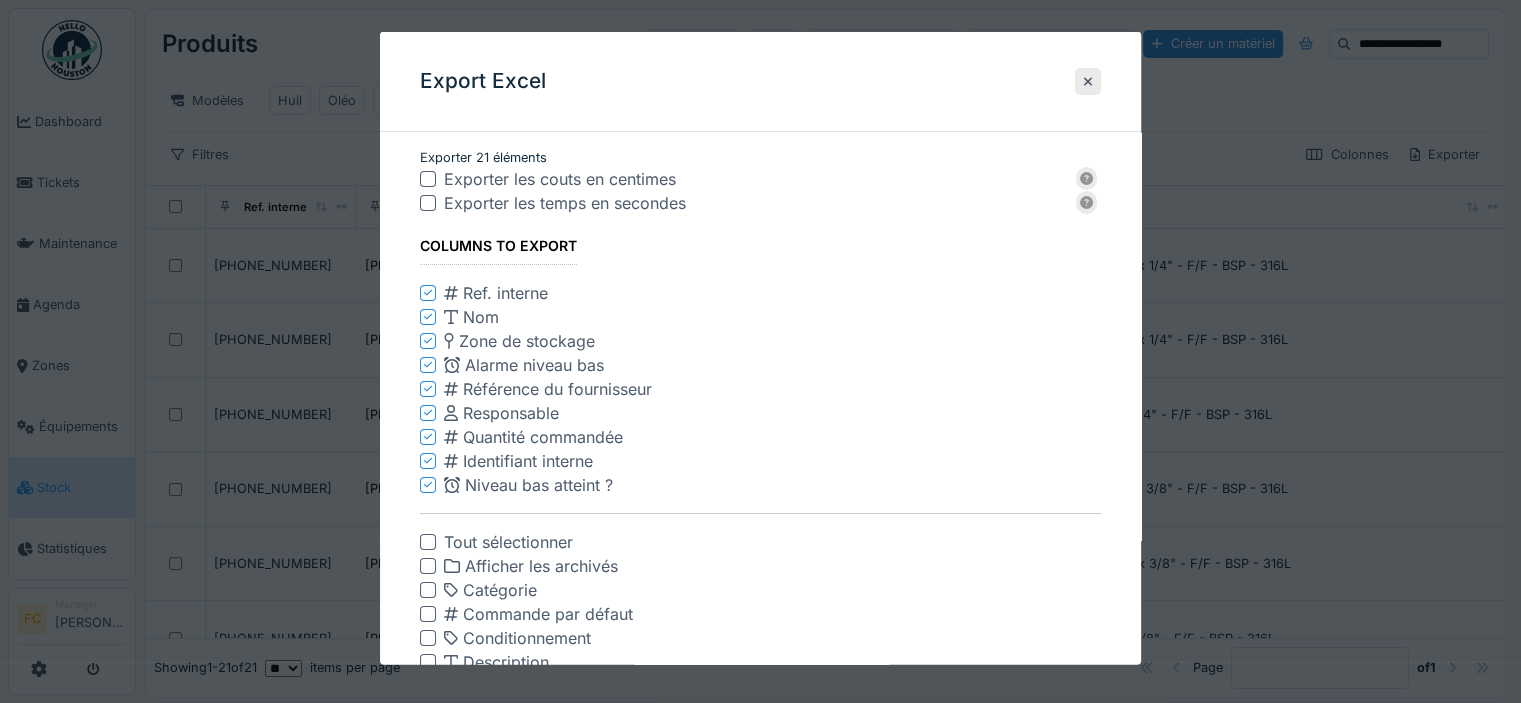 click 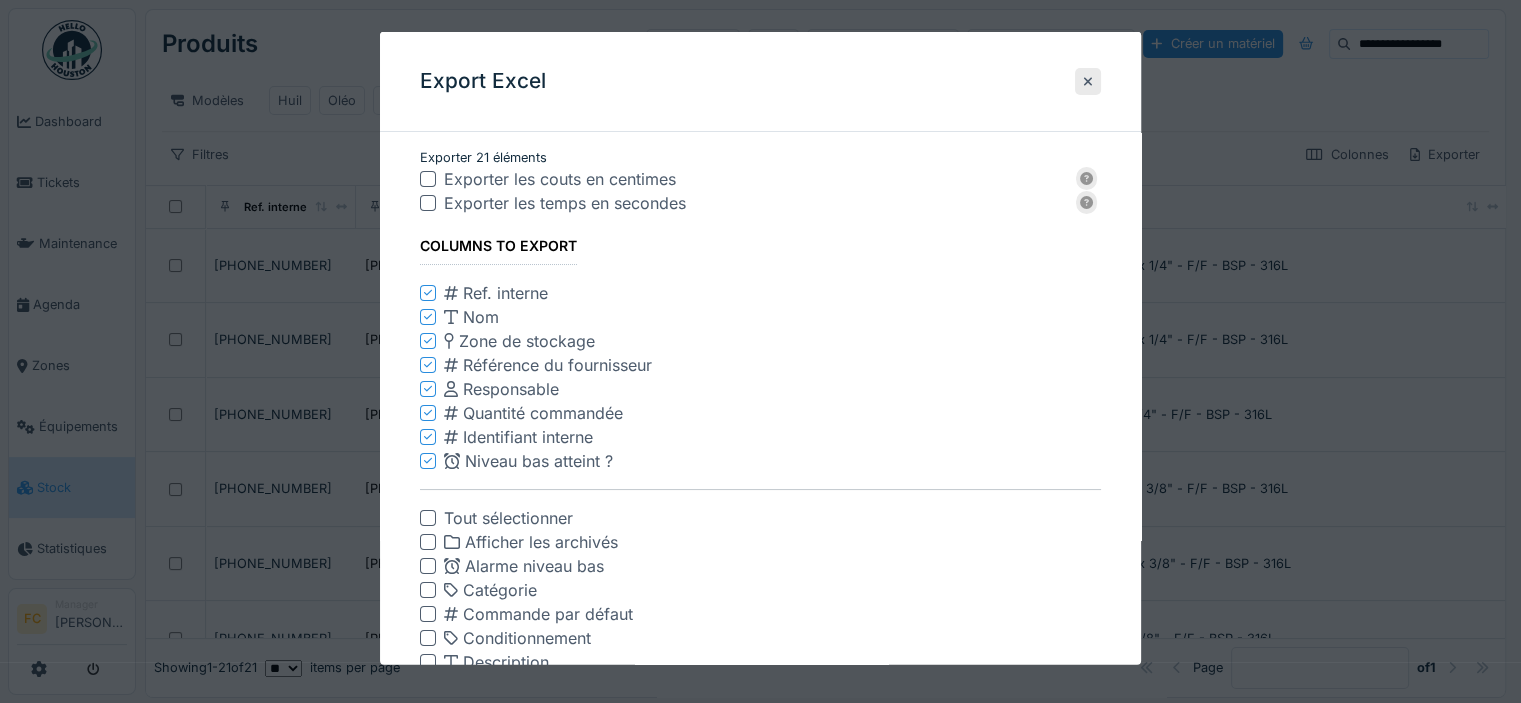 click 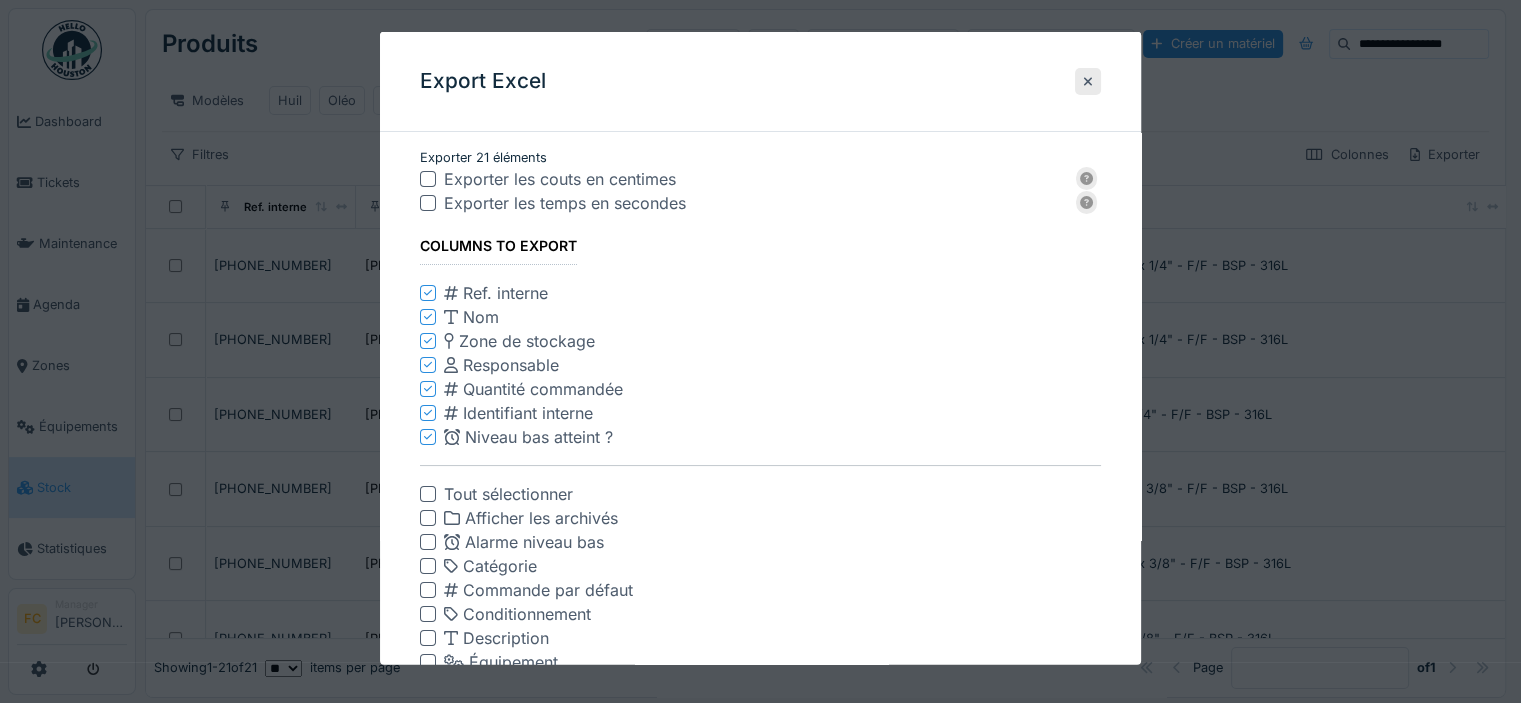 click 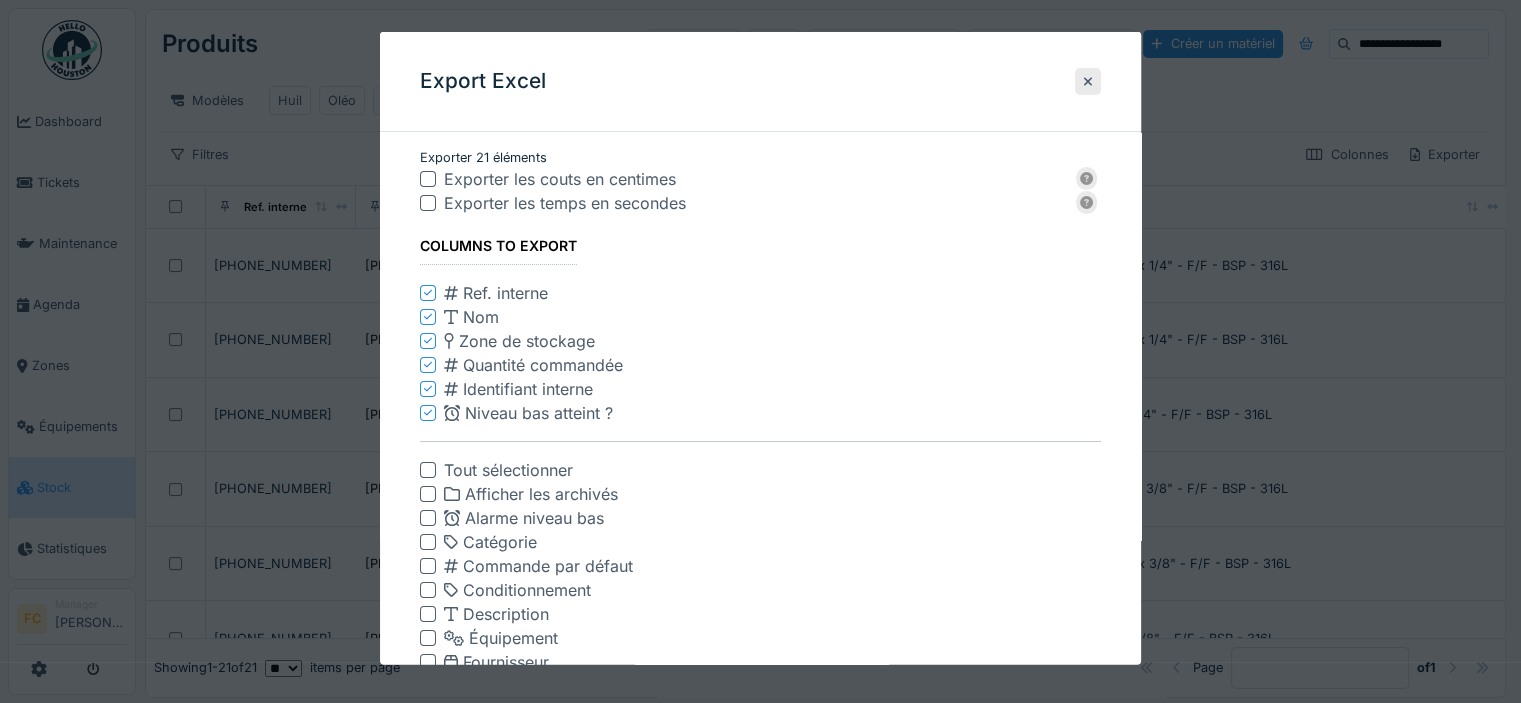 click 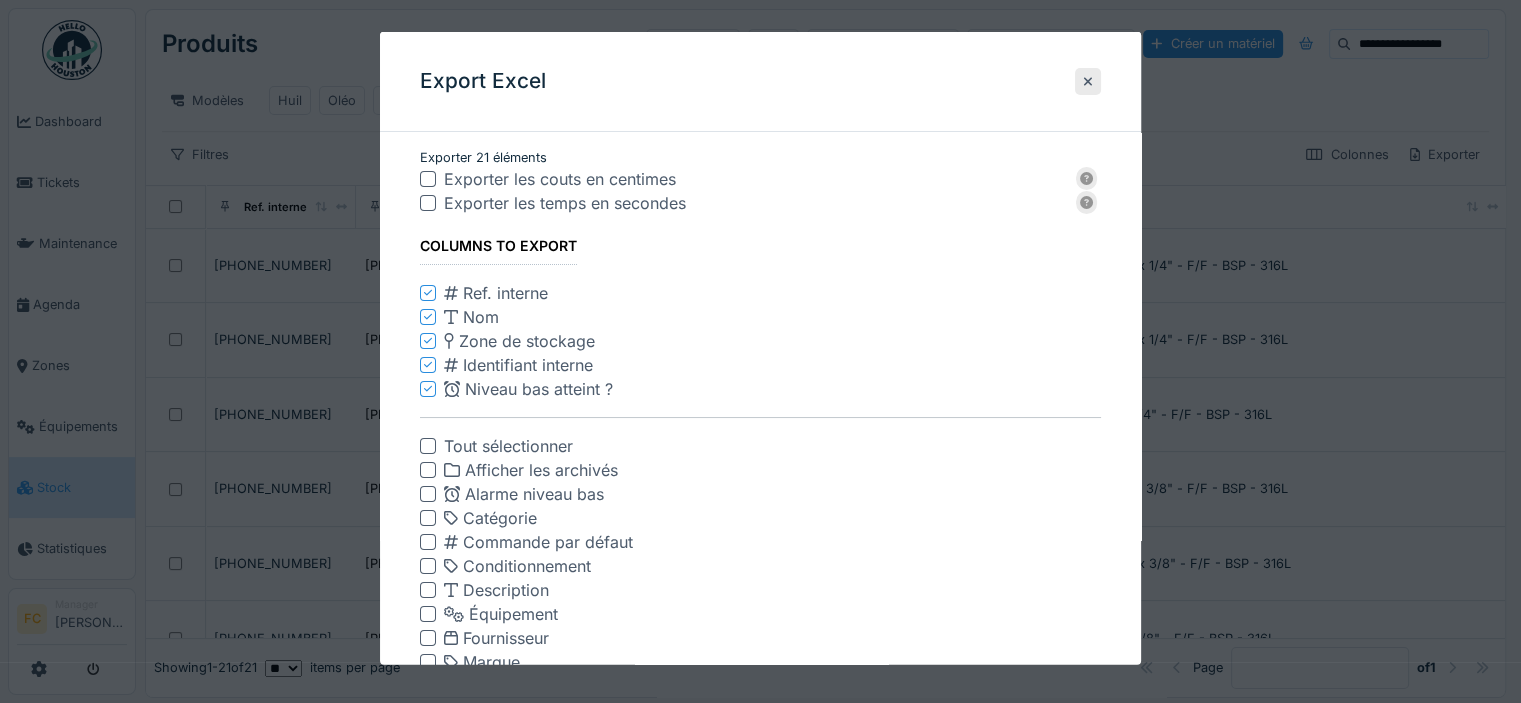 click 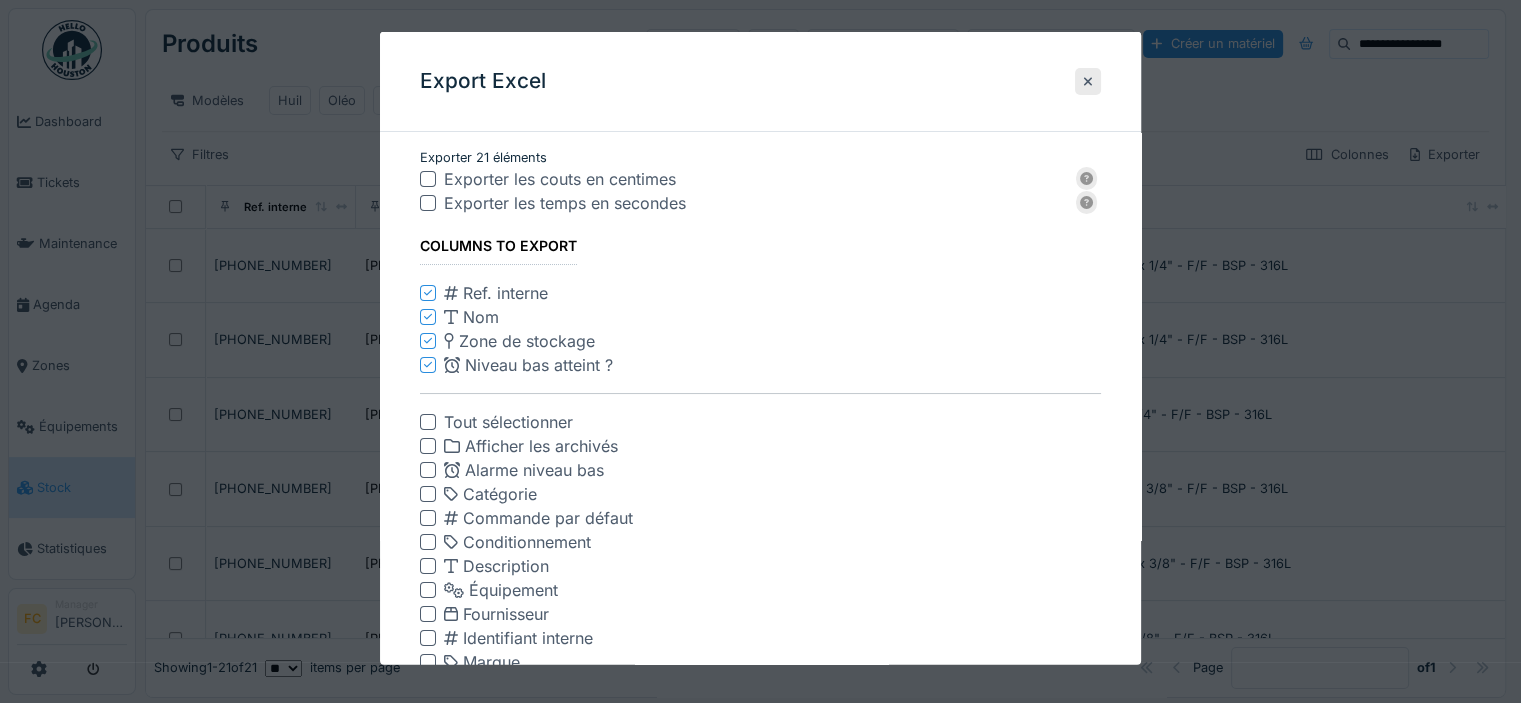 click 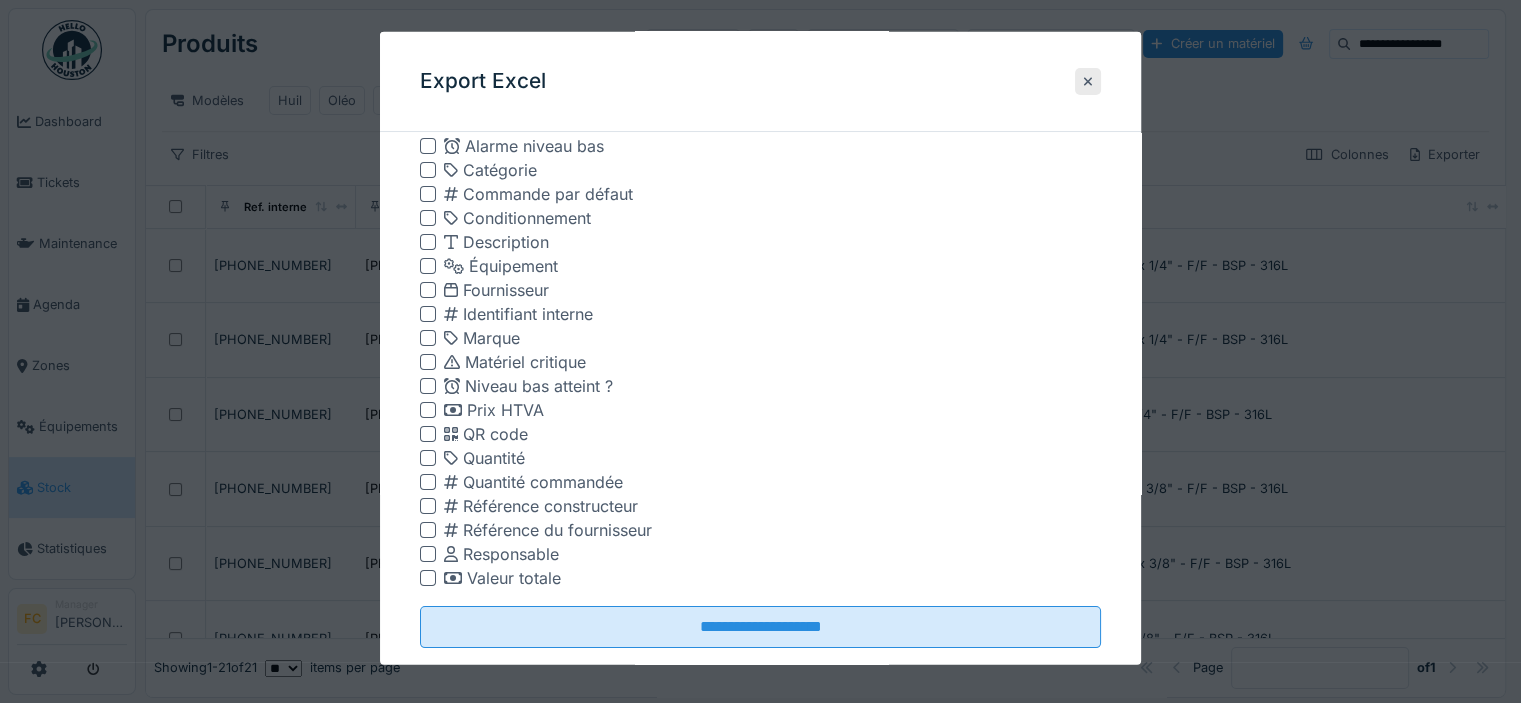 scroll, scrollTop: 338, scrollLeft: 0, axis: vertical 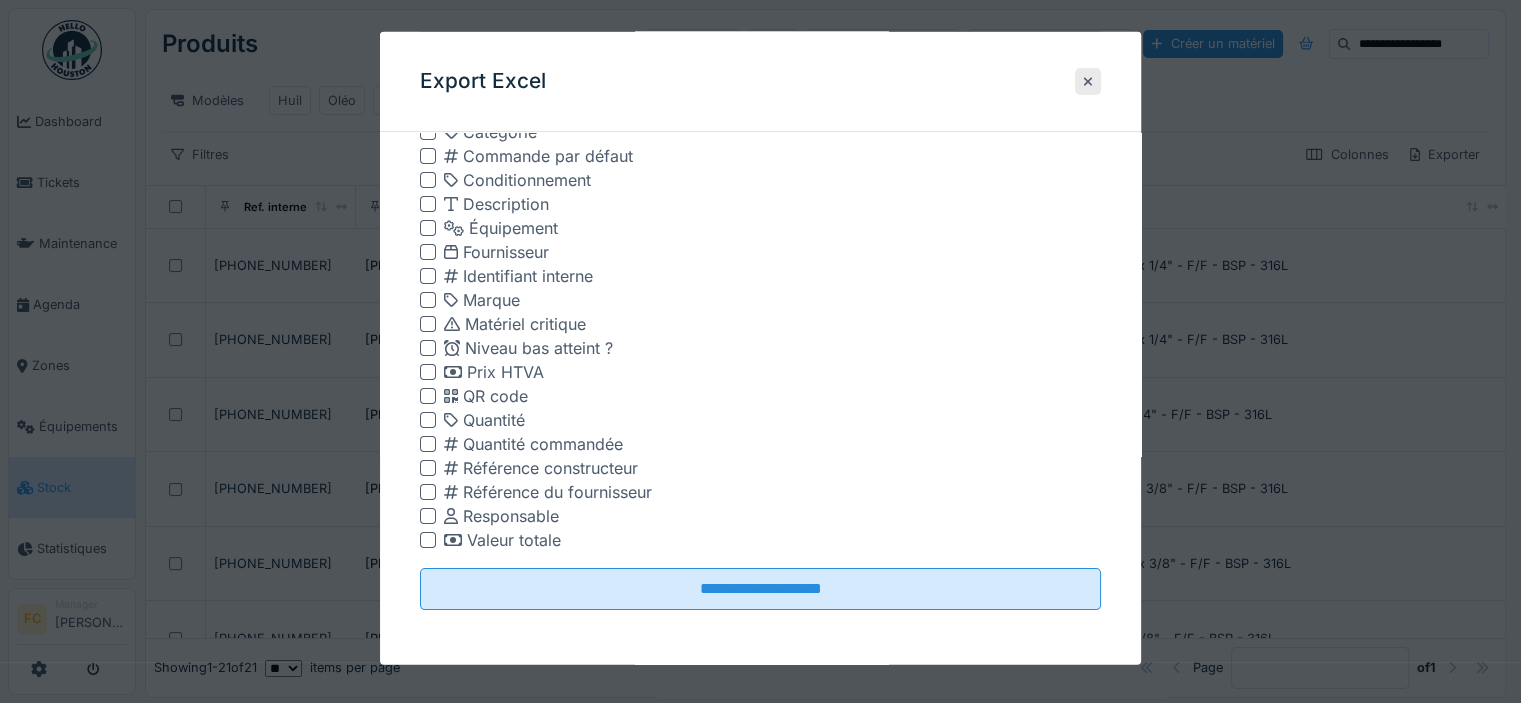 click at bounding box center [428, 396] 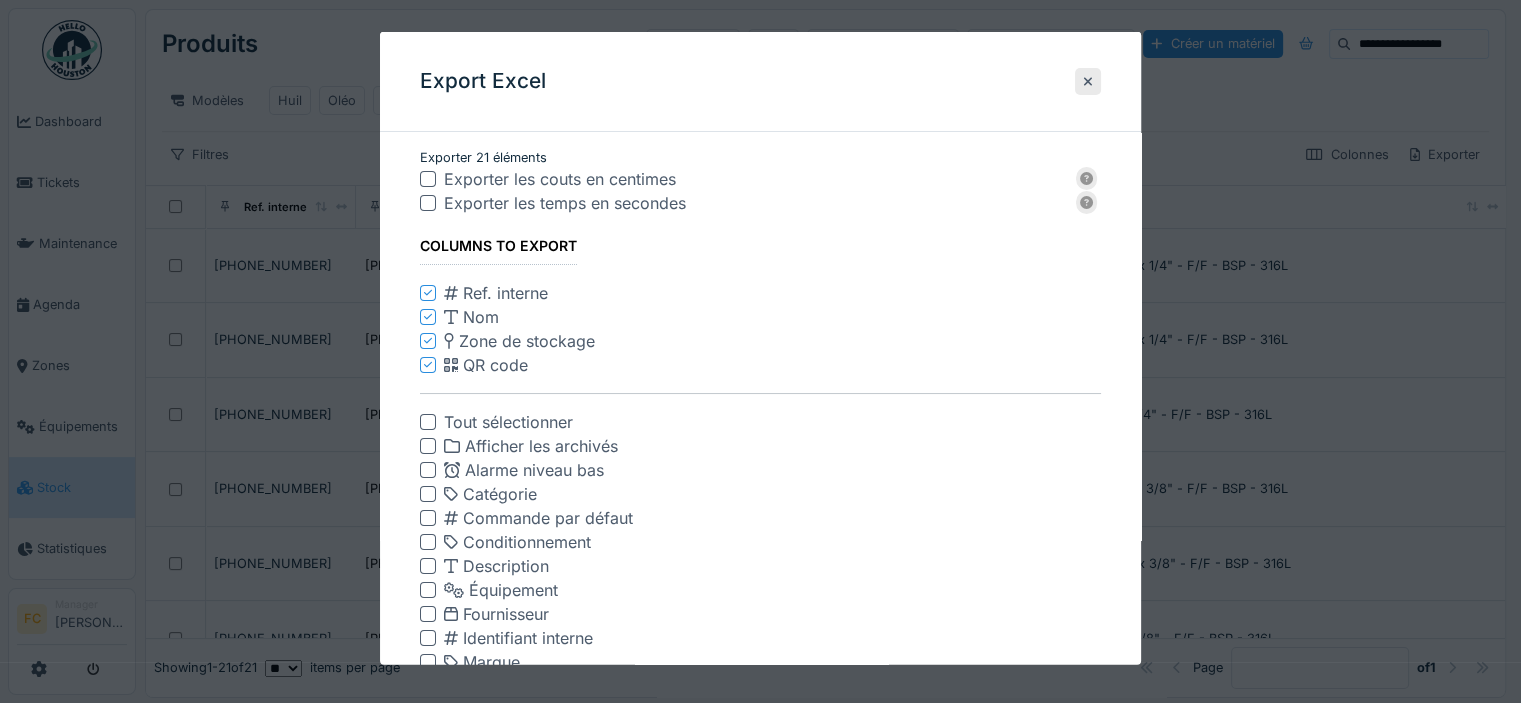scroll, scrollTop: 338, scrollLeft: 0, axis: vertical 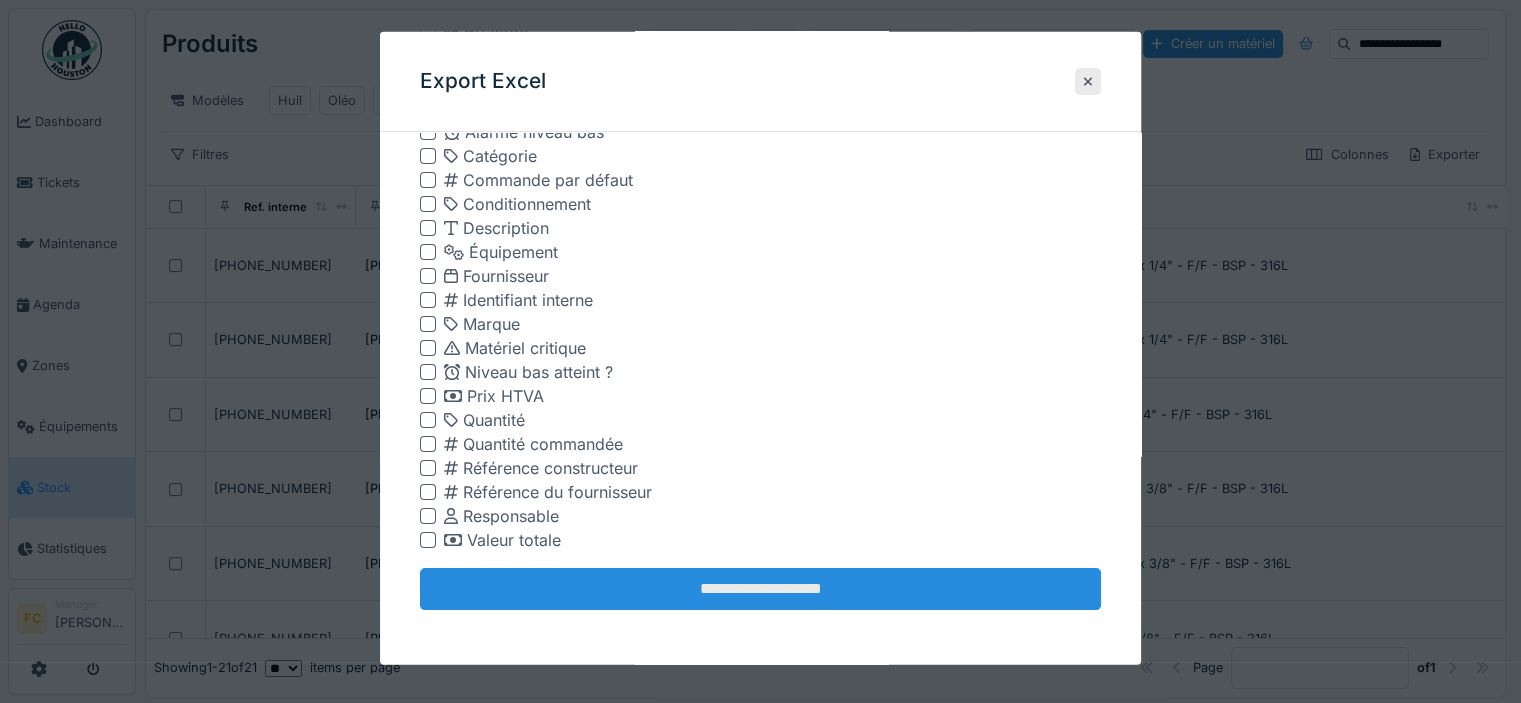 click on "**********" at bounding box center (760, 589) 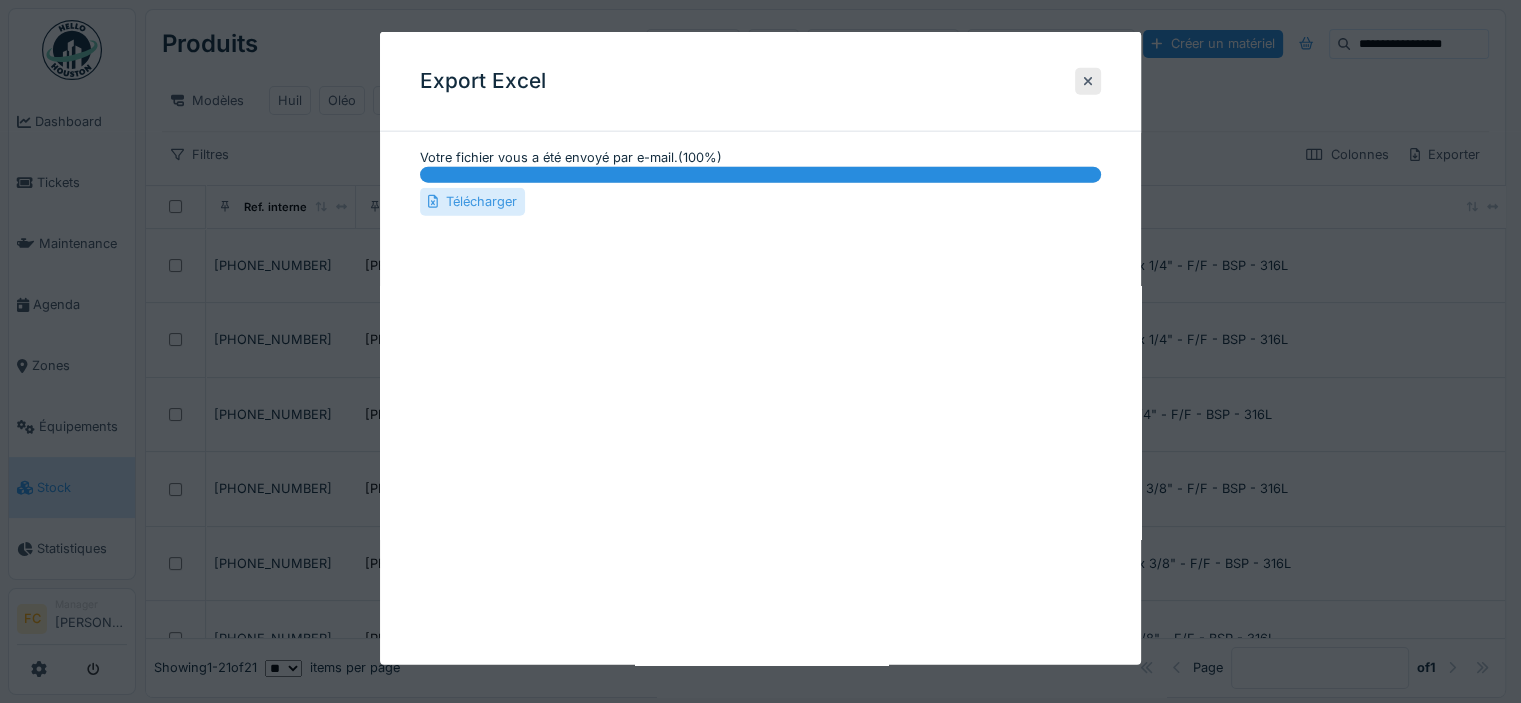 click on "Télécharger" at bounding box center [472, 201] 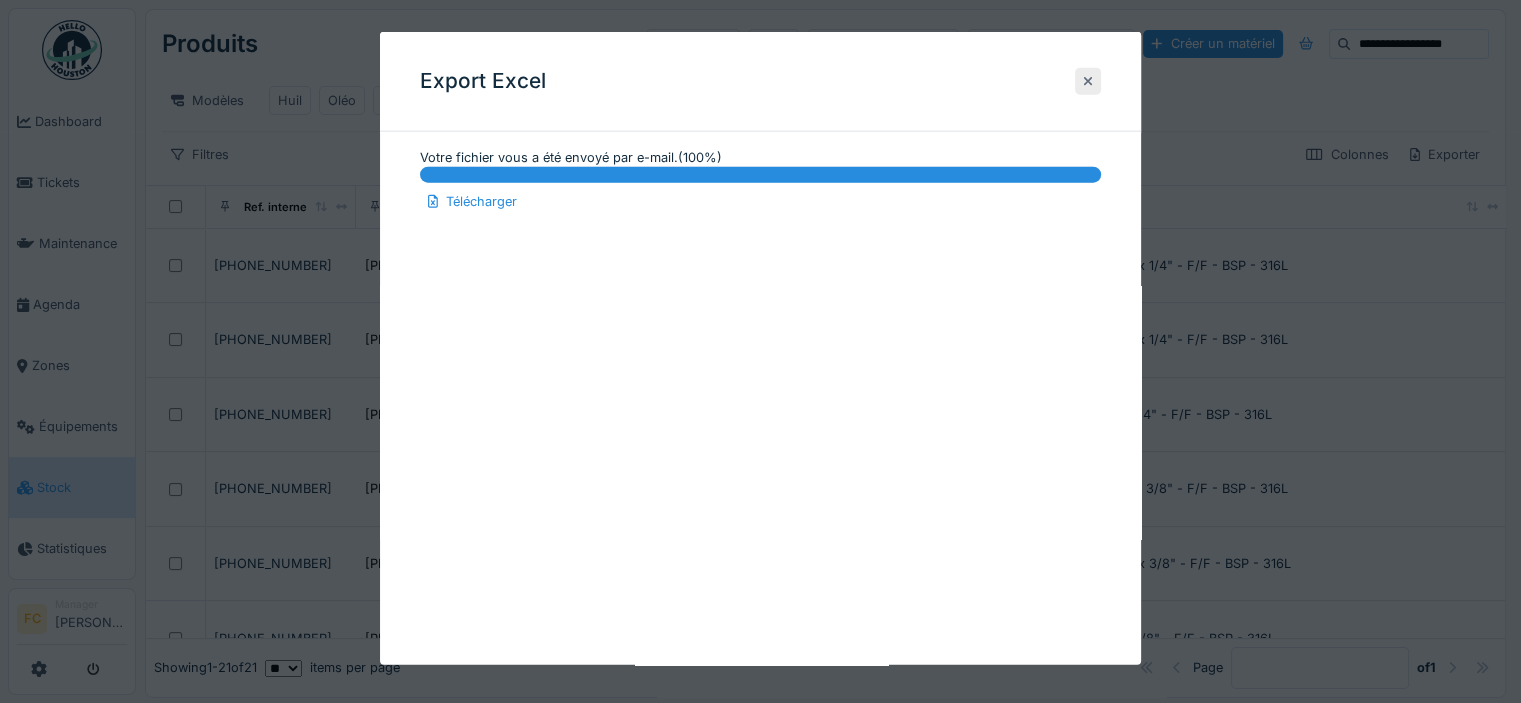 click at bounding box center (1088, 81) 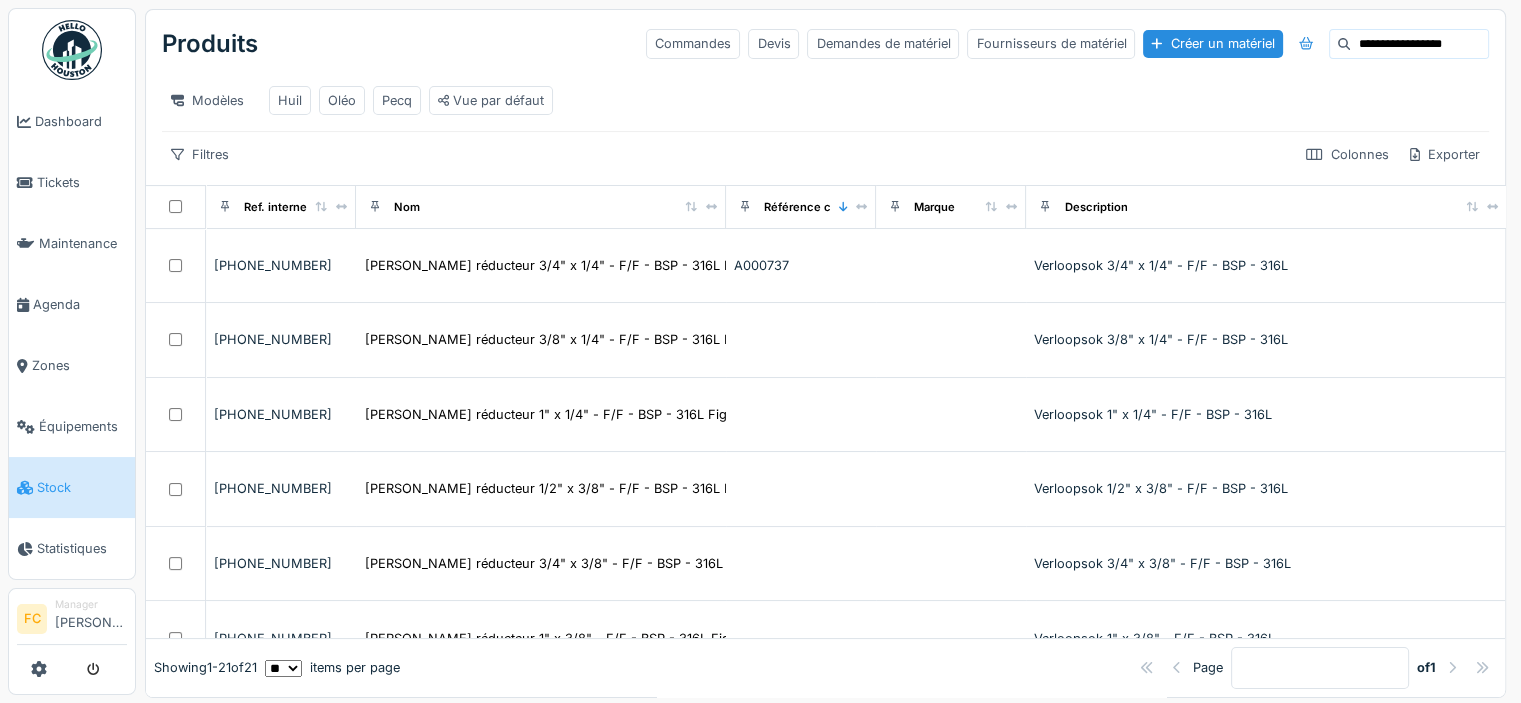 drag, startPoint x: 1415, startPoint y: 49, endPoint x: 1204, endPoint y: 74, distance: 212.47588 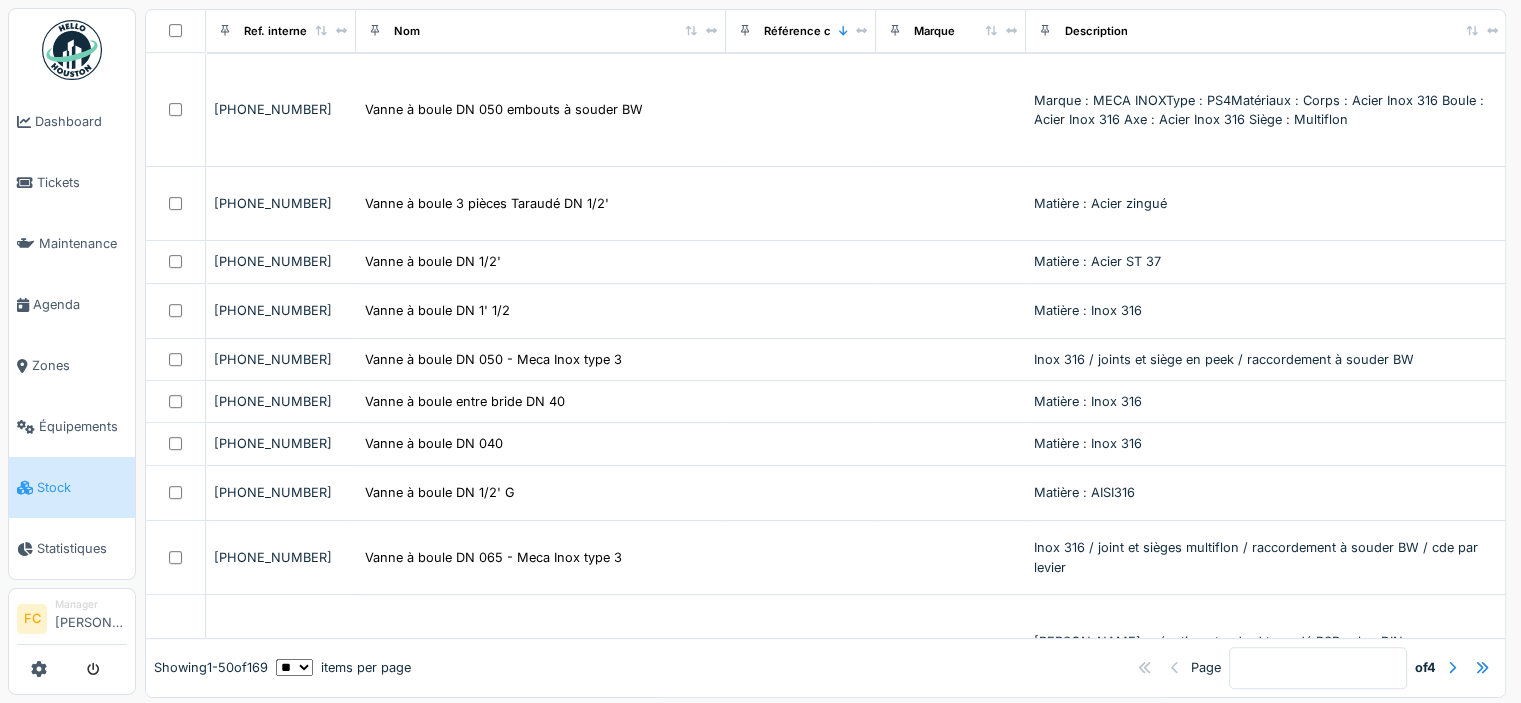 scroll, scrollTop: 0, scrollLeft: 0, axis: both 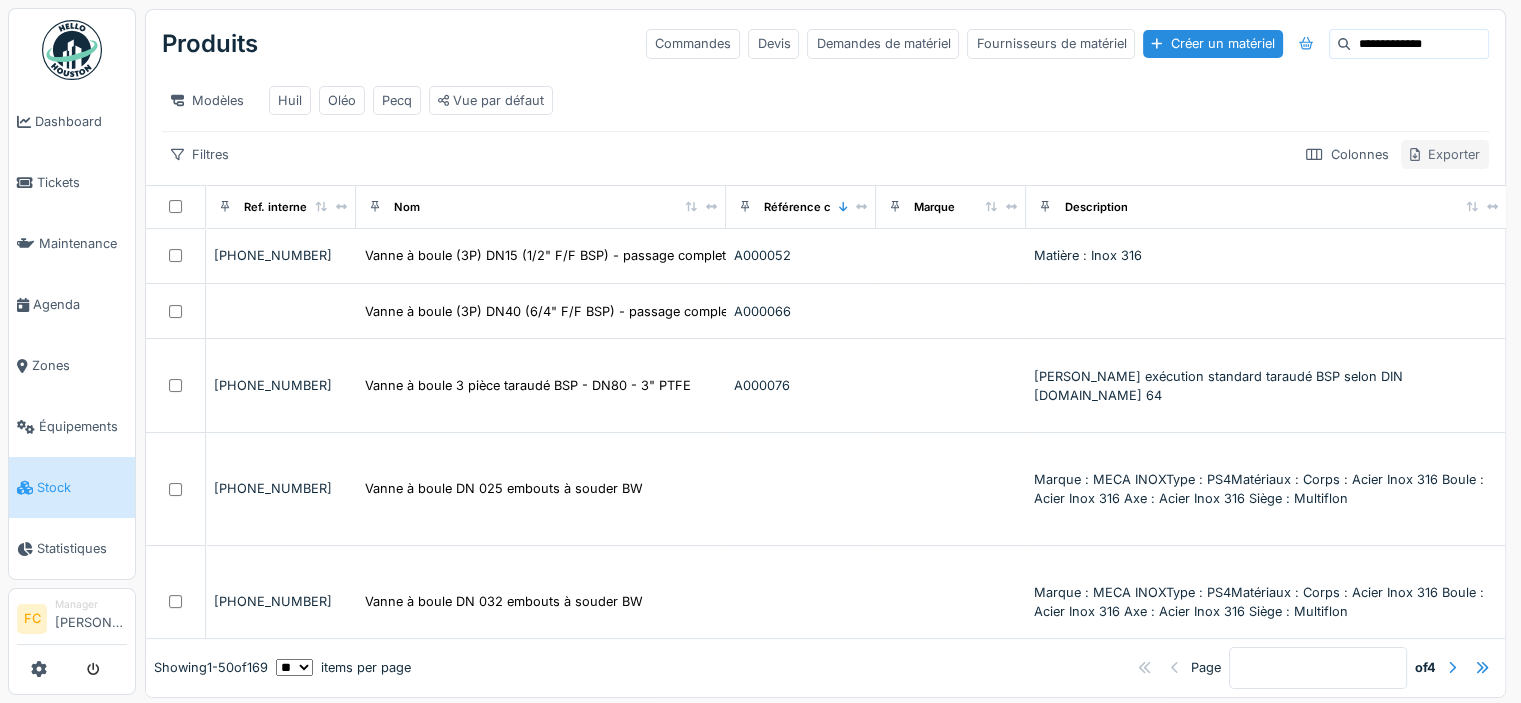 type on "**********" 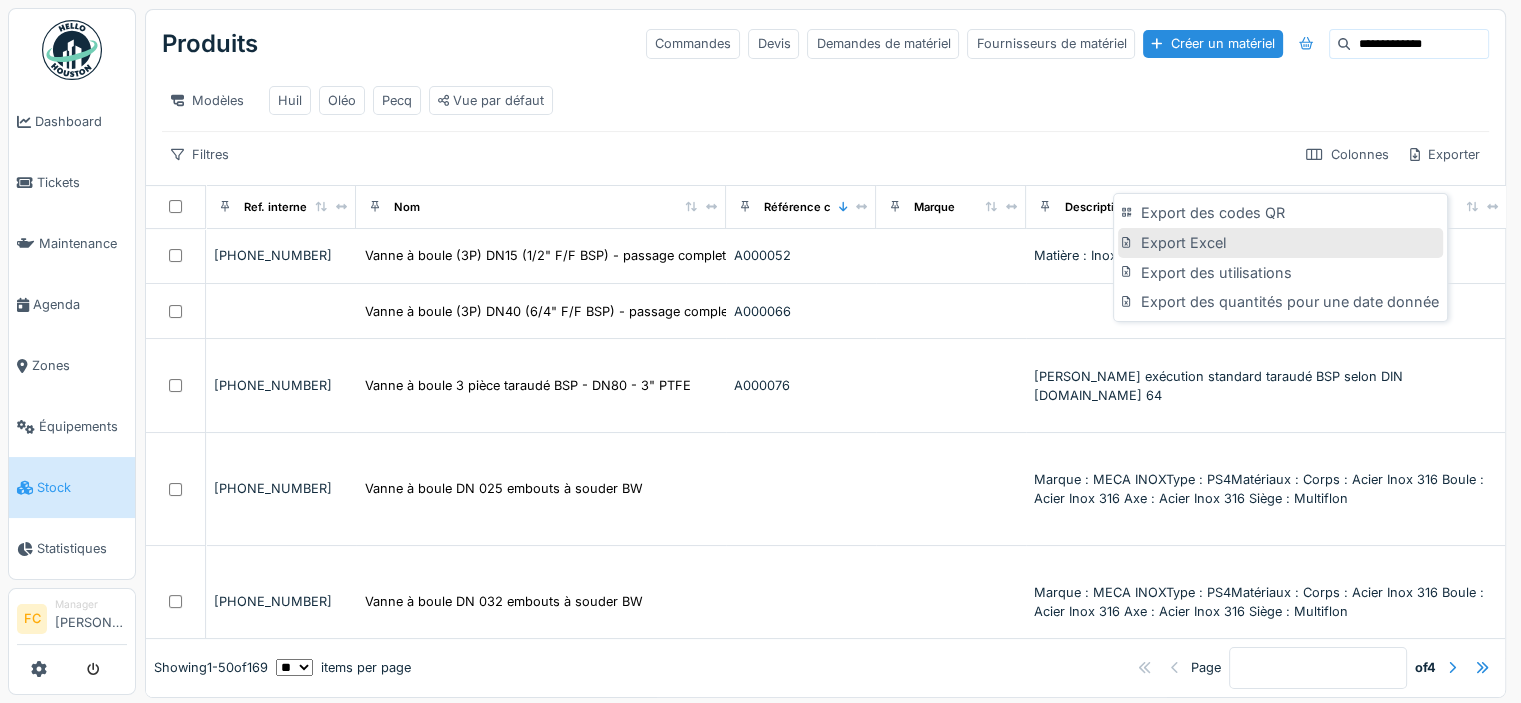 click on "Export Excel" at bounding box center (1280, 243) 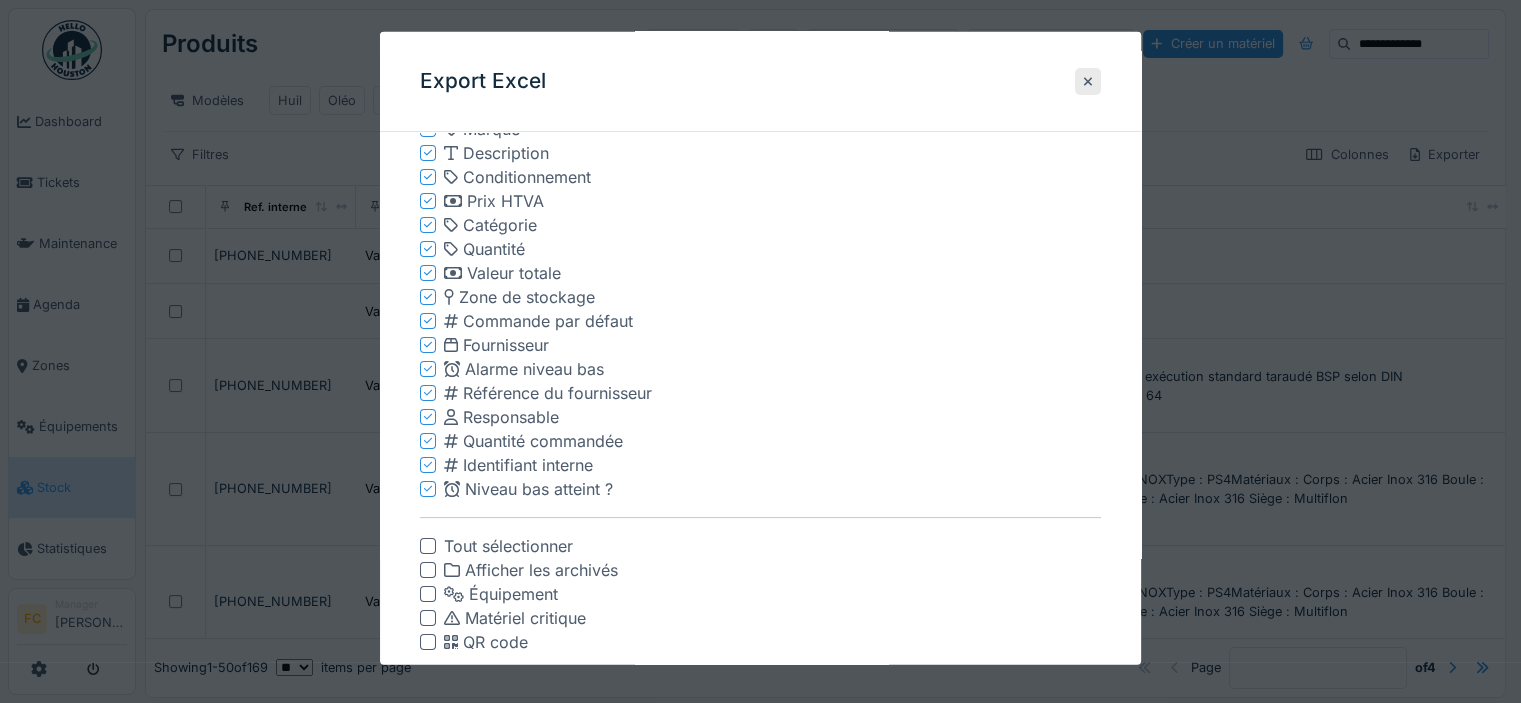 scroll, scrollTop: 338, scrollLeft: 0, axis: vertical 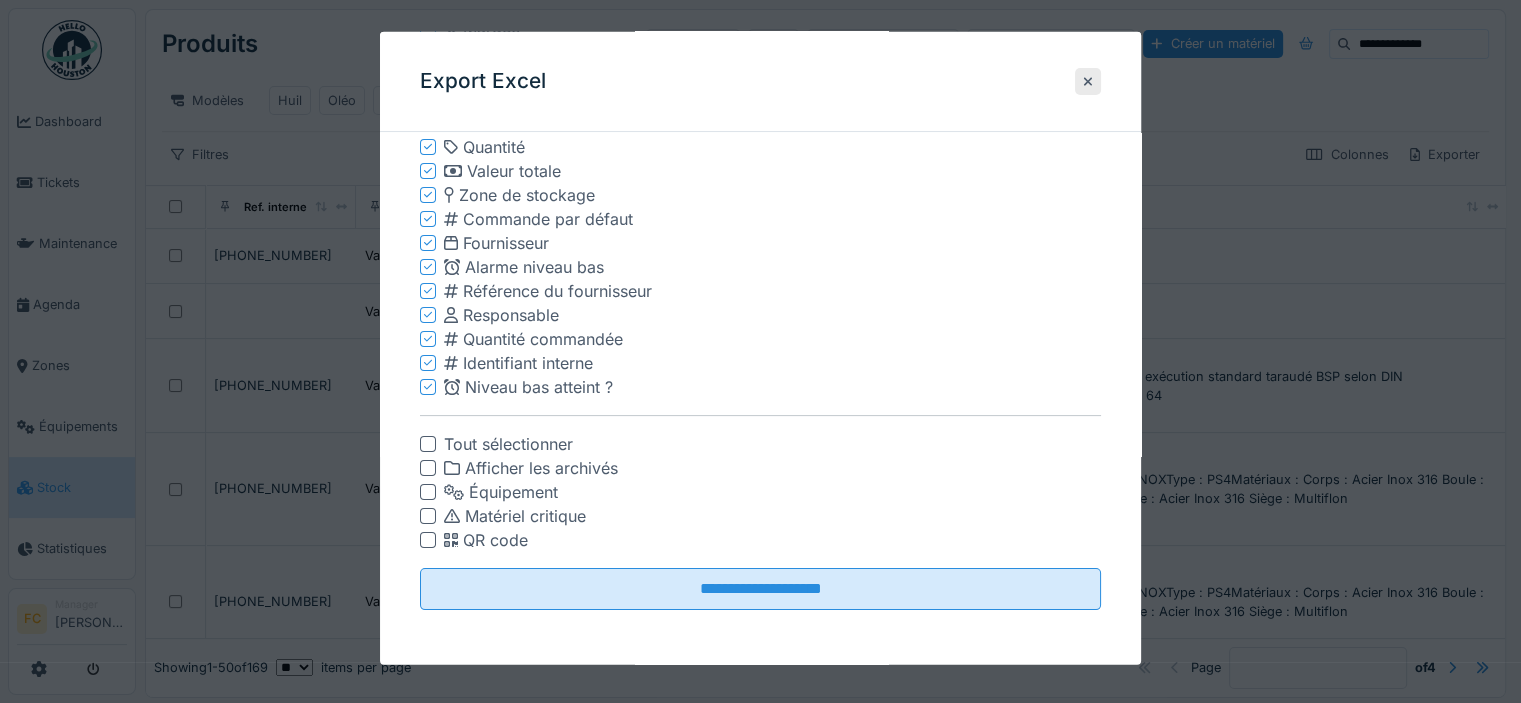 click at bounding box center (428, 540) 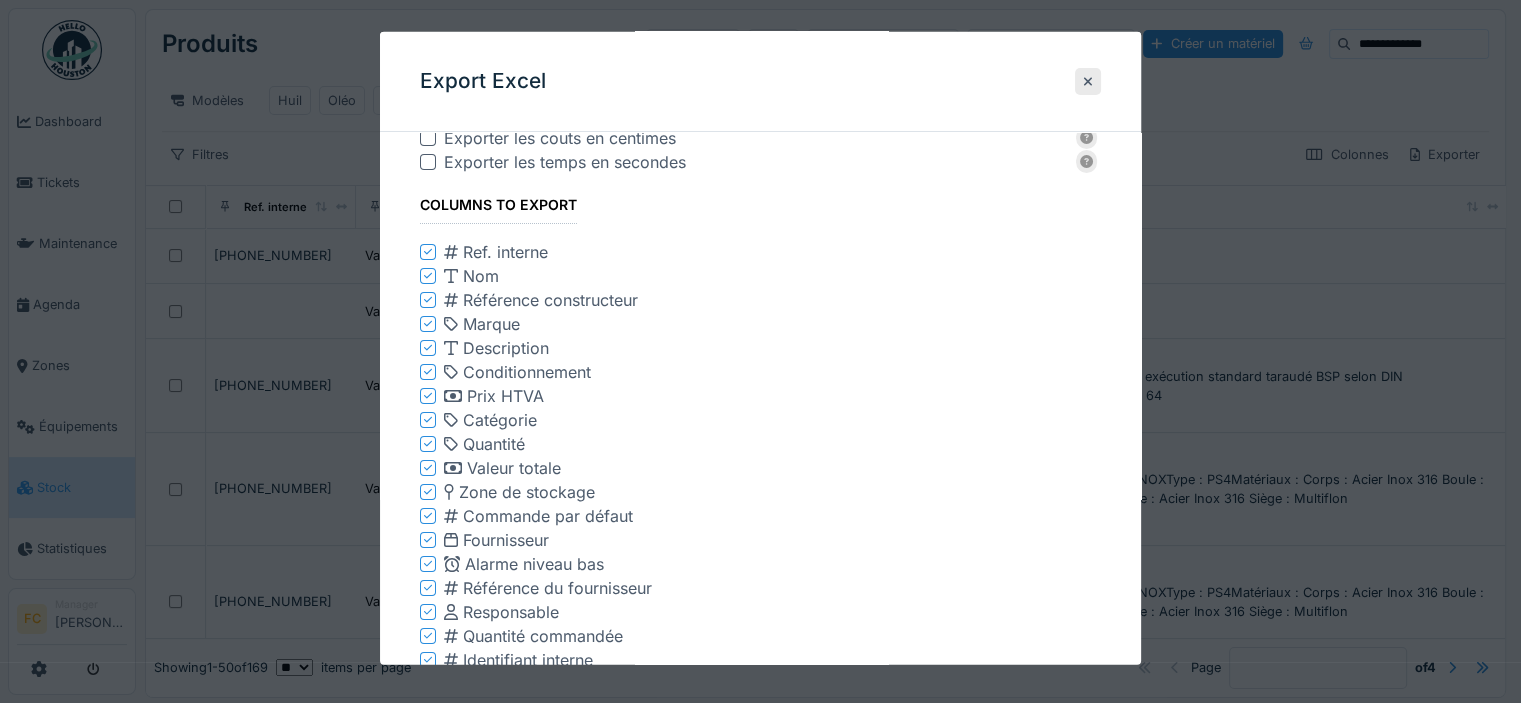 scroll, scrollTop: 0, scrollLeft: 0, axis: both 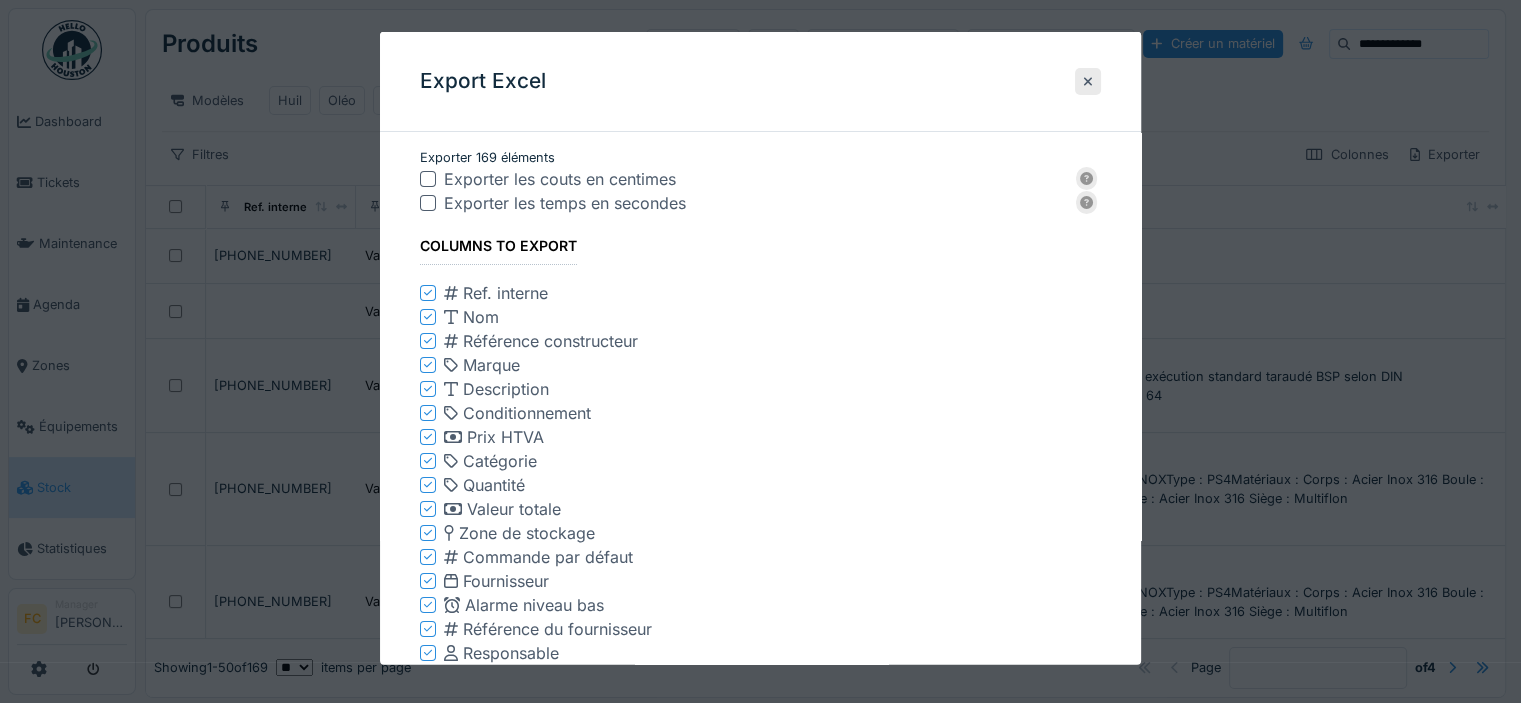 click 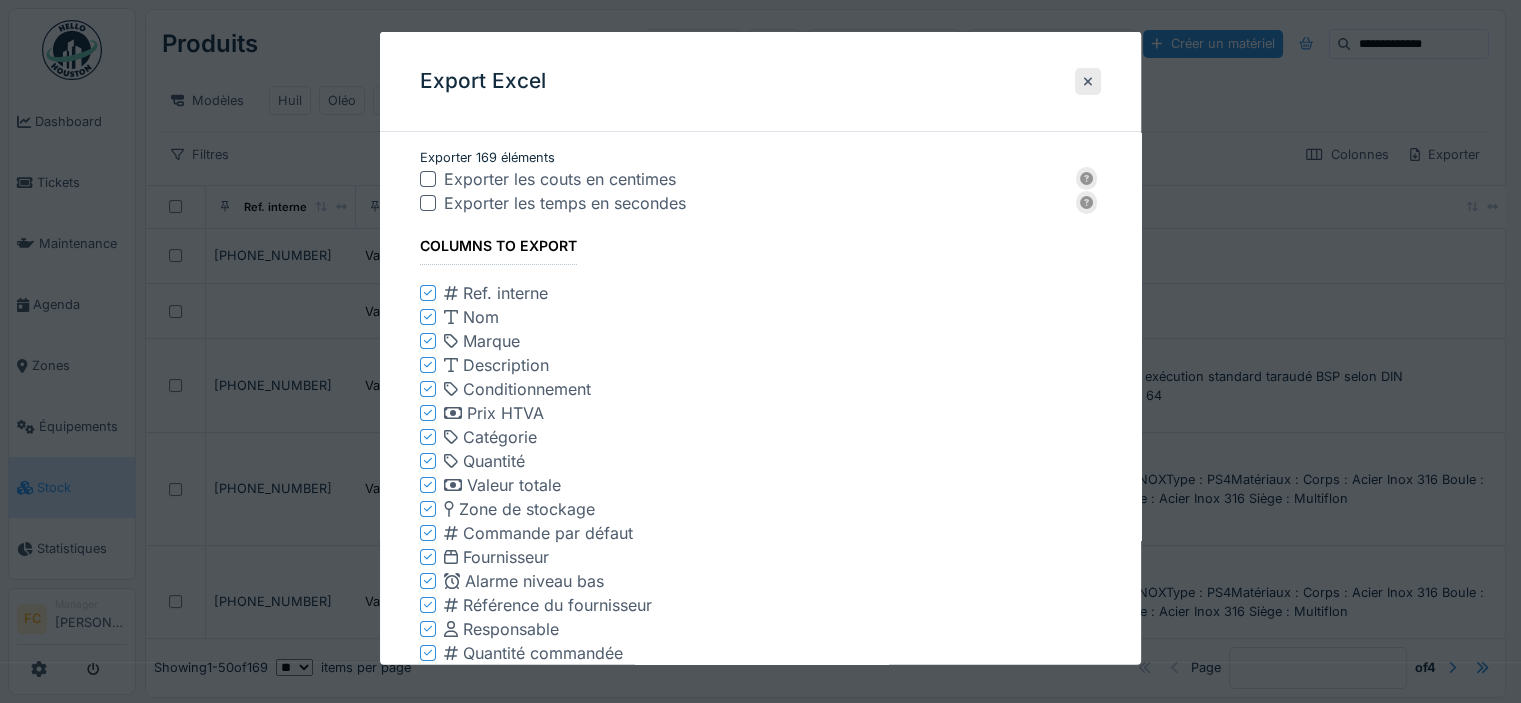 click 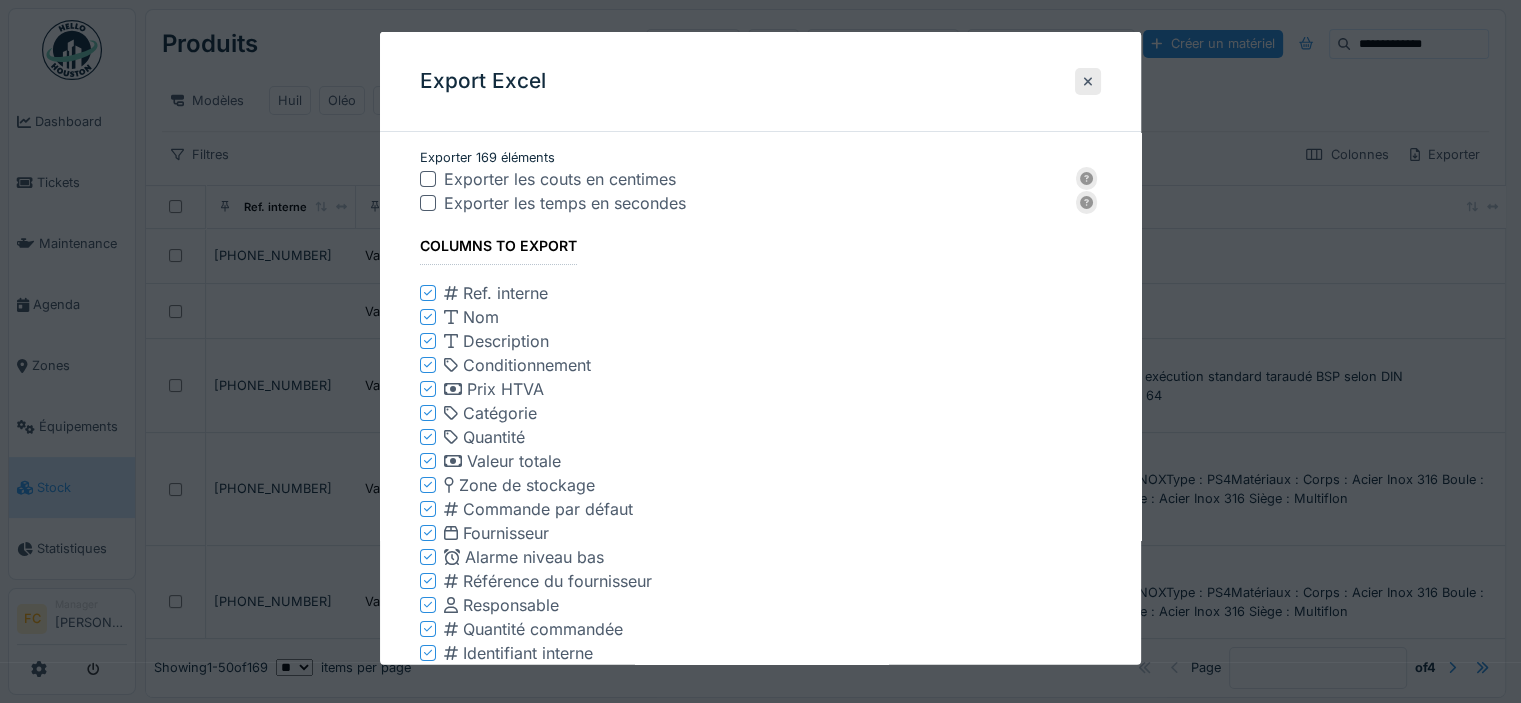 click 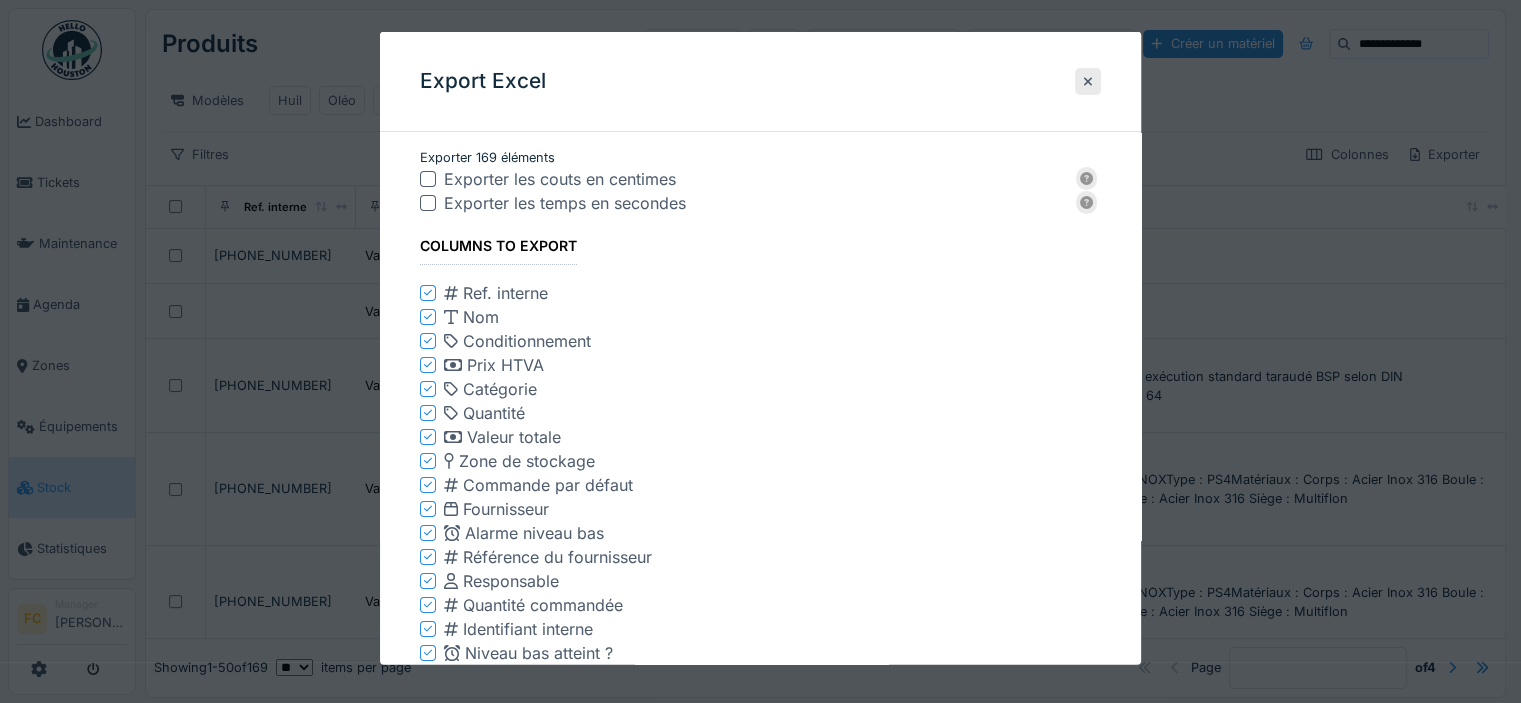 click 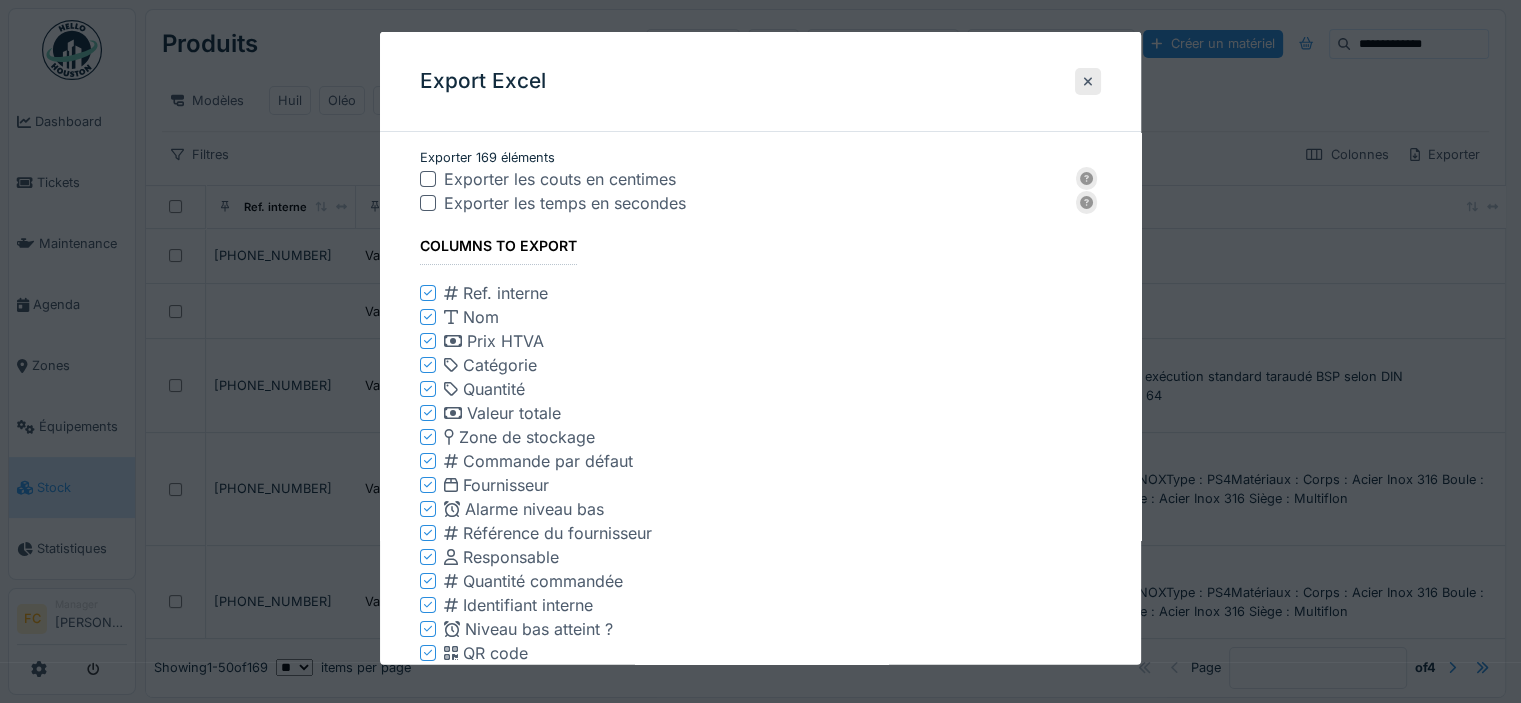 click 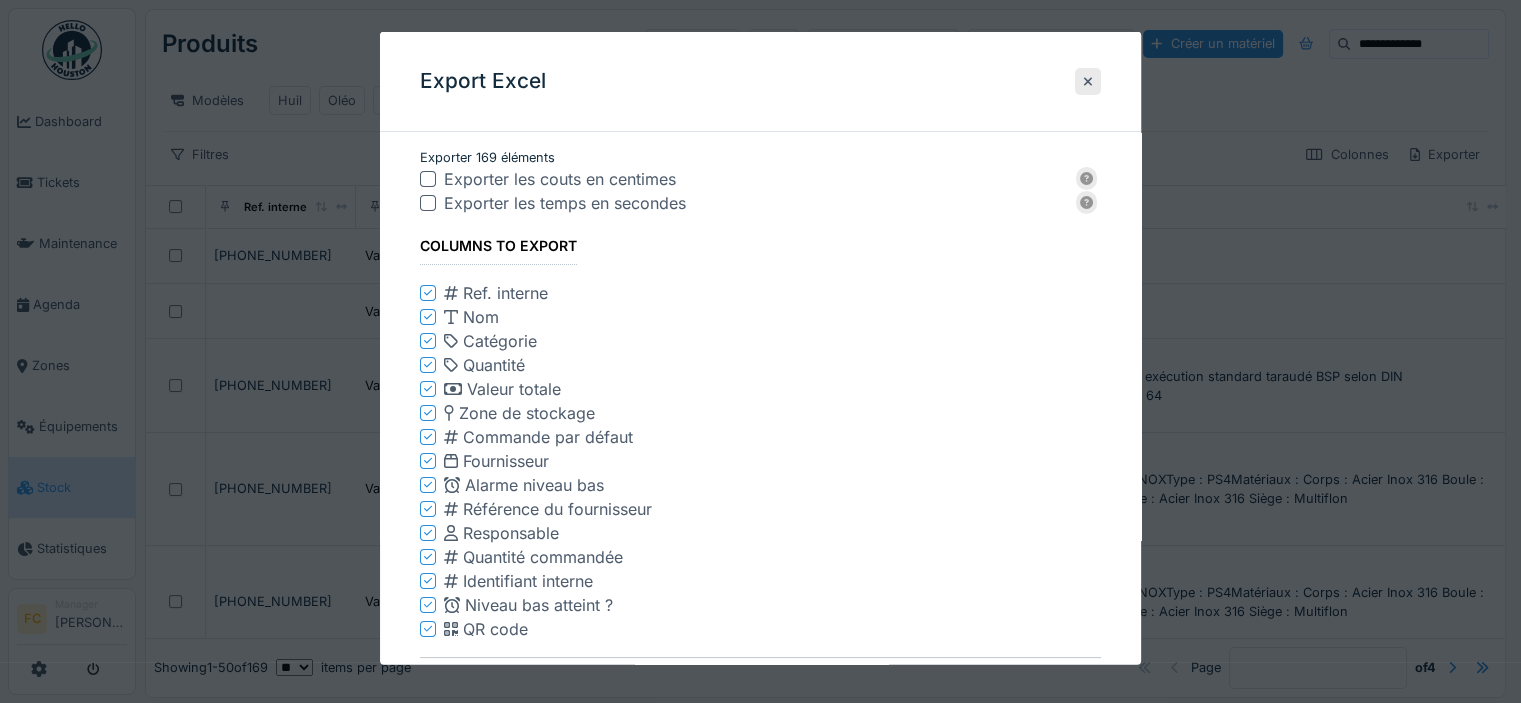 click 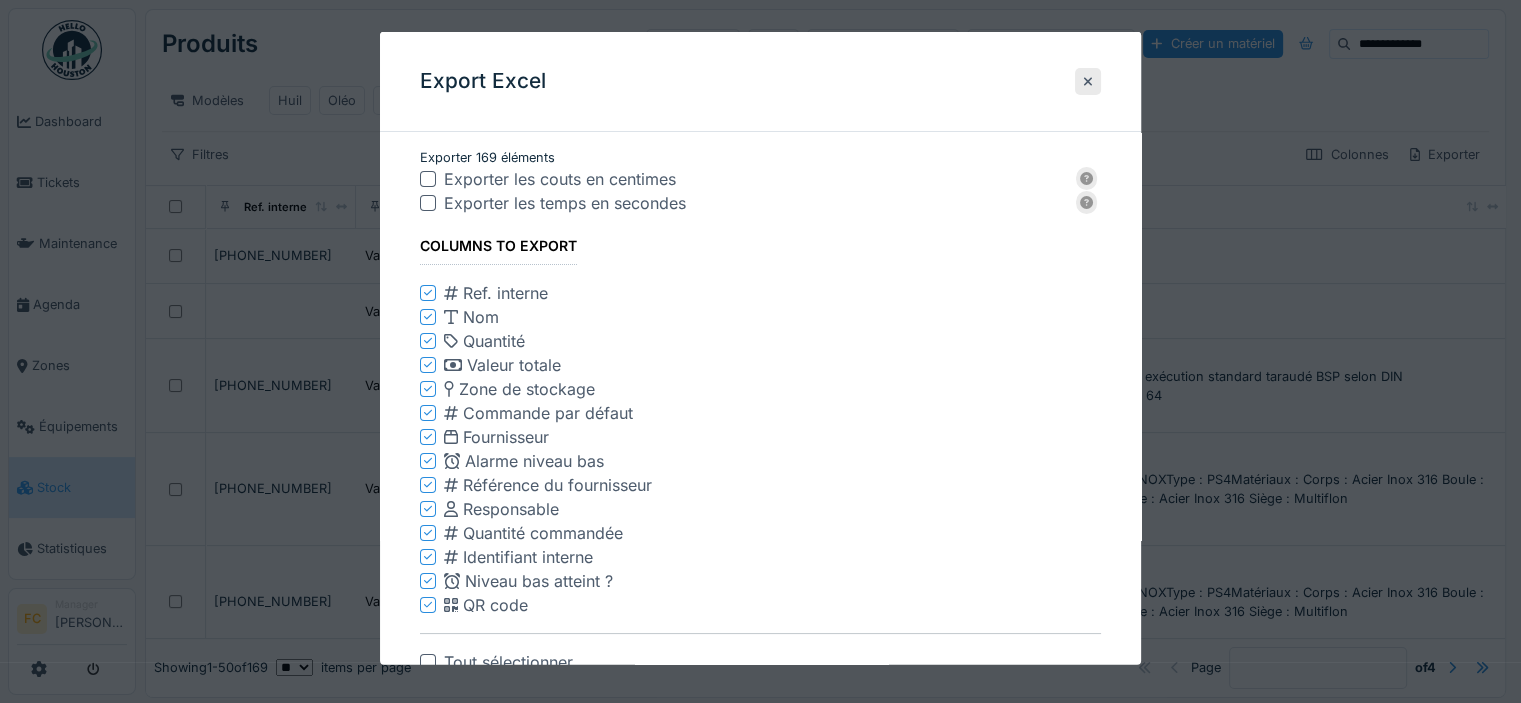 click 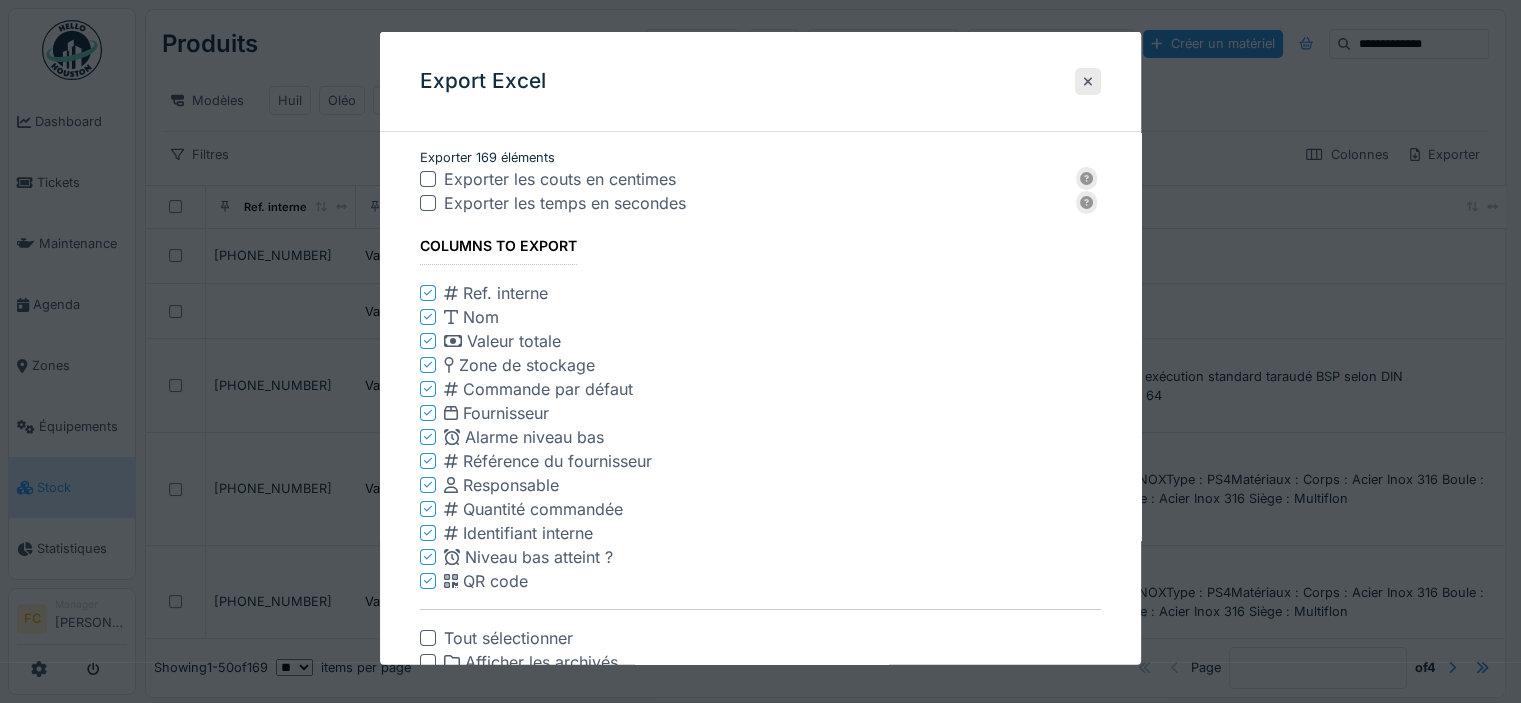 click 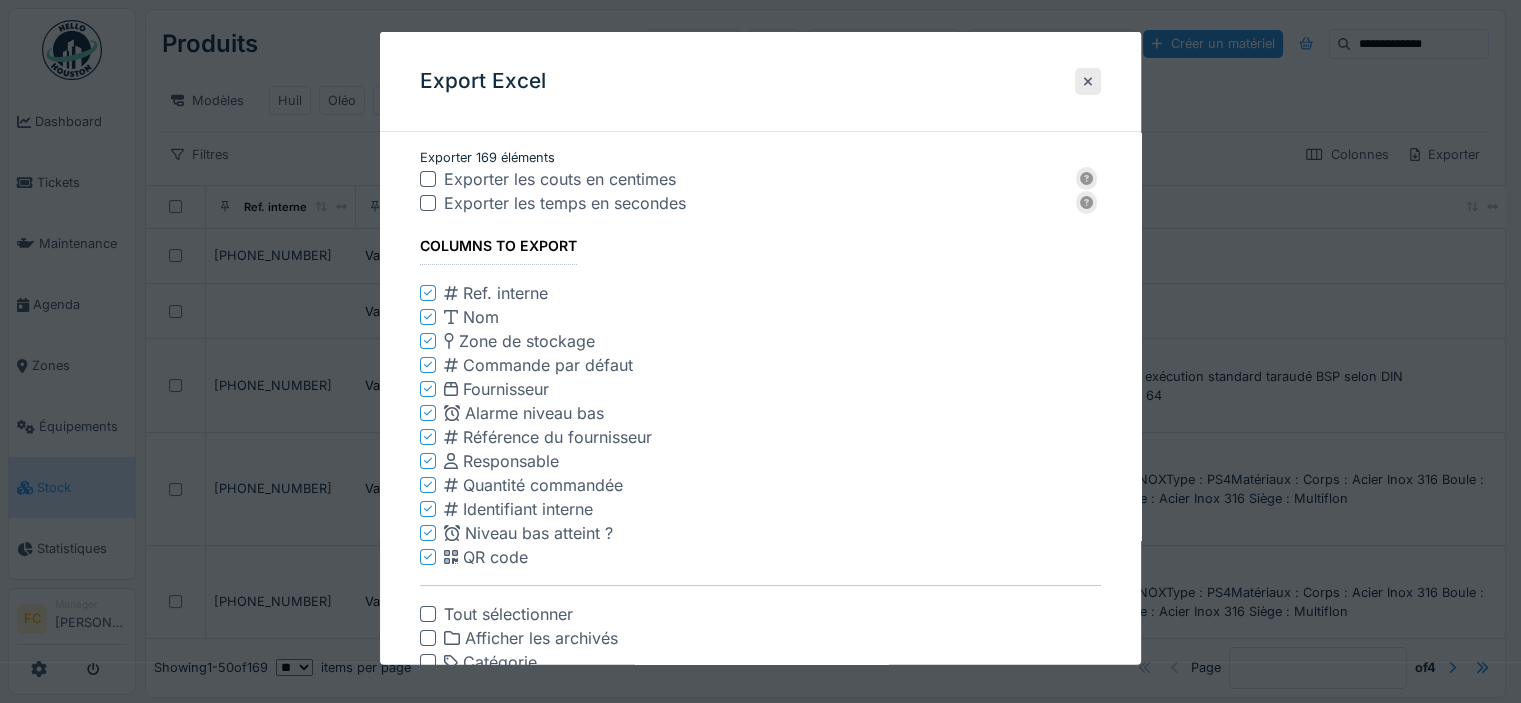 click 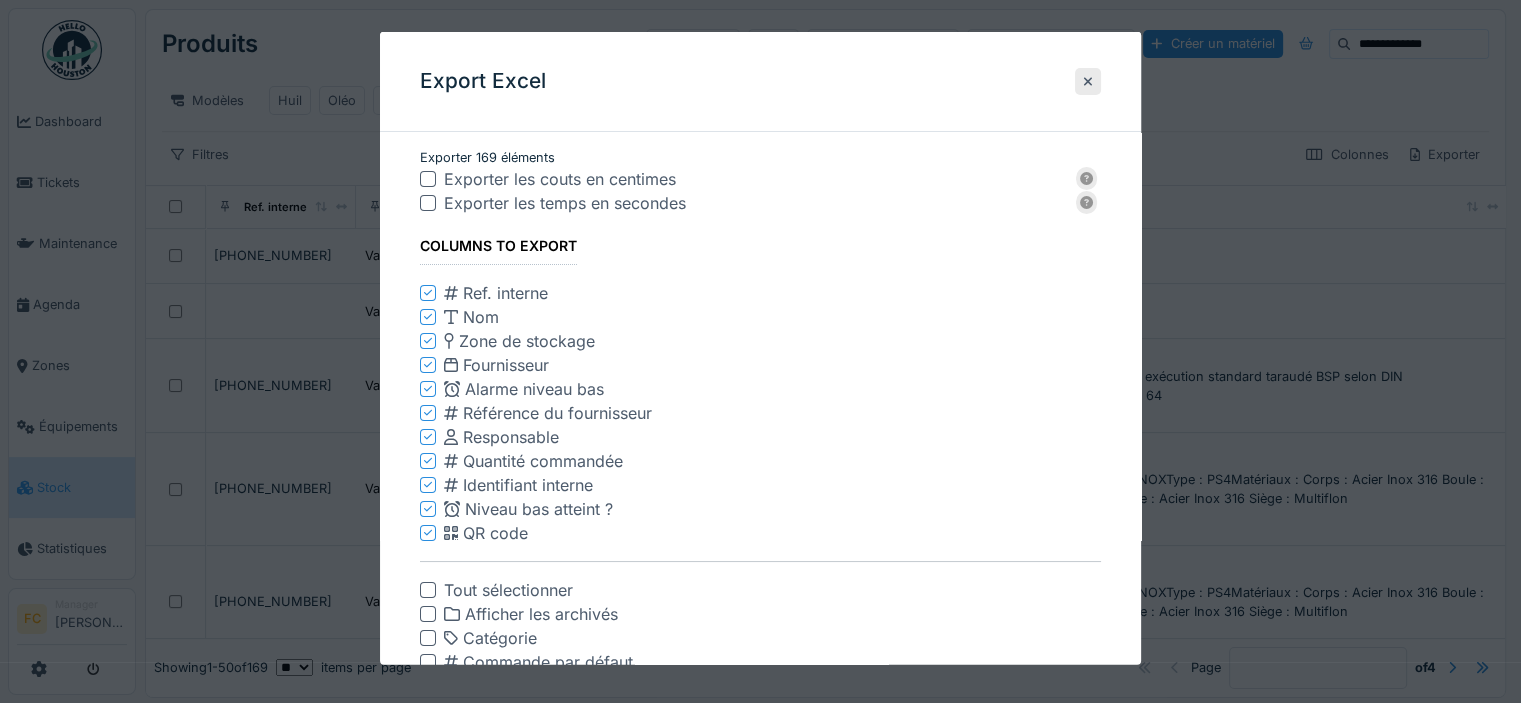 click 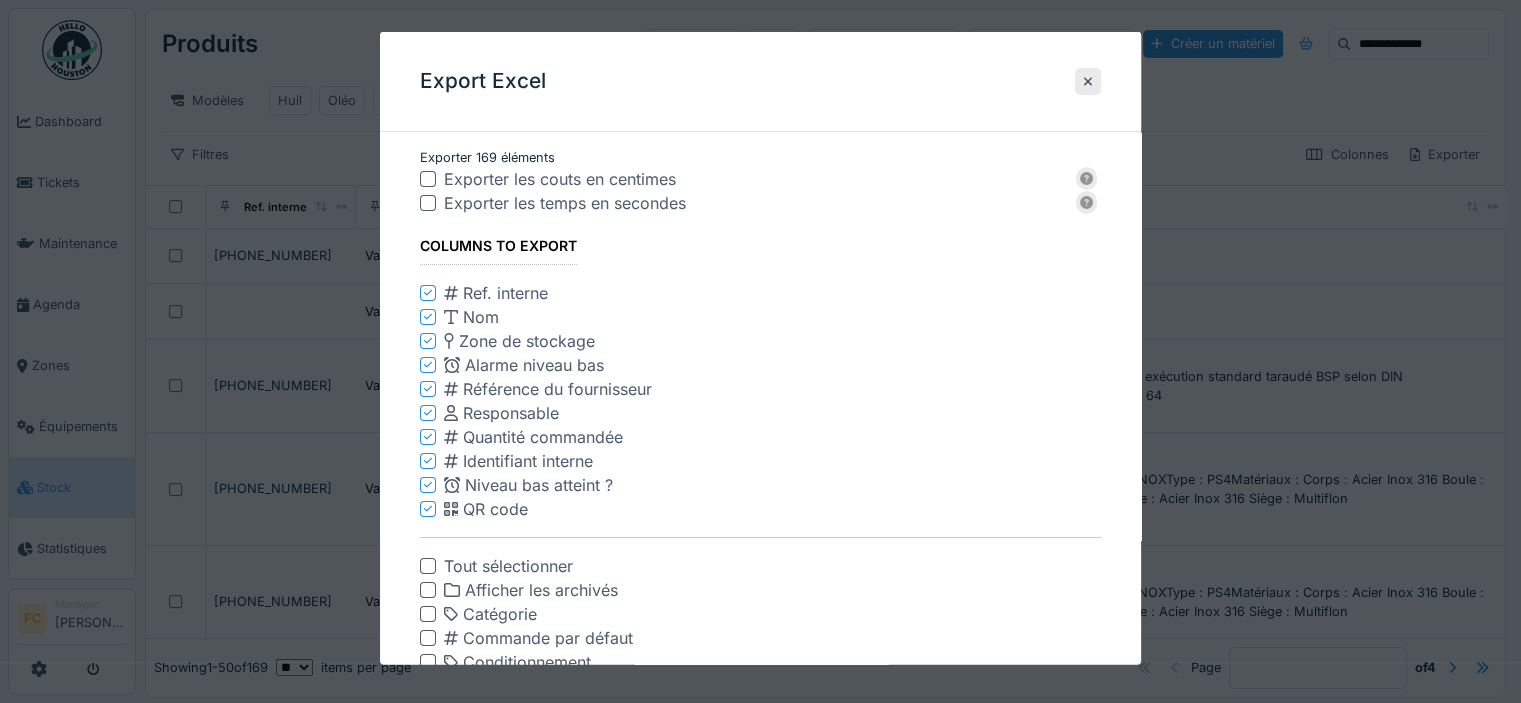 click 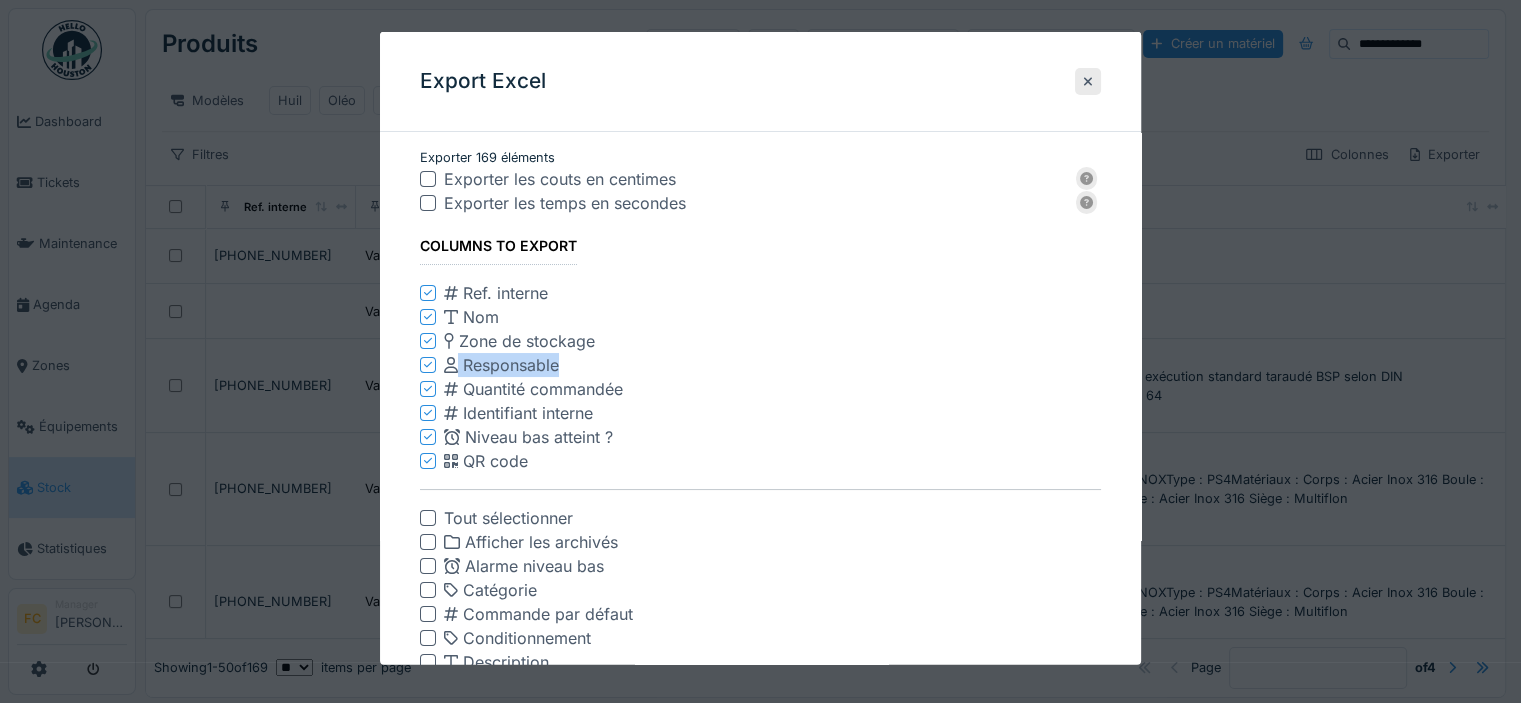 click 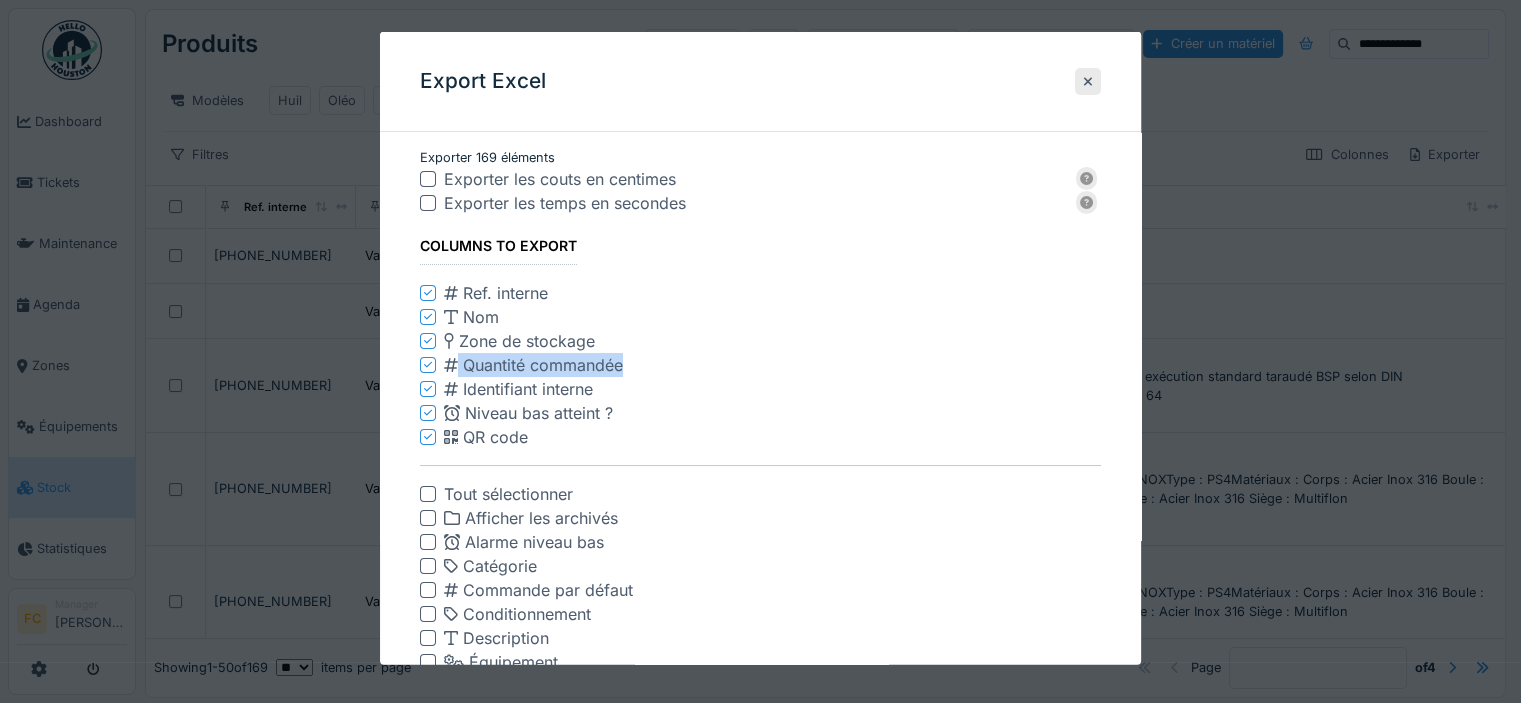 click 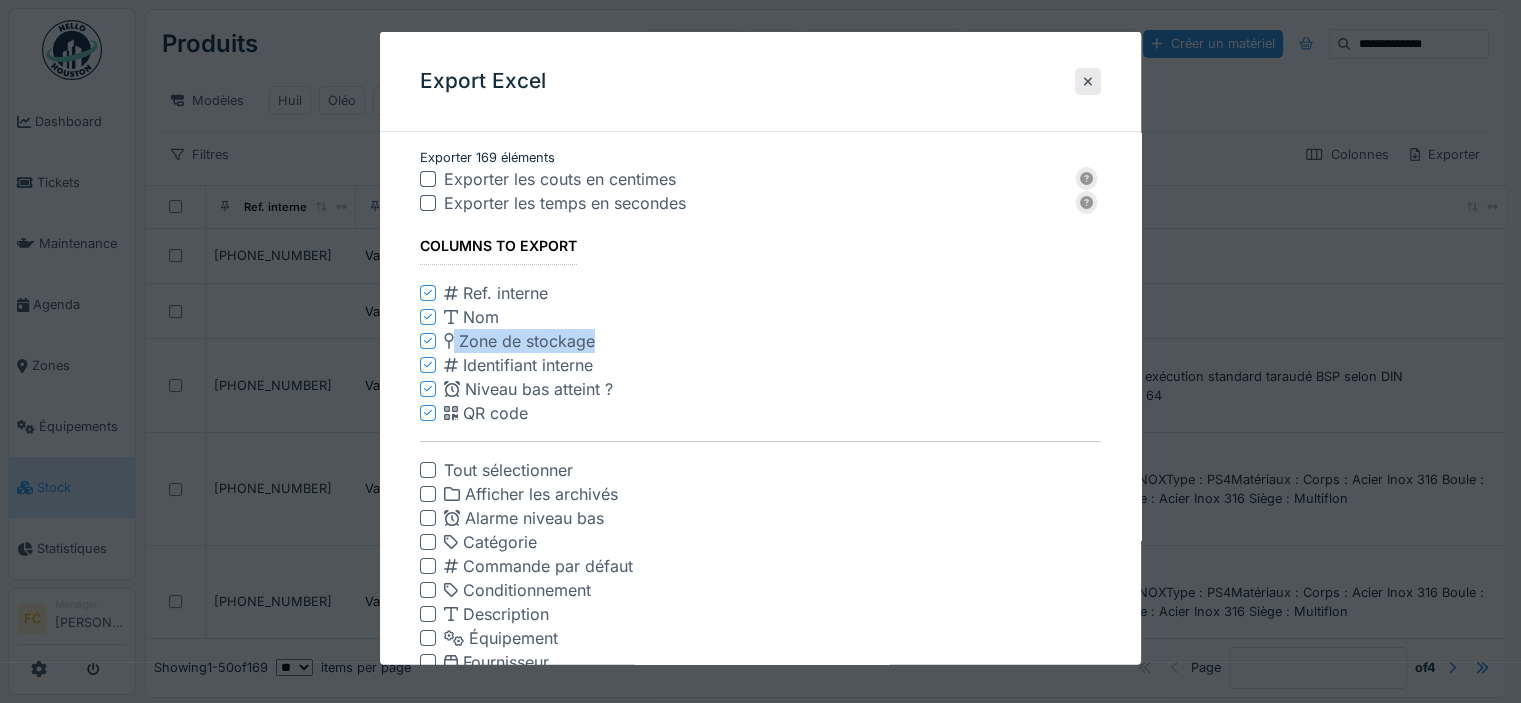 click 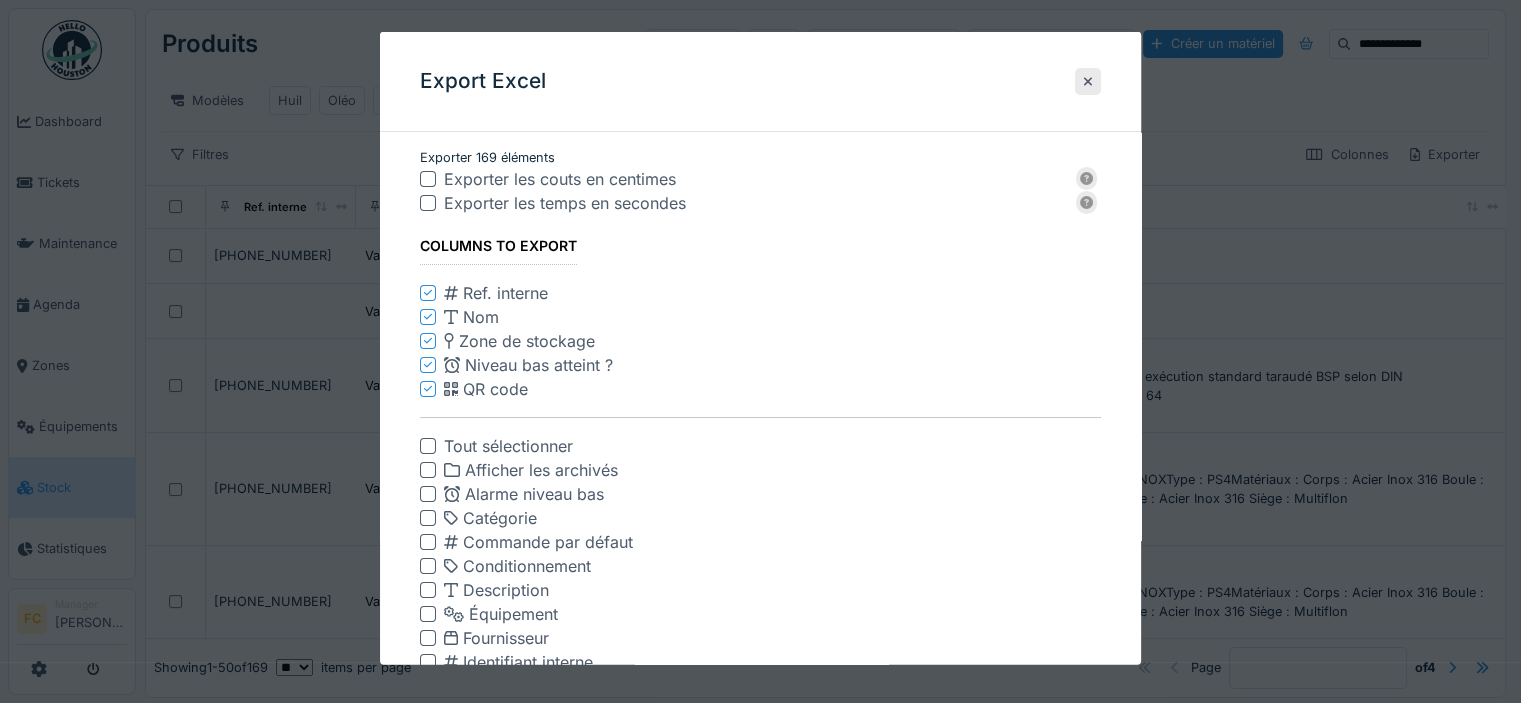 click 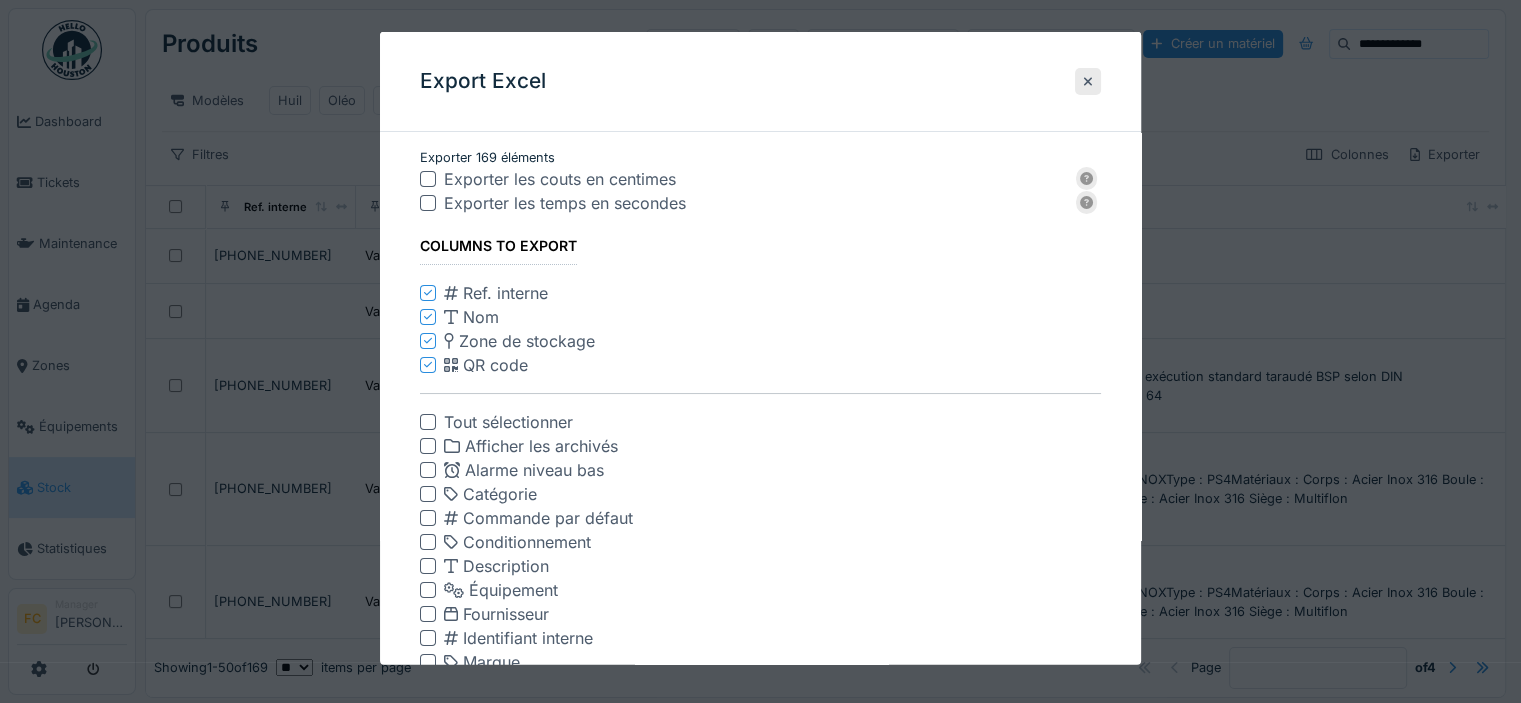 scroll, scrollTop: 338, scrollLeft: 0, axis: vertical 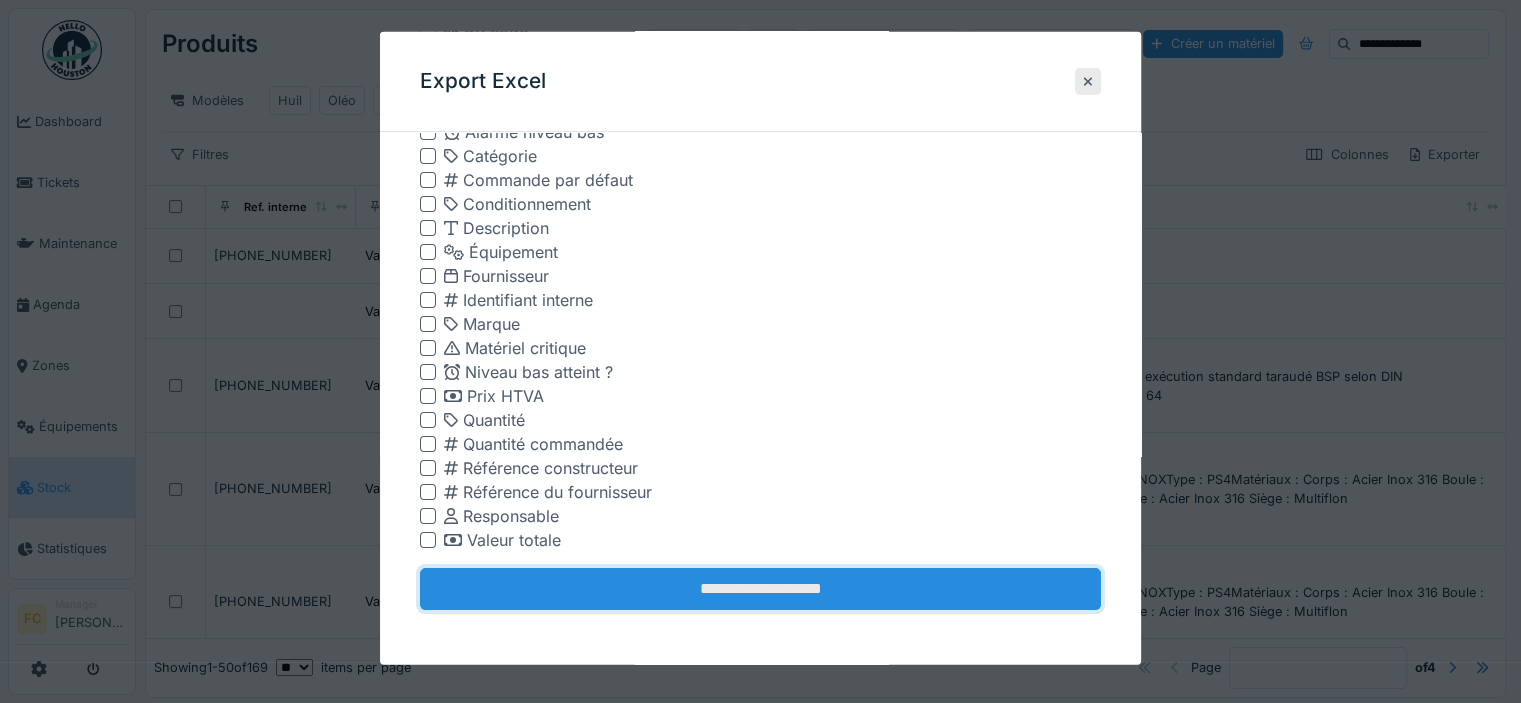 click on "**********" at bounding box center [760, 589] 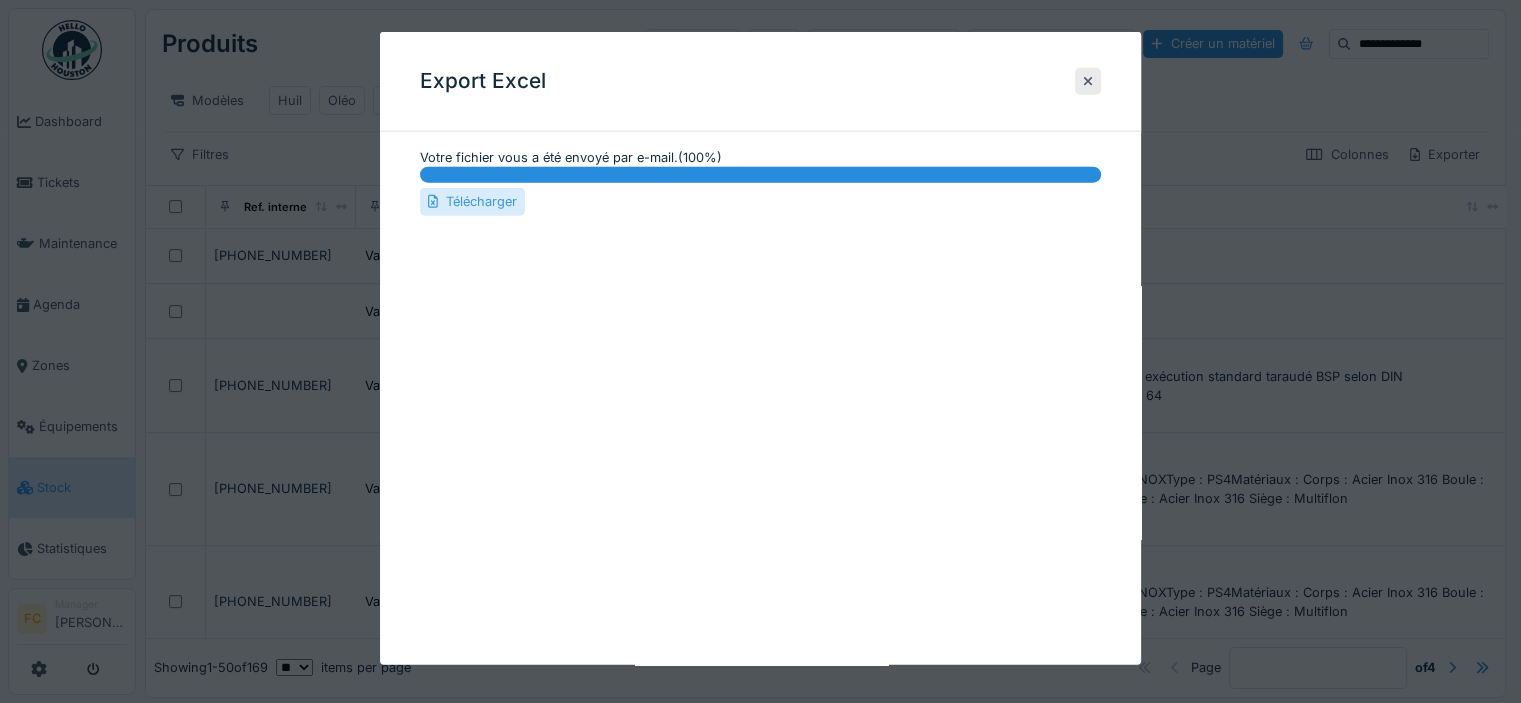 click on "Télécharger" at bounding box center (472, 201) 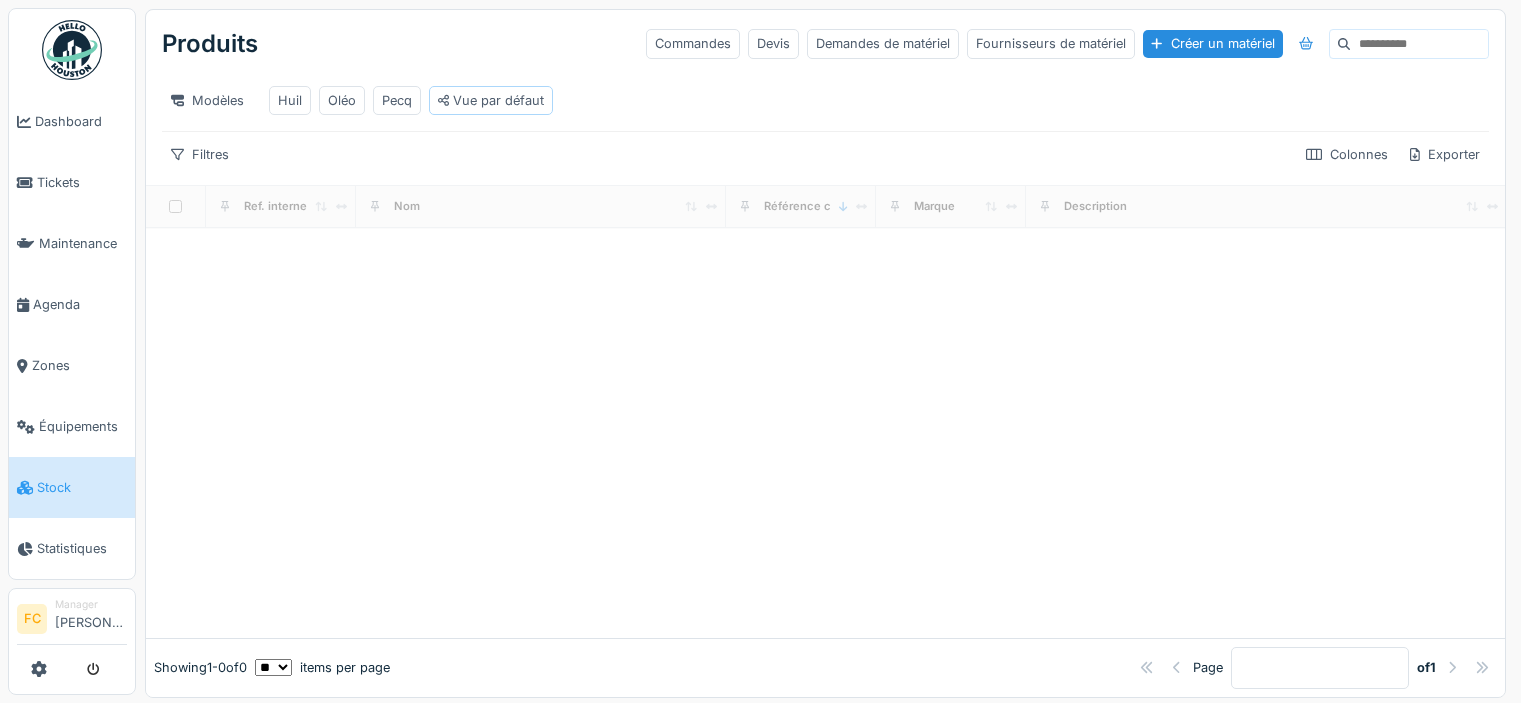 scroll, scrollTop: 0, scrollLeft: 0, axis: both 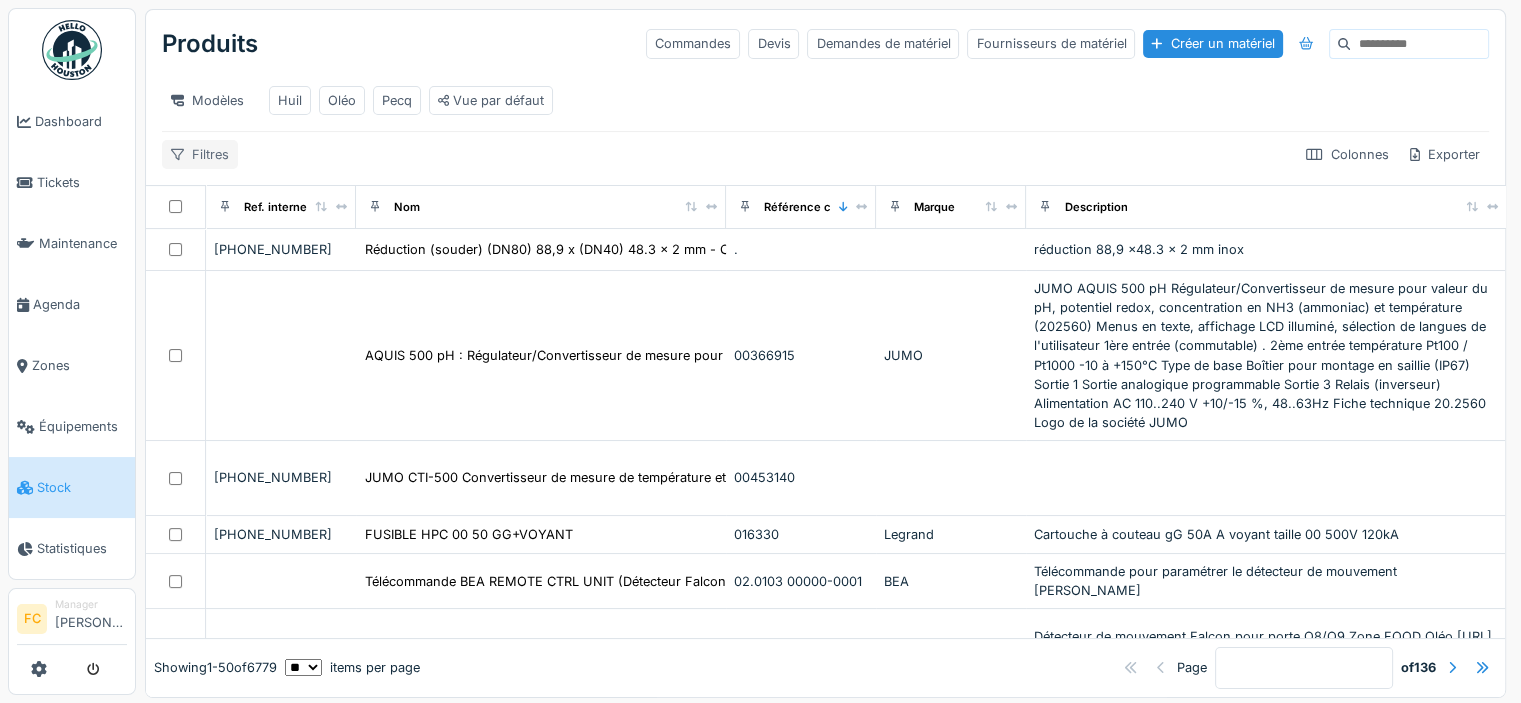 click on "Filtres" at bounding box center [200, 154] 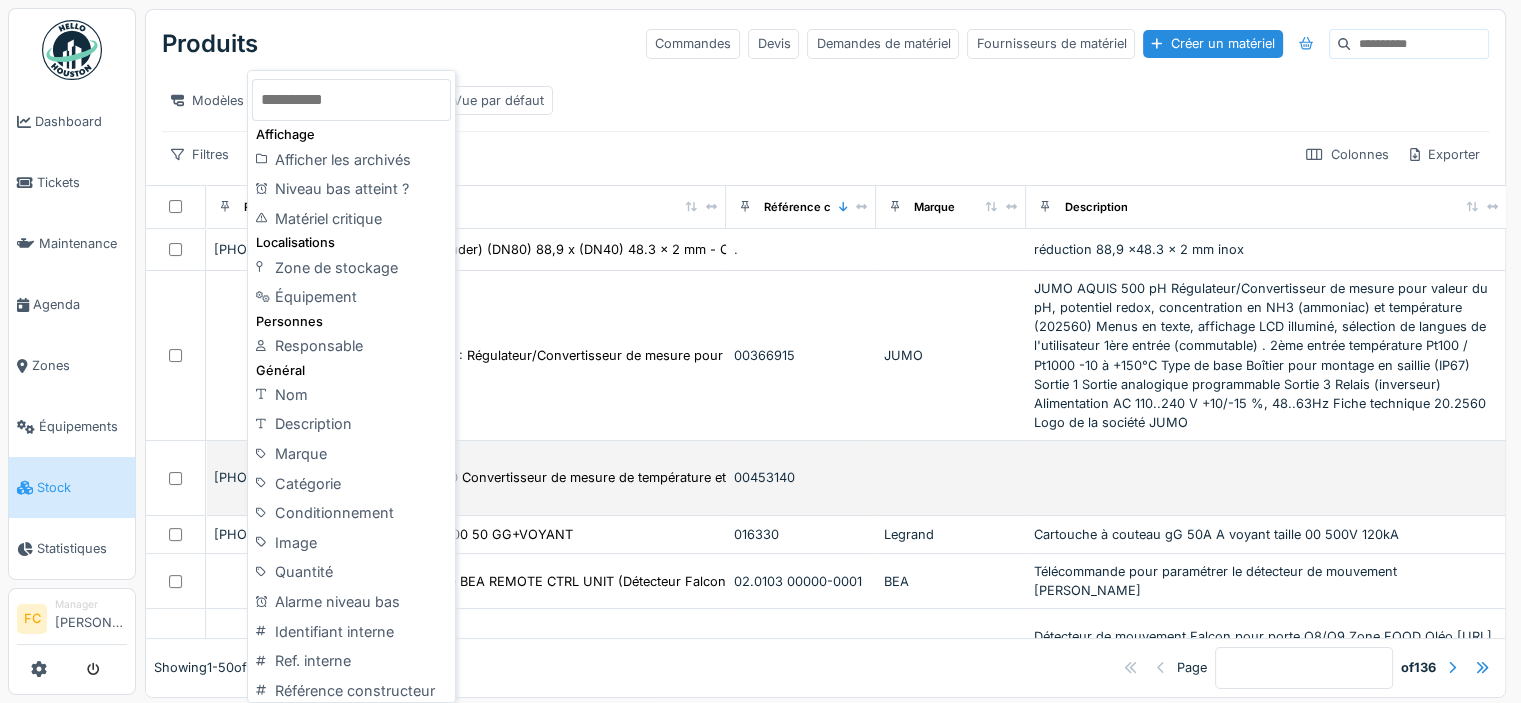 click on "Marque" at bounding box center (351, 454) 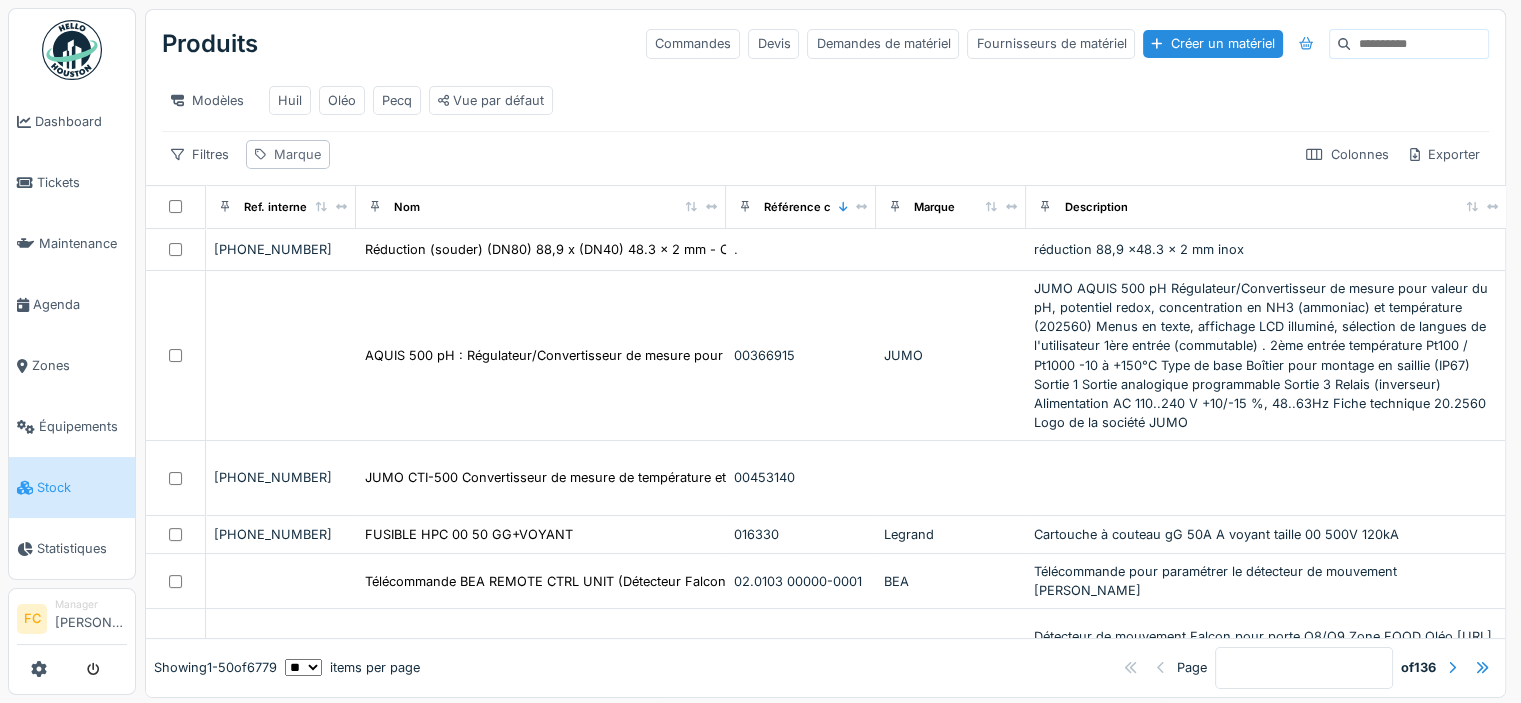click on "Marque" at bounding box center (297, 154) 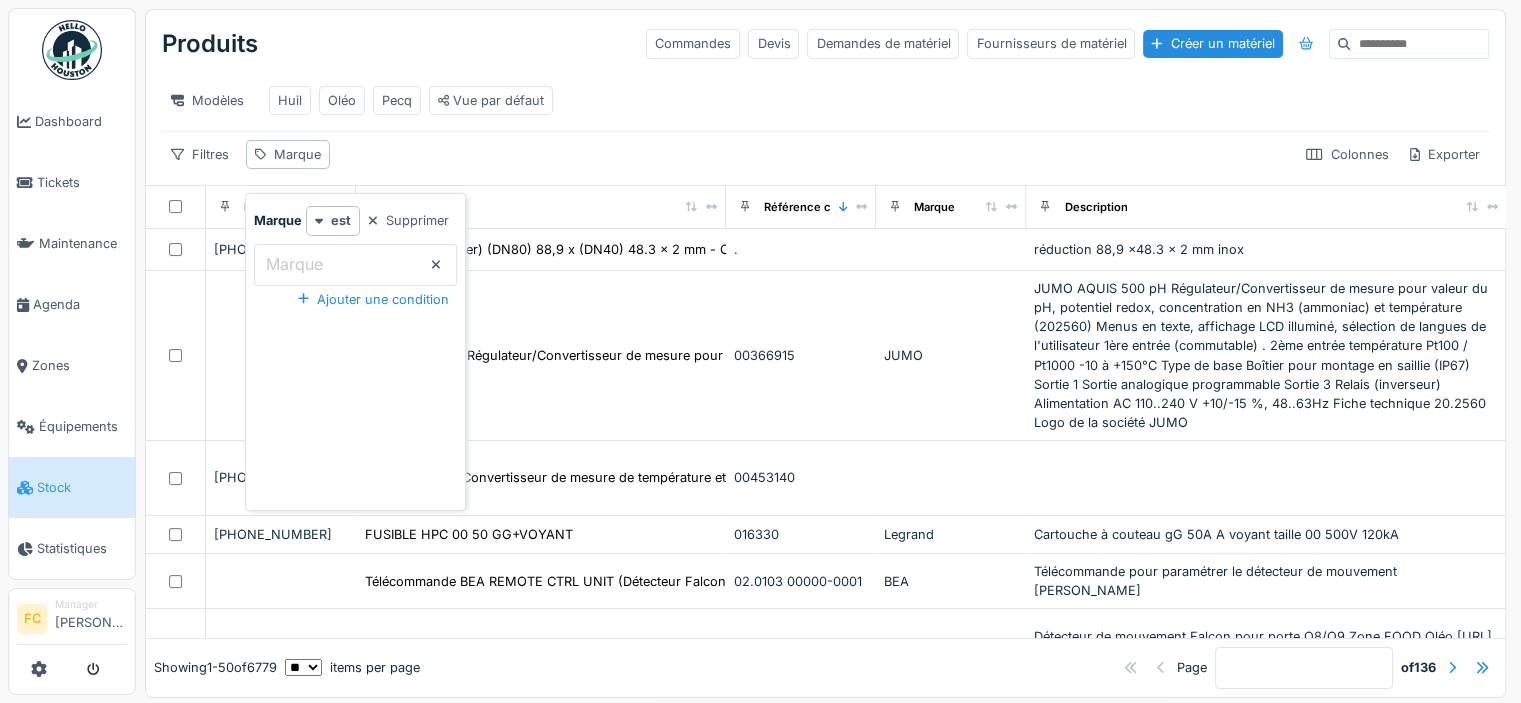 click on "Marque" at bounding box center [294, 264] 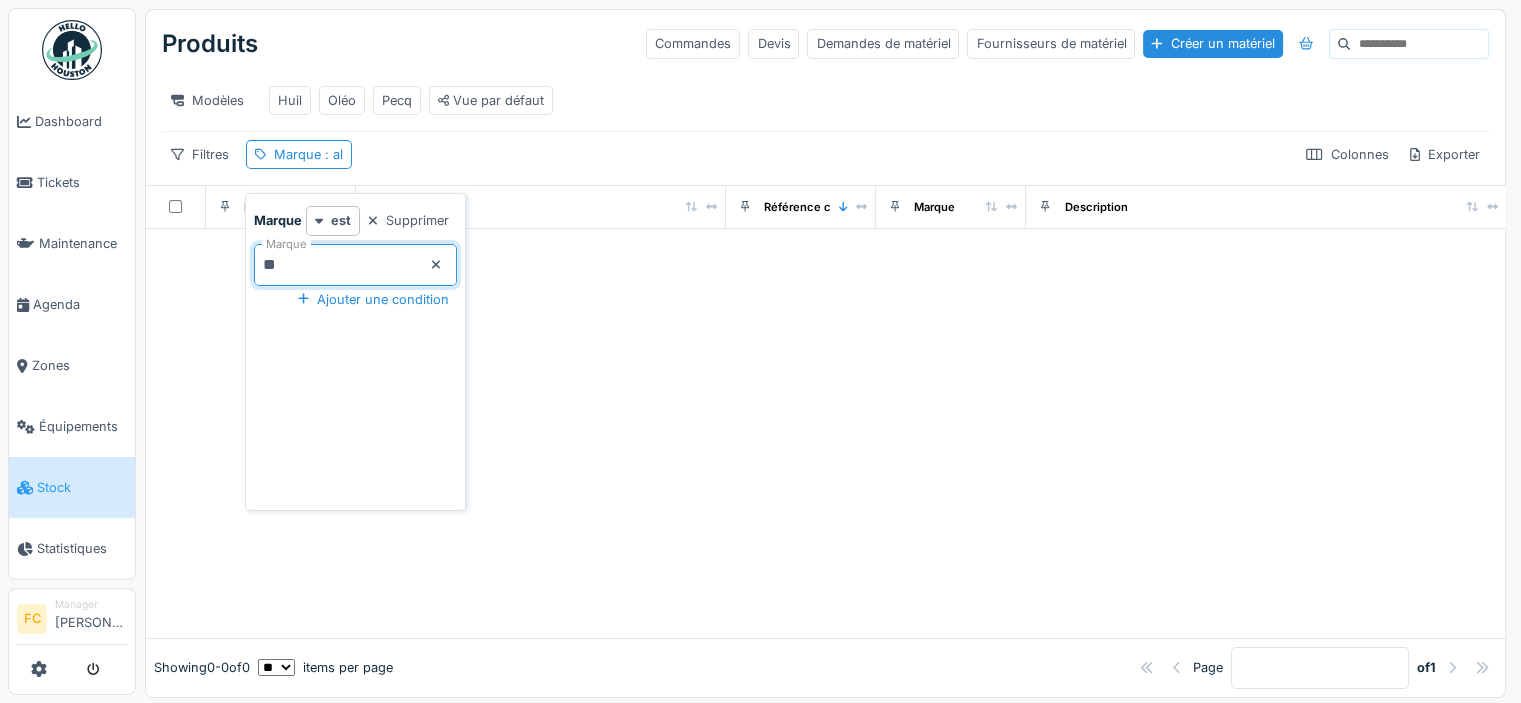 type on "*" 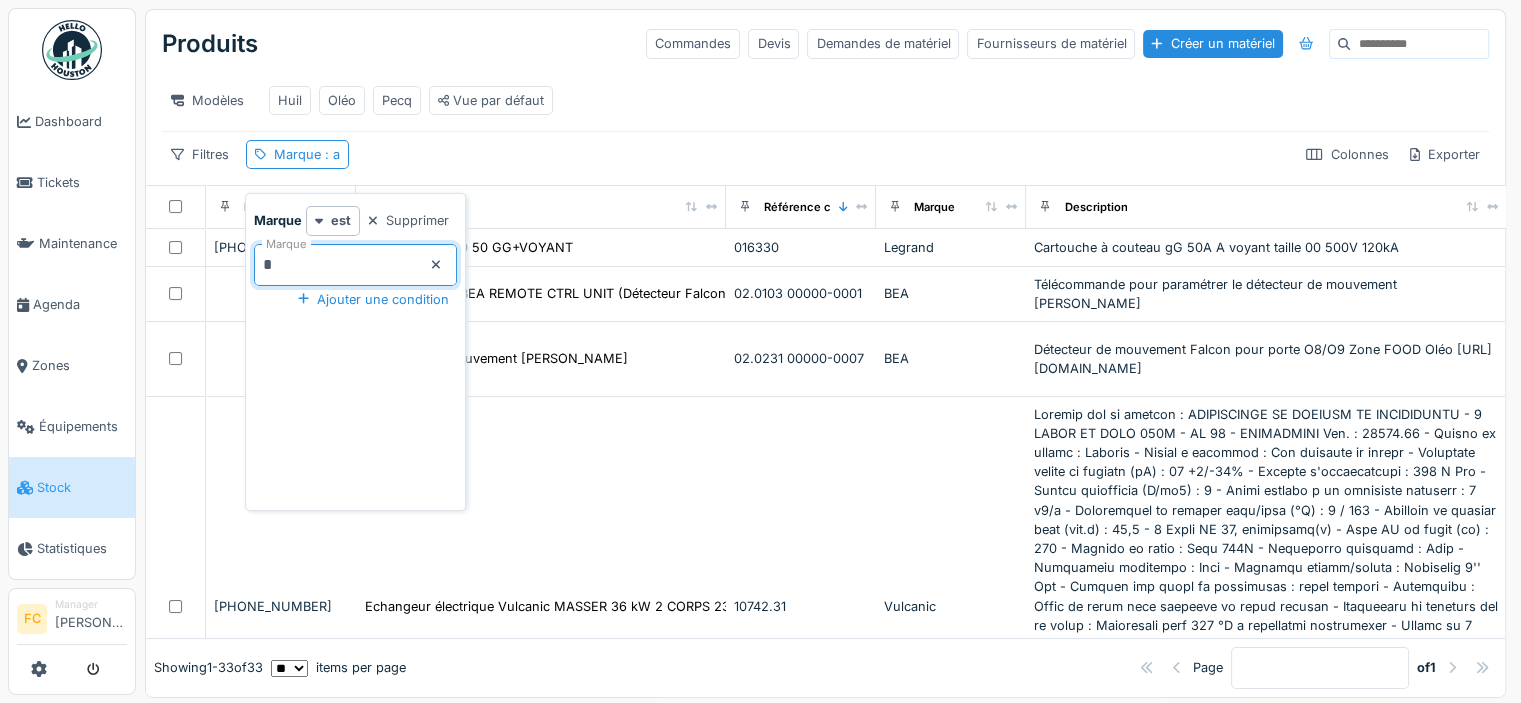 type 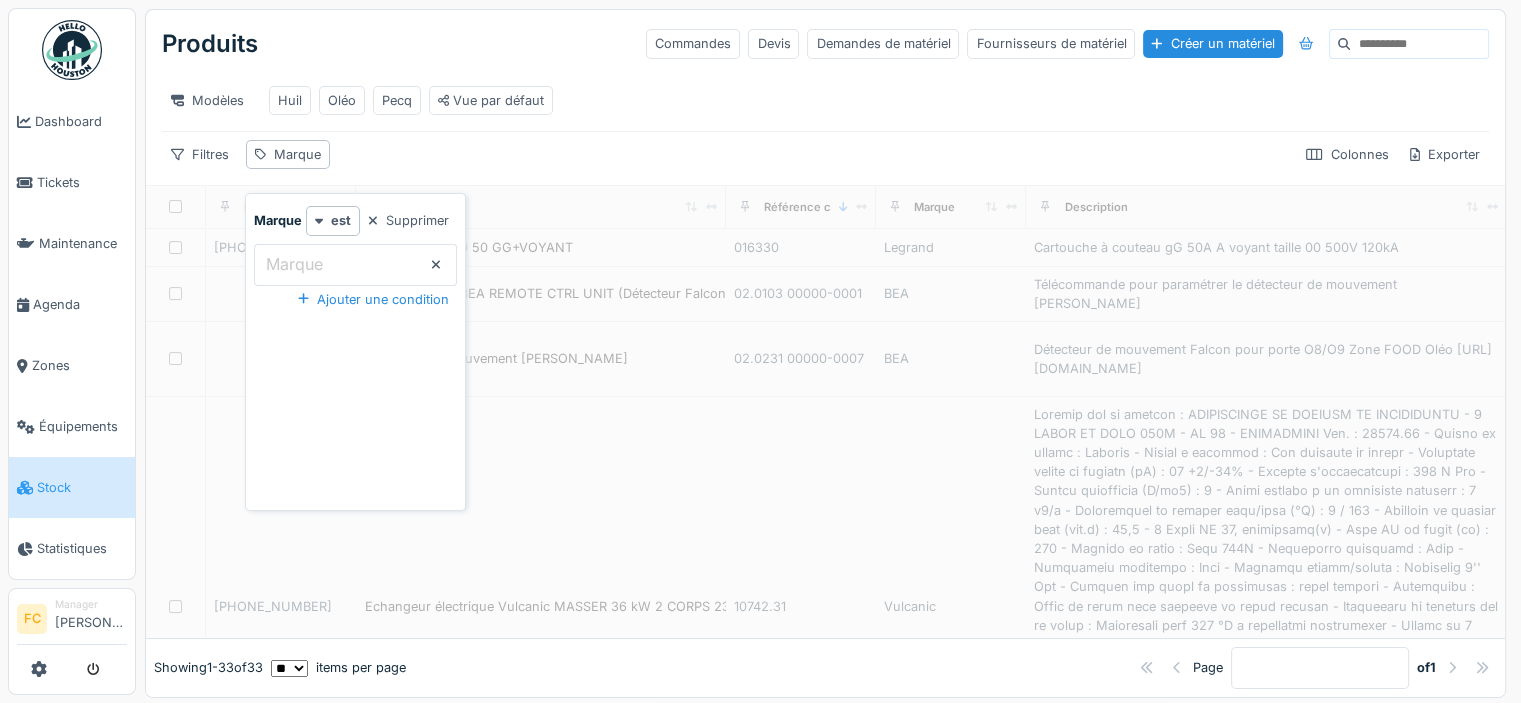 click at bounding box center (373, 220) 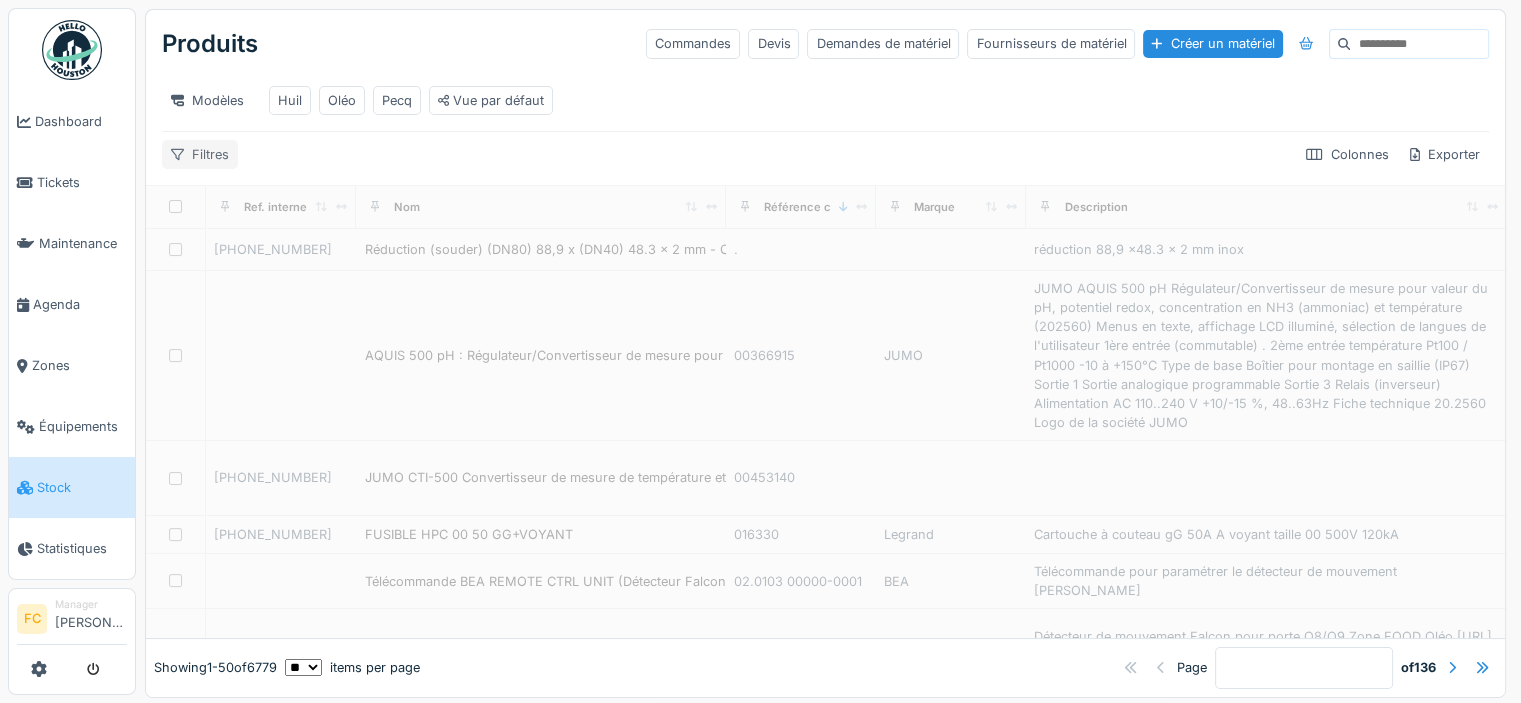 click on "Filtres" at bounding box center [200, 154] 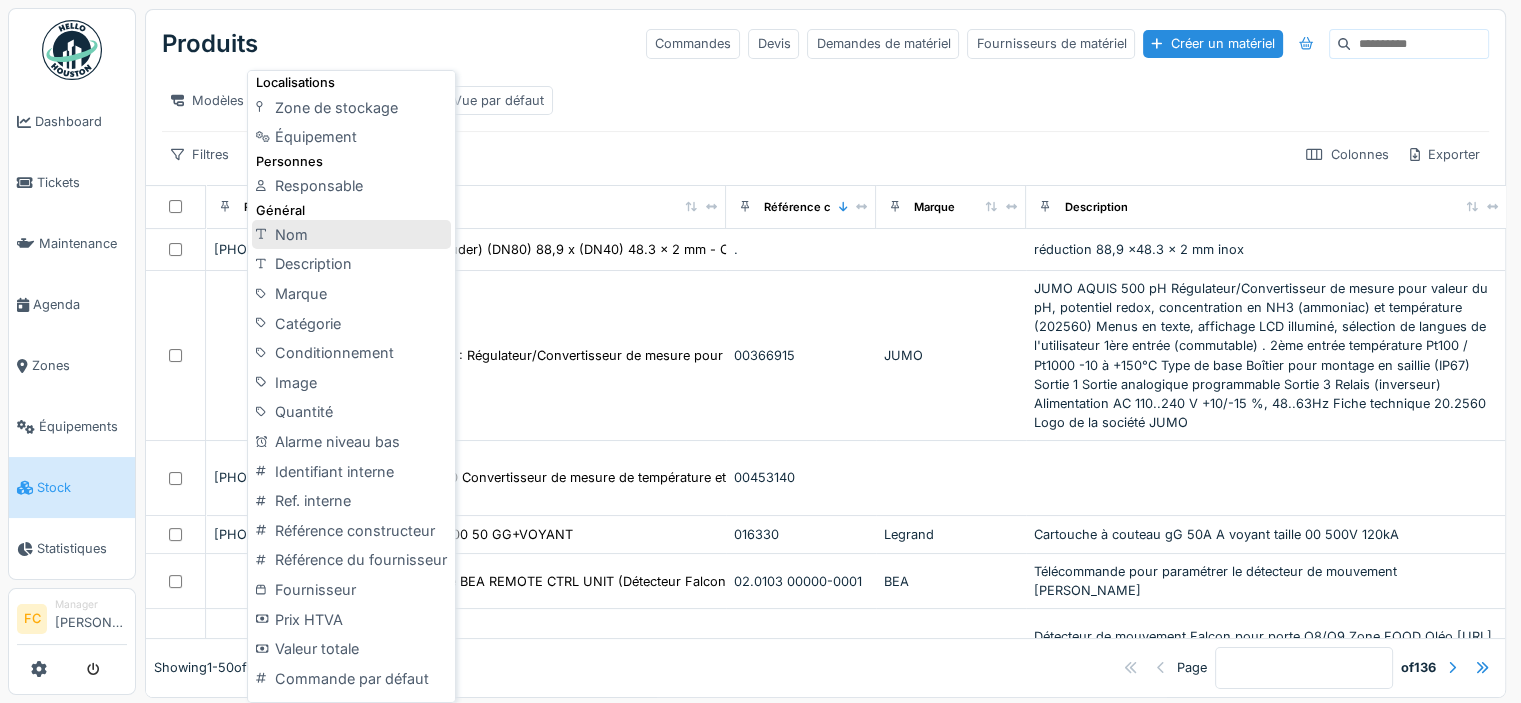 scroll, scrollTop: 184, scrollLeft: 0, axis: vertical 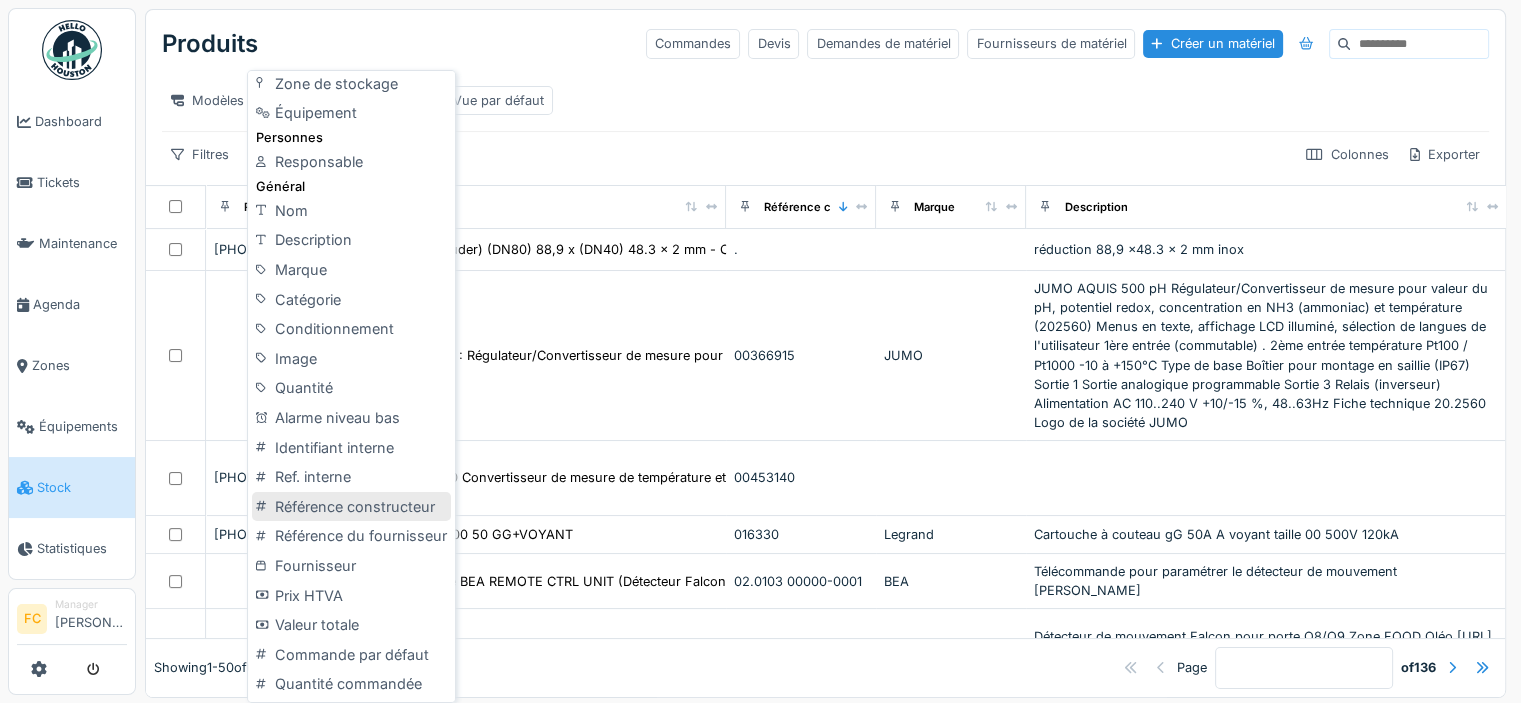 click on "Référence constructeur" at bounding box center (351, 507) 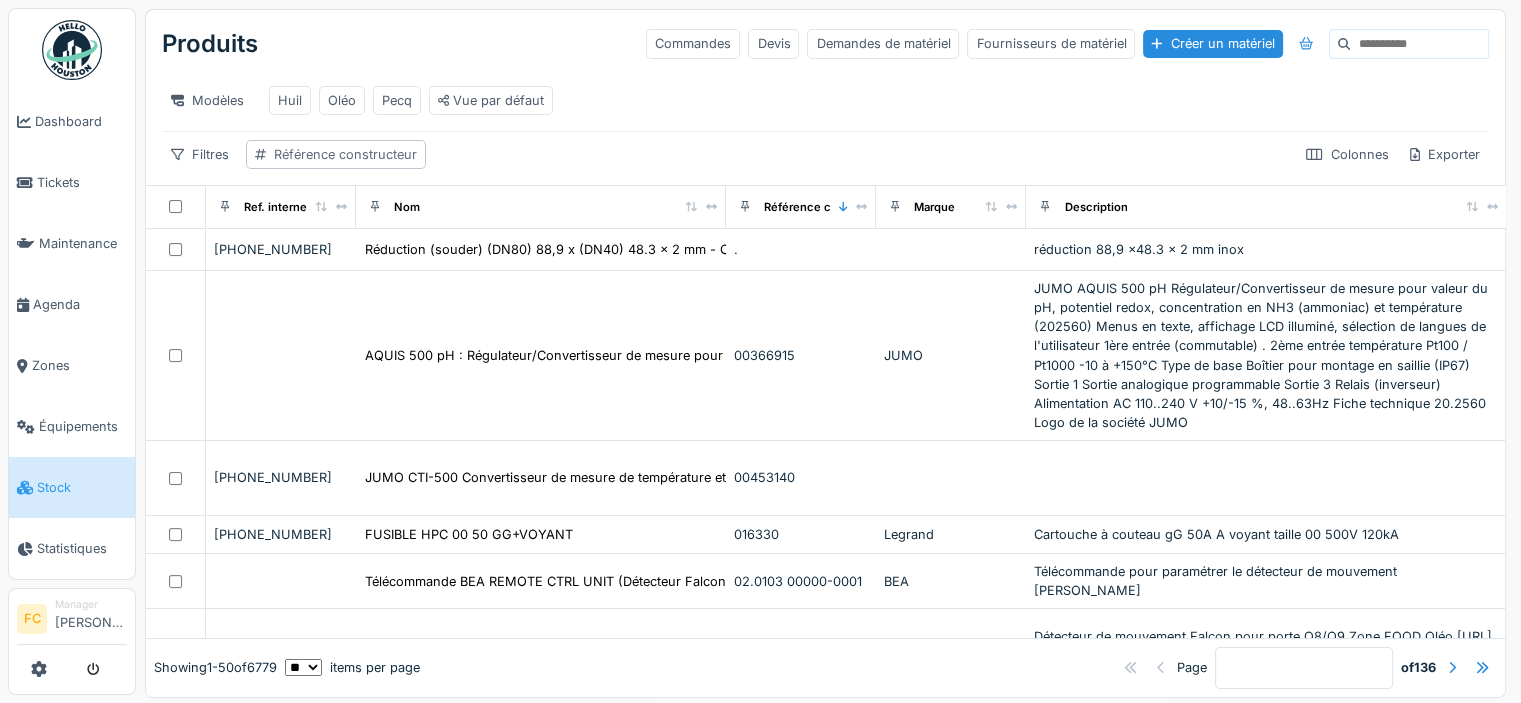 click on "Référence constructeur" at bounding box center (345, 154) 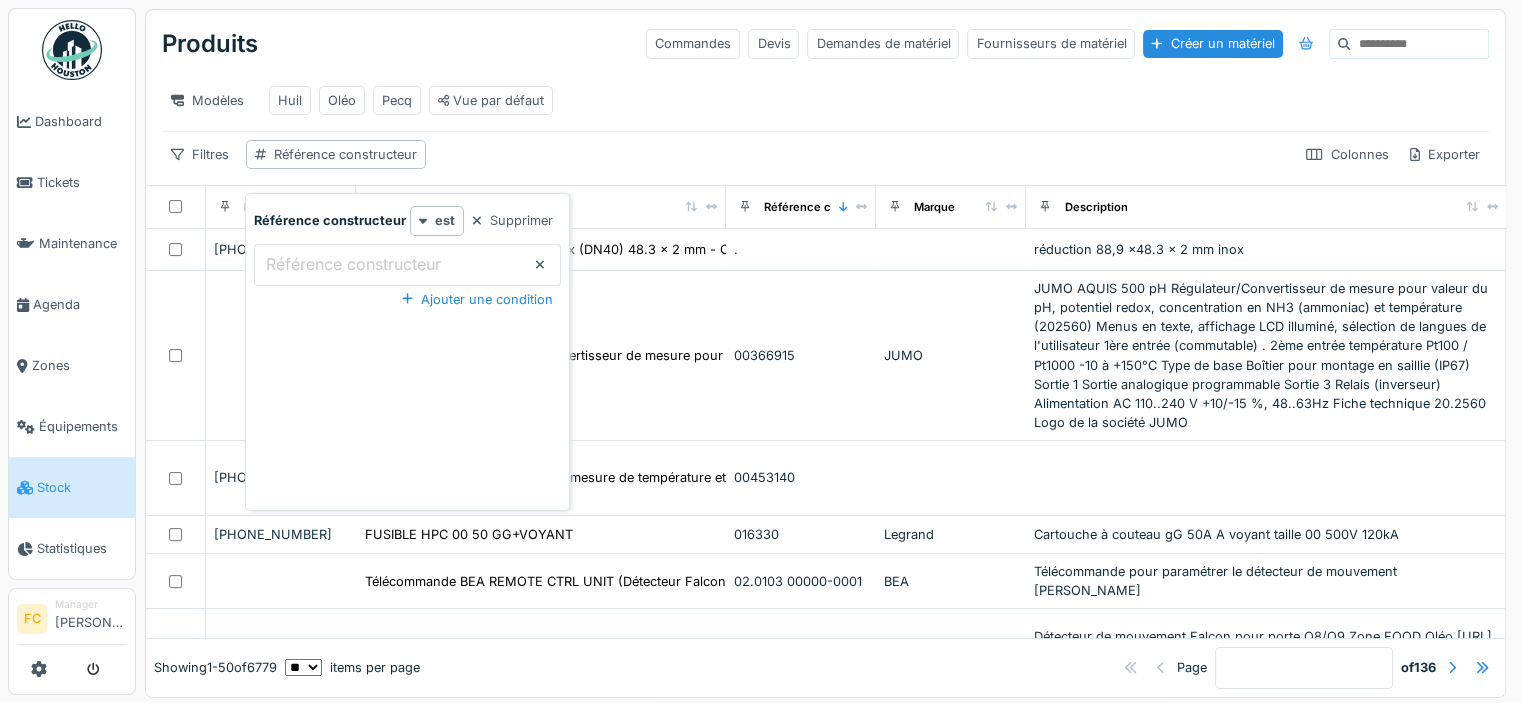 click on "Référence constructeur" at bounding box center [353, 264] 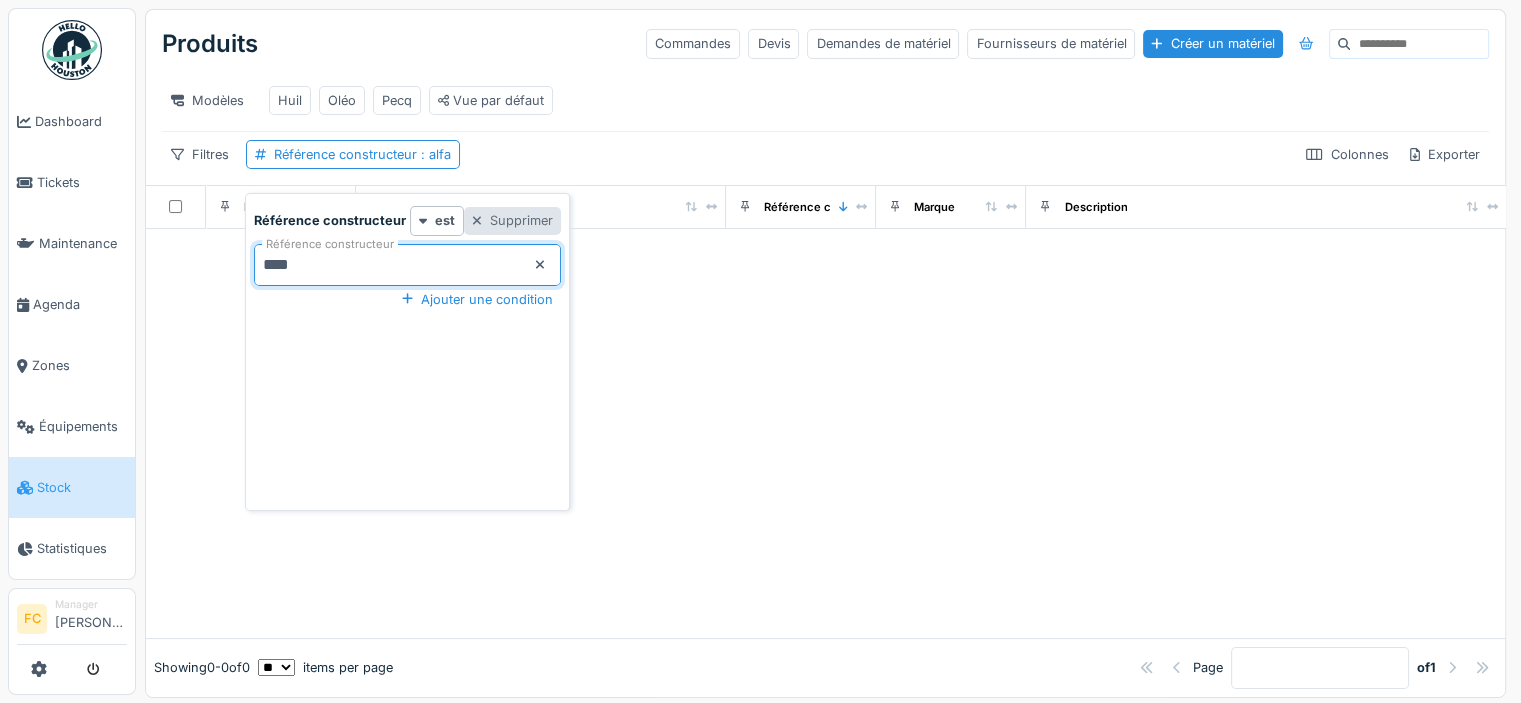 type on "****" 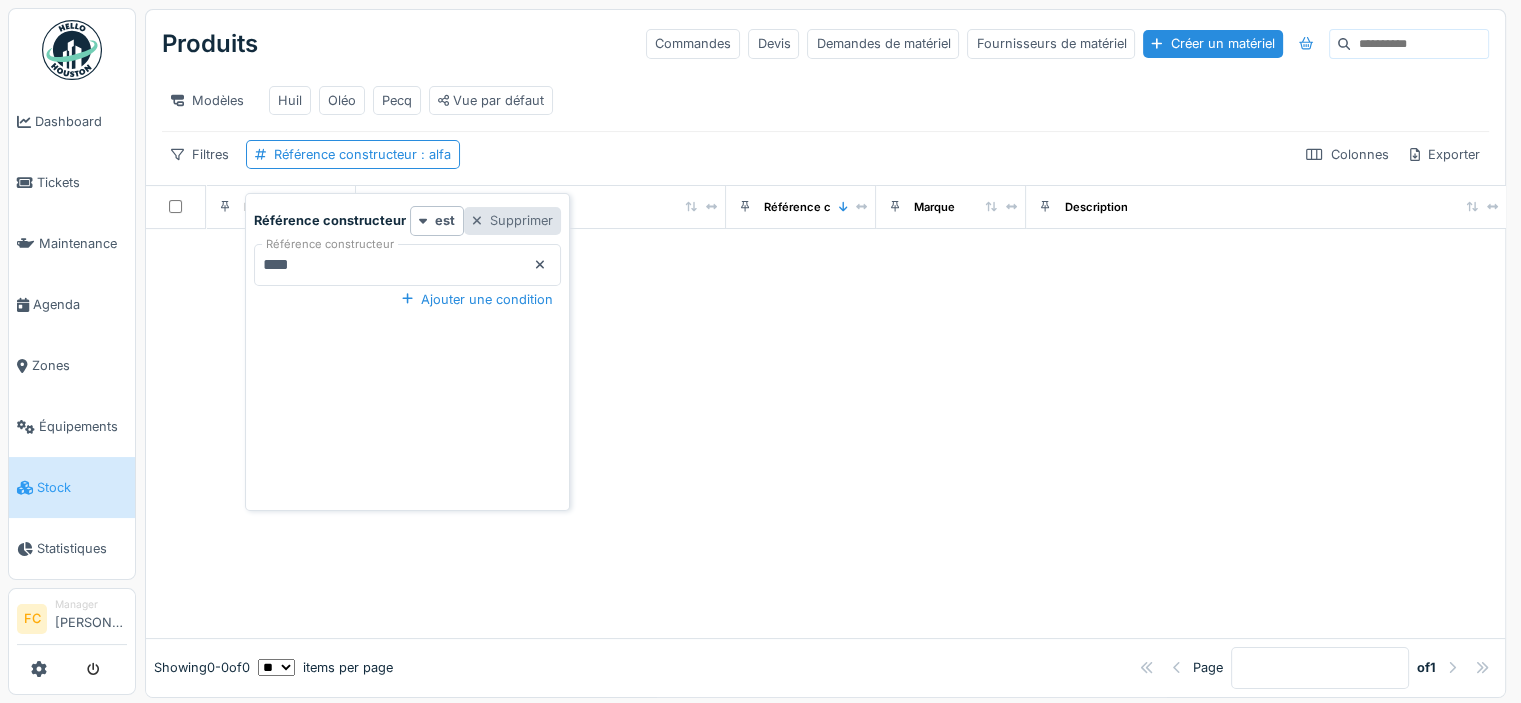 click on "Supprimer" at bounding box center (512, 220) 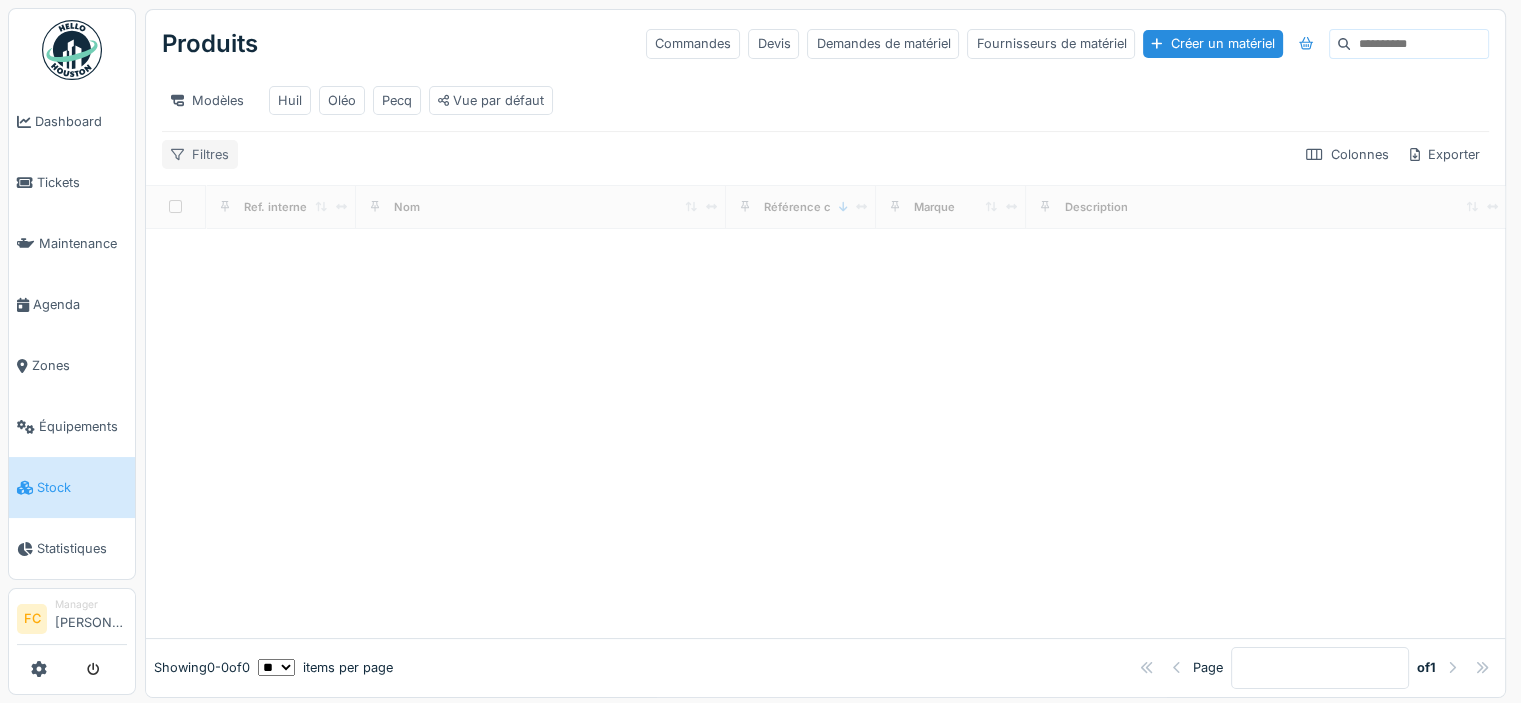 click on "Filtres" at bounding box center [200, 154] 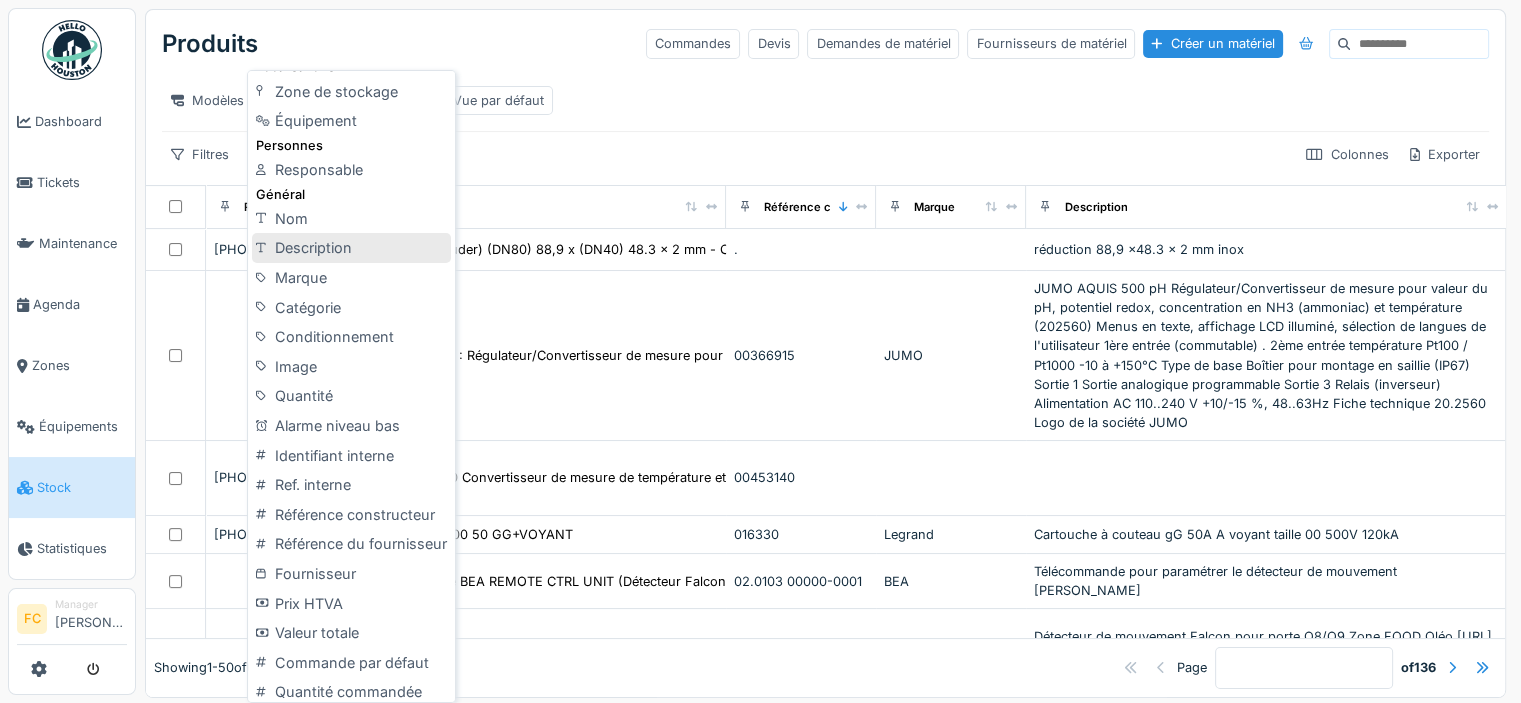 scroll, scrollTop: 184, scrollLeft: 0, axis: vertical 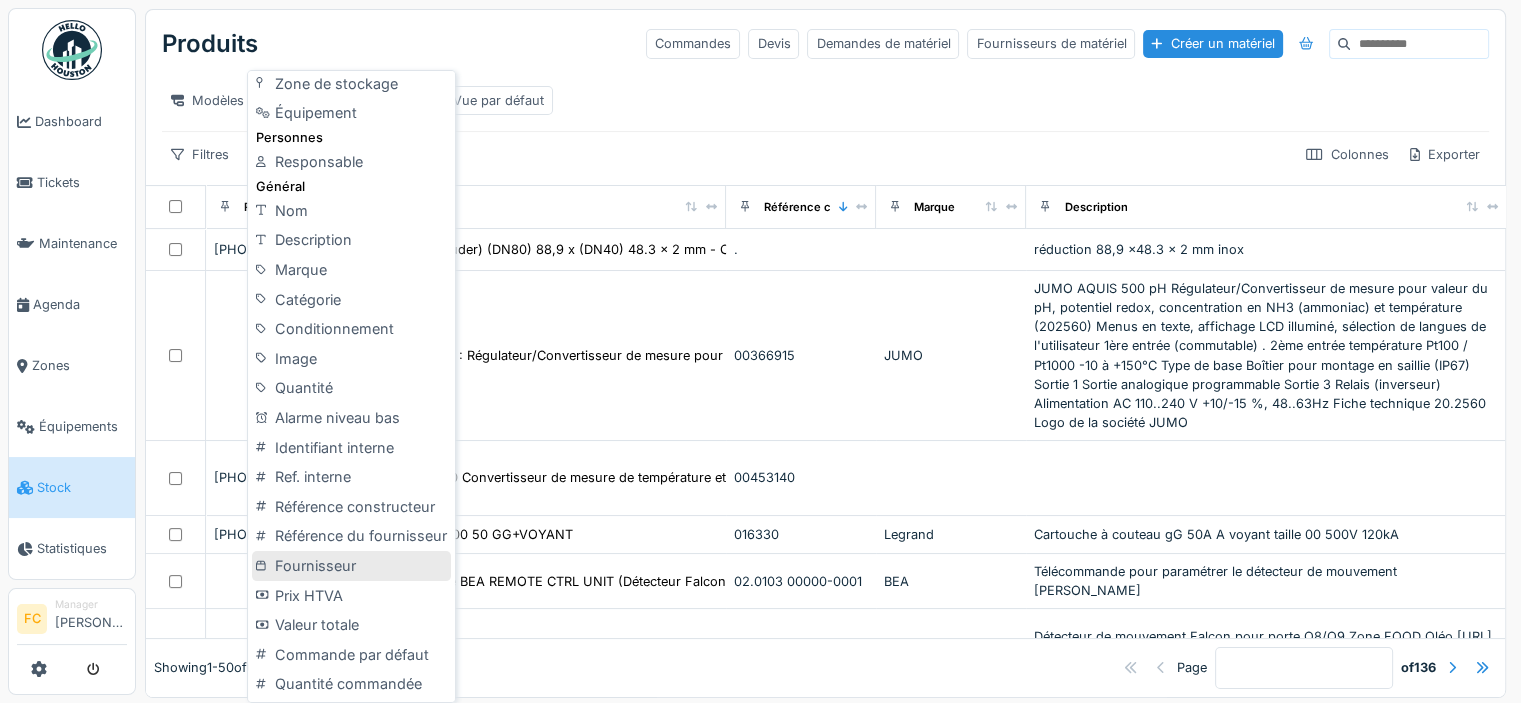 click on "Fournisseur" at bounding box center [351, 566] 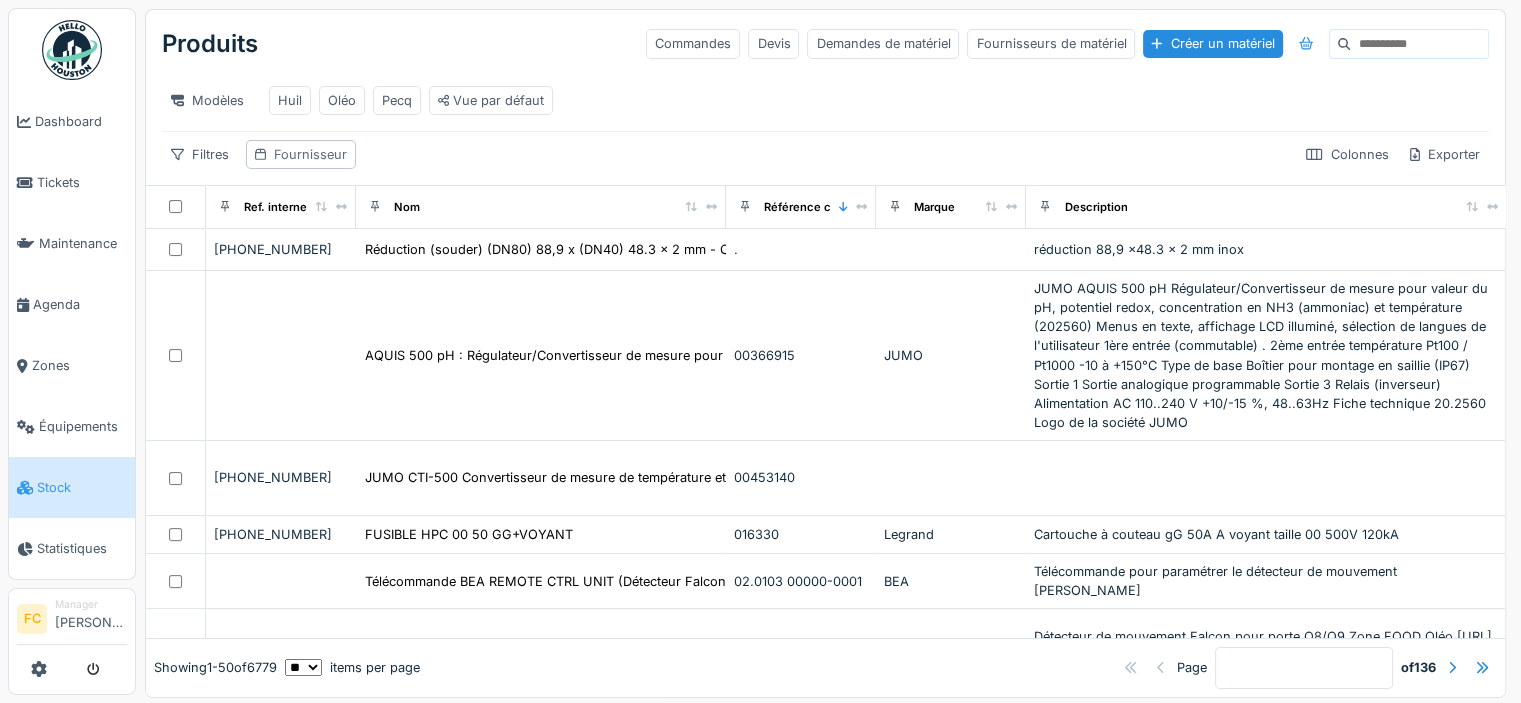 click on "Fournisseur" at bounding box center (310, 154) 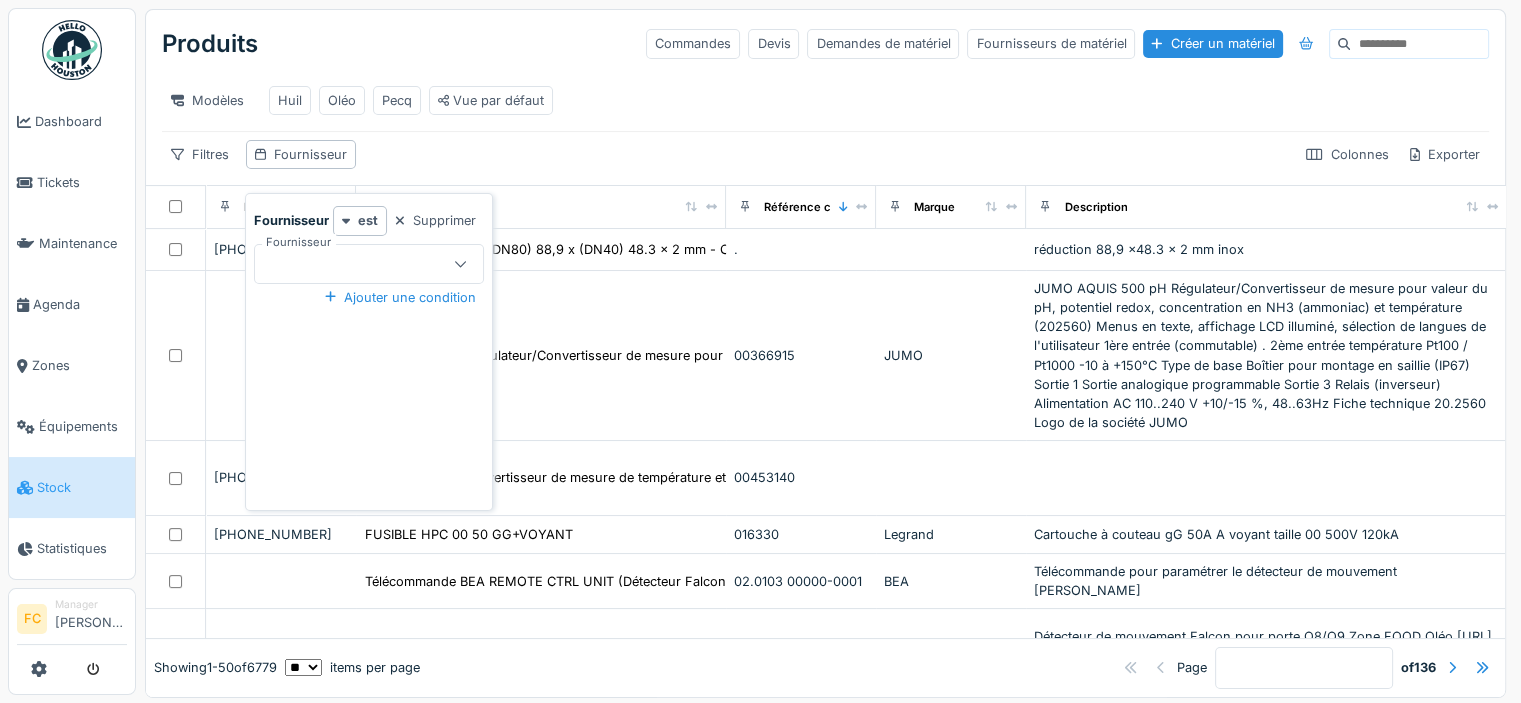 click at bounding box center [357, 264] 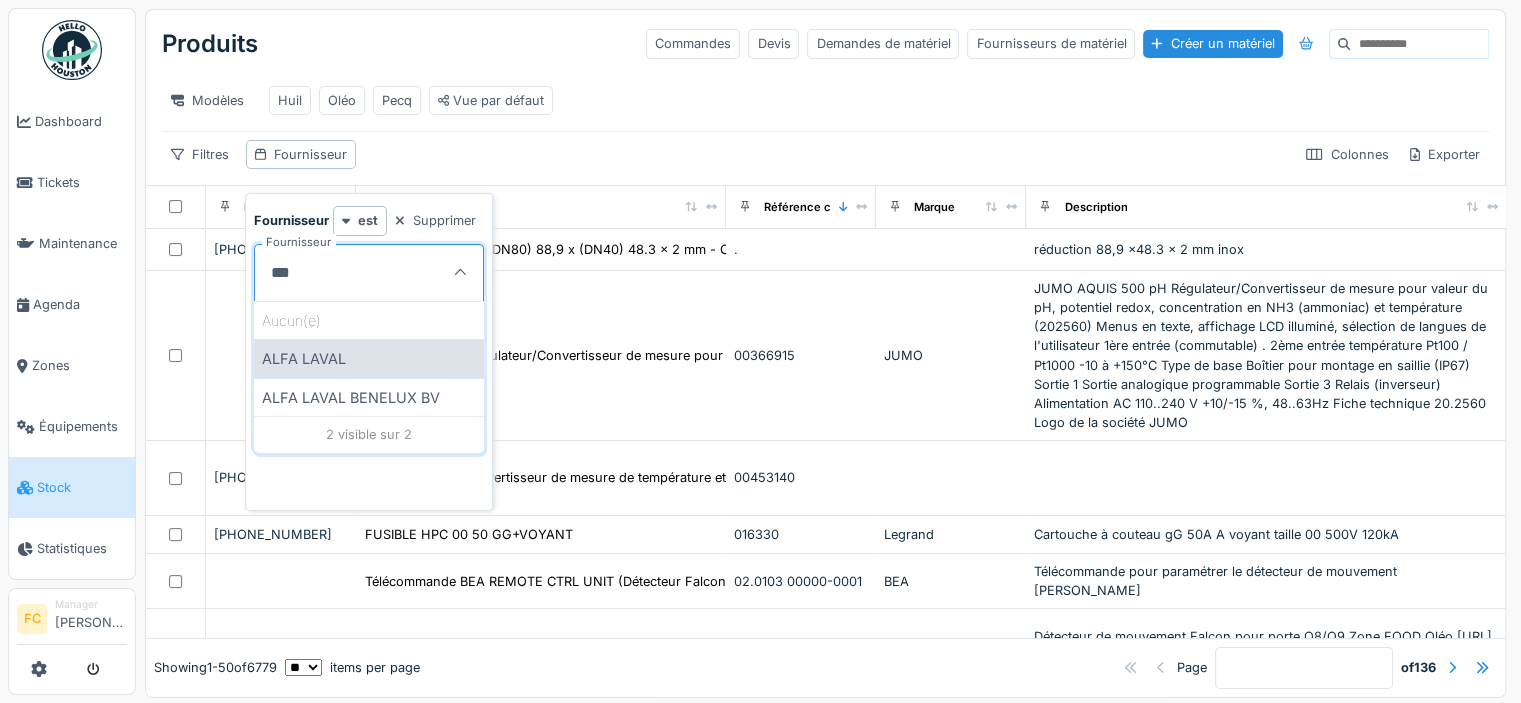 type on "***" 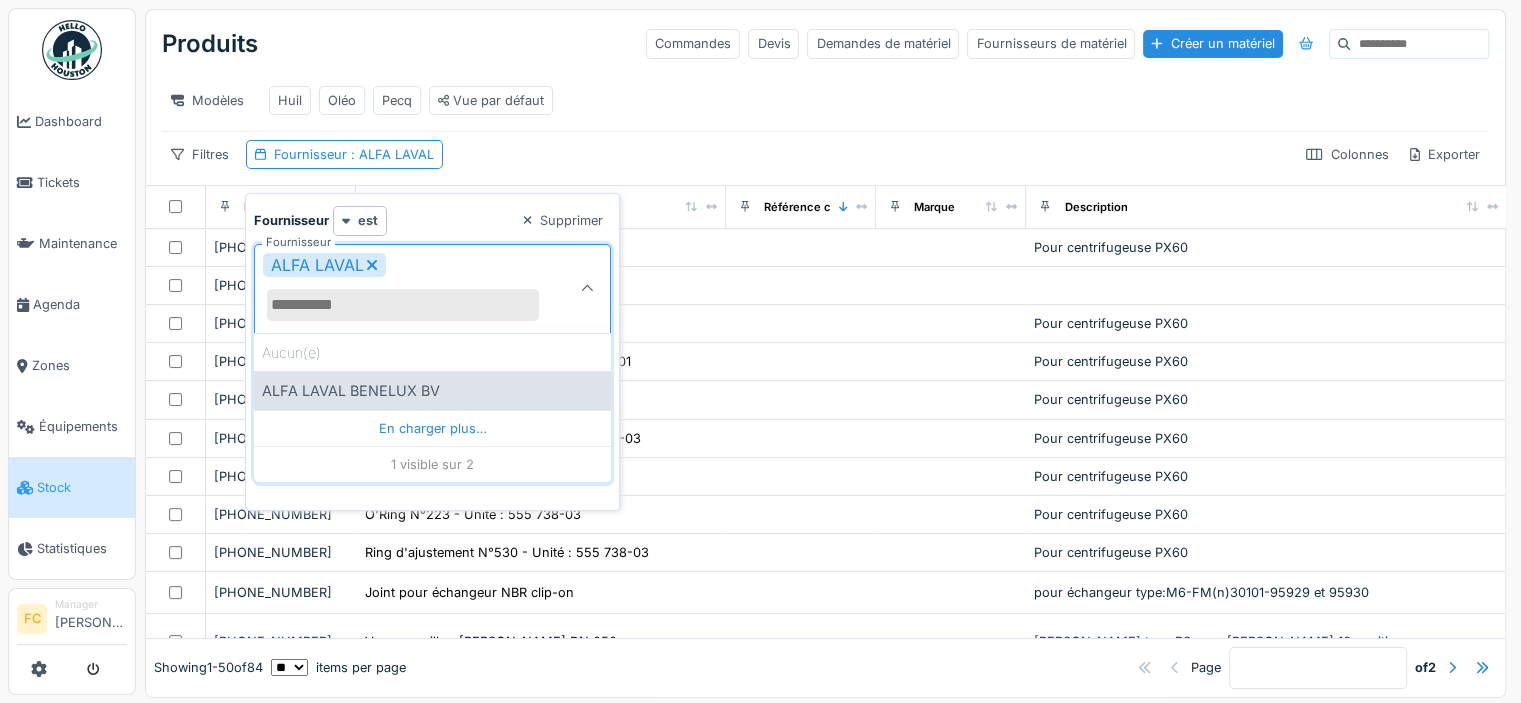 click on "ALFA LAVAL BENELUX BV" at bounding box center (432, 390) 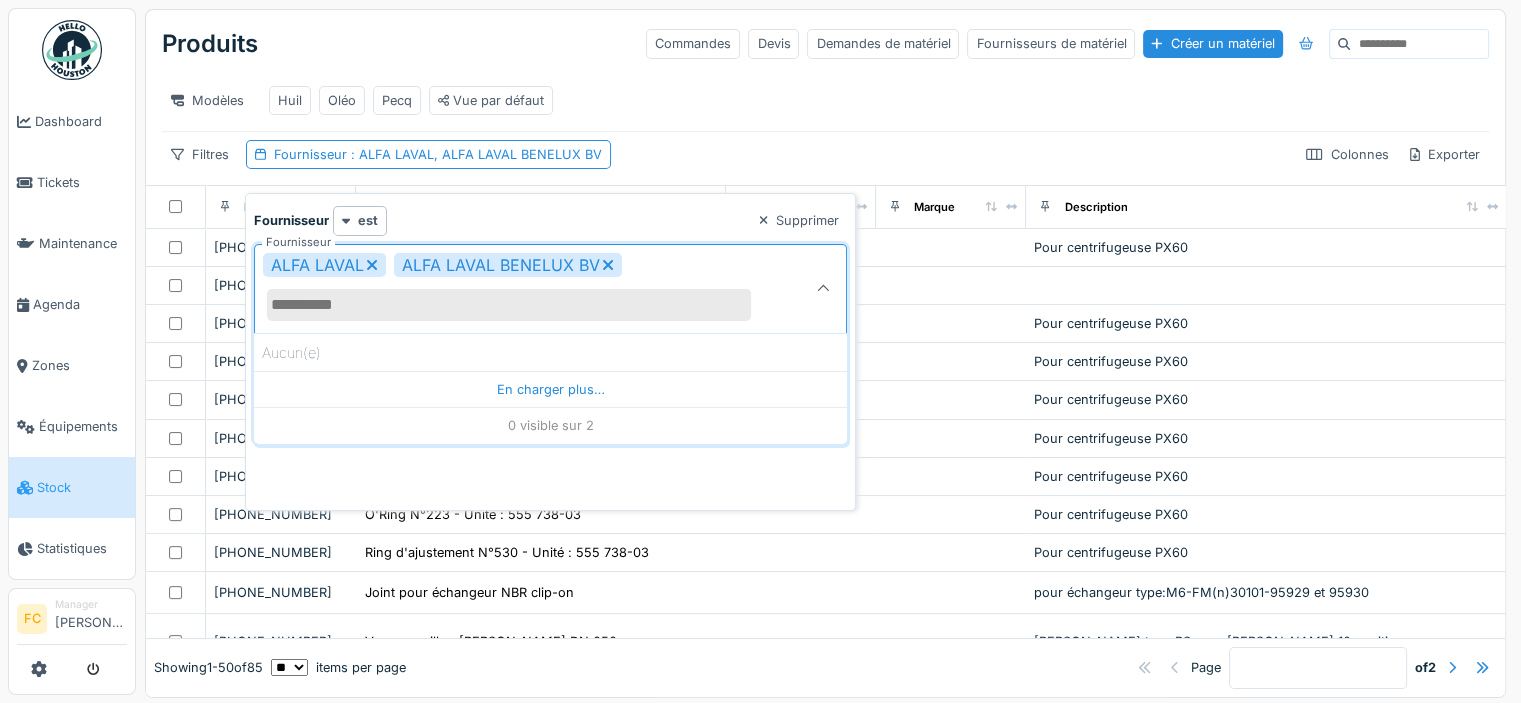 click on "Filtres Fournisseur   :   ALFA LAVAL, ALFA LAVAL BENELUX BV Colonnes Exporter" at bounding box center [825, 154] 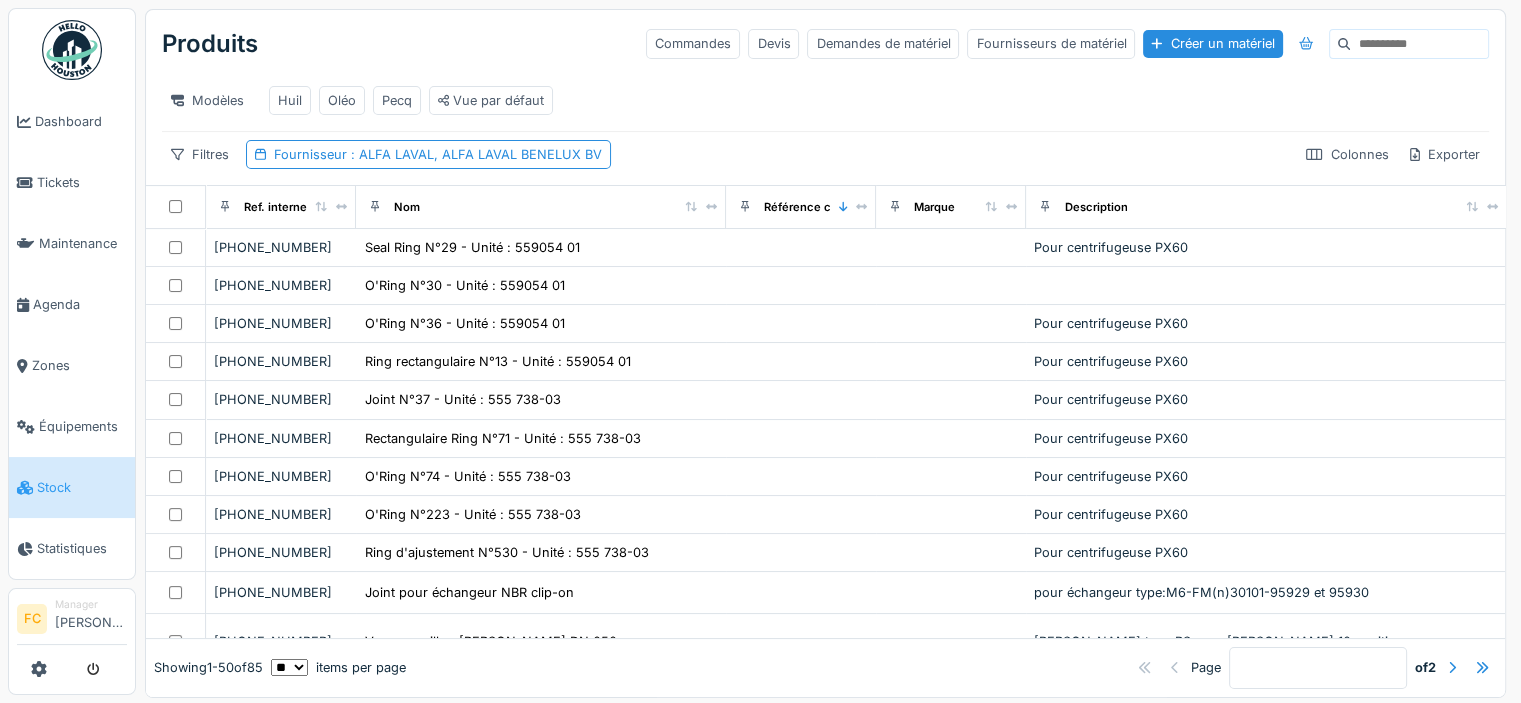 click at bounding box center (1419, 44) 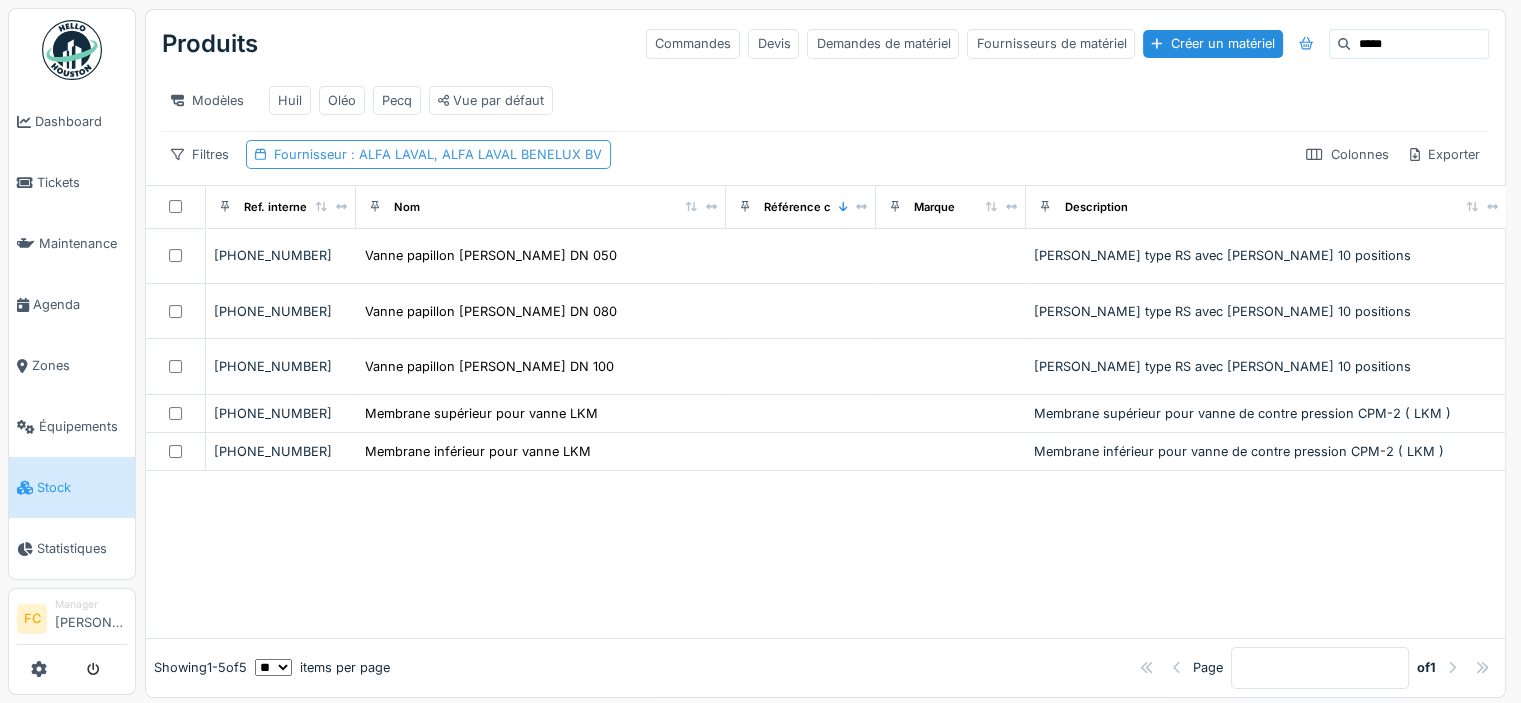 click on ":   ALFA LAVAL, ALFA LAVAL BENELUX BV" at bounding box center (474, 154) 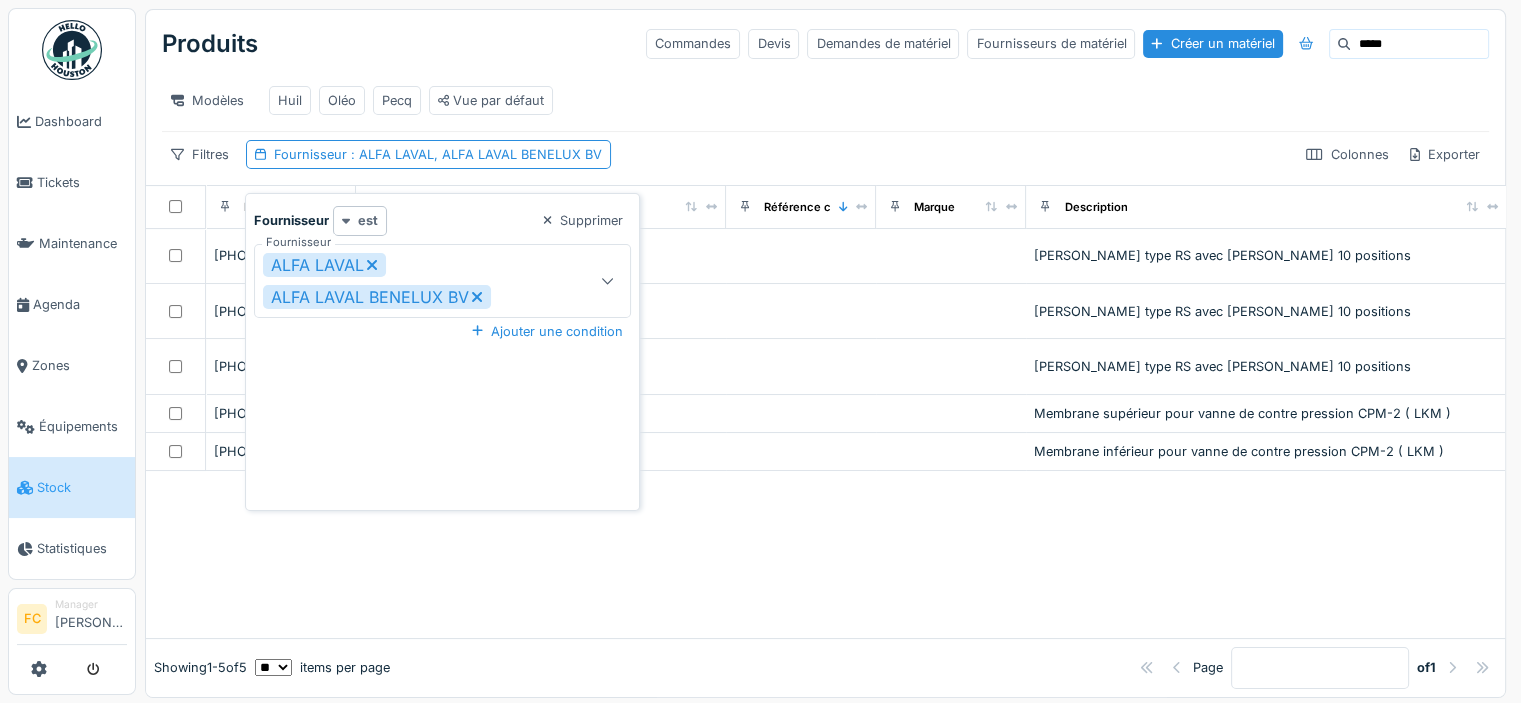 click on "est" at bounding box center (360, 220) 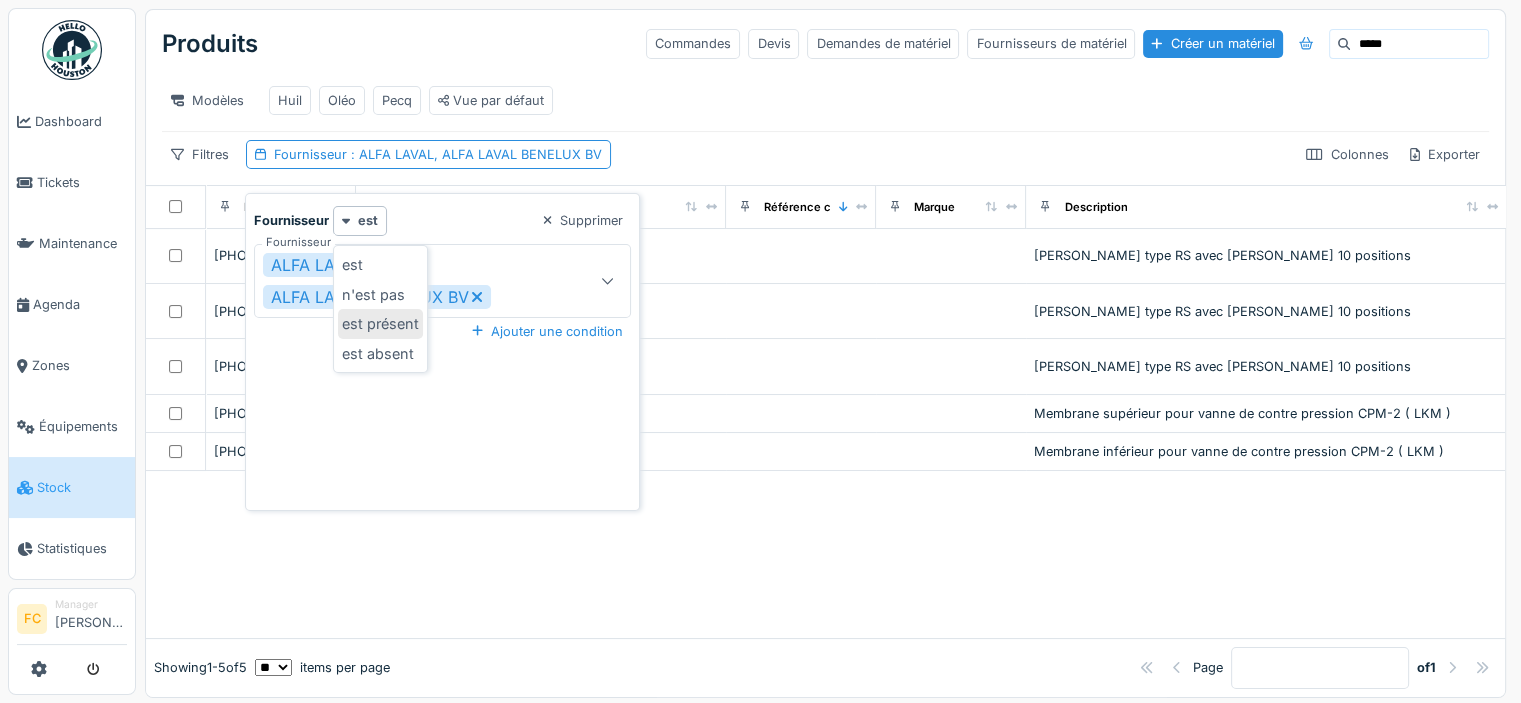 click on "est présent" at bounding box center [380, 324] 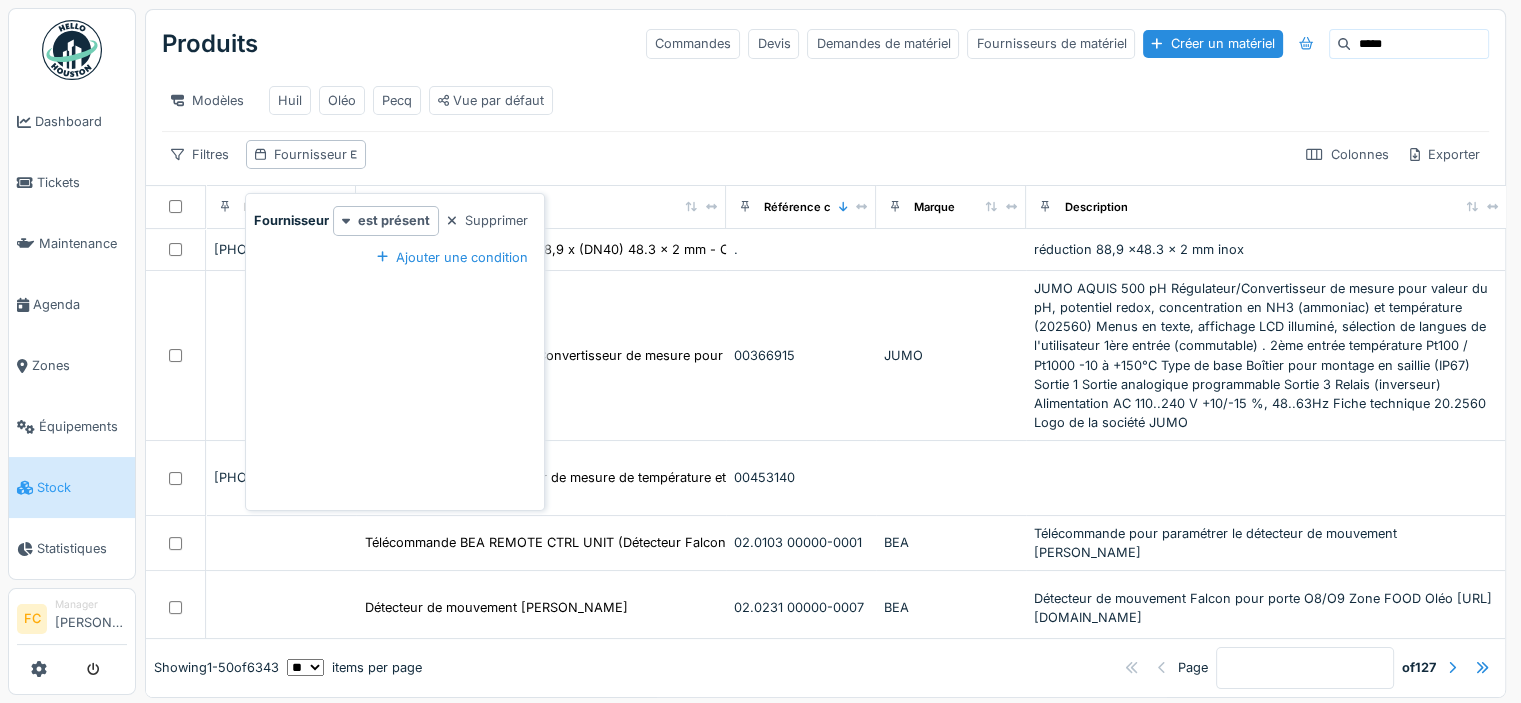 click on "Filtres Fournisseur     Colonnes Exporter" at bounding box center (825, 154) 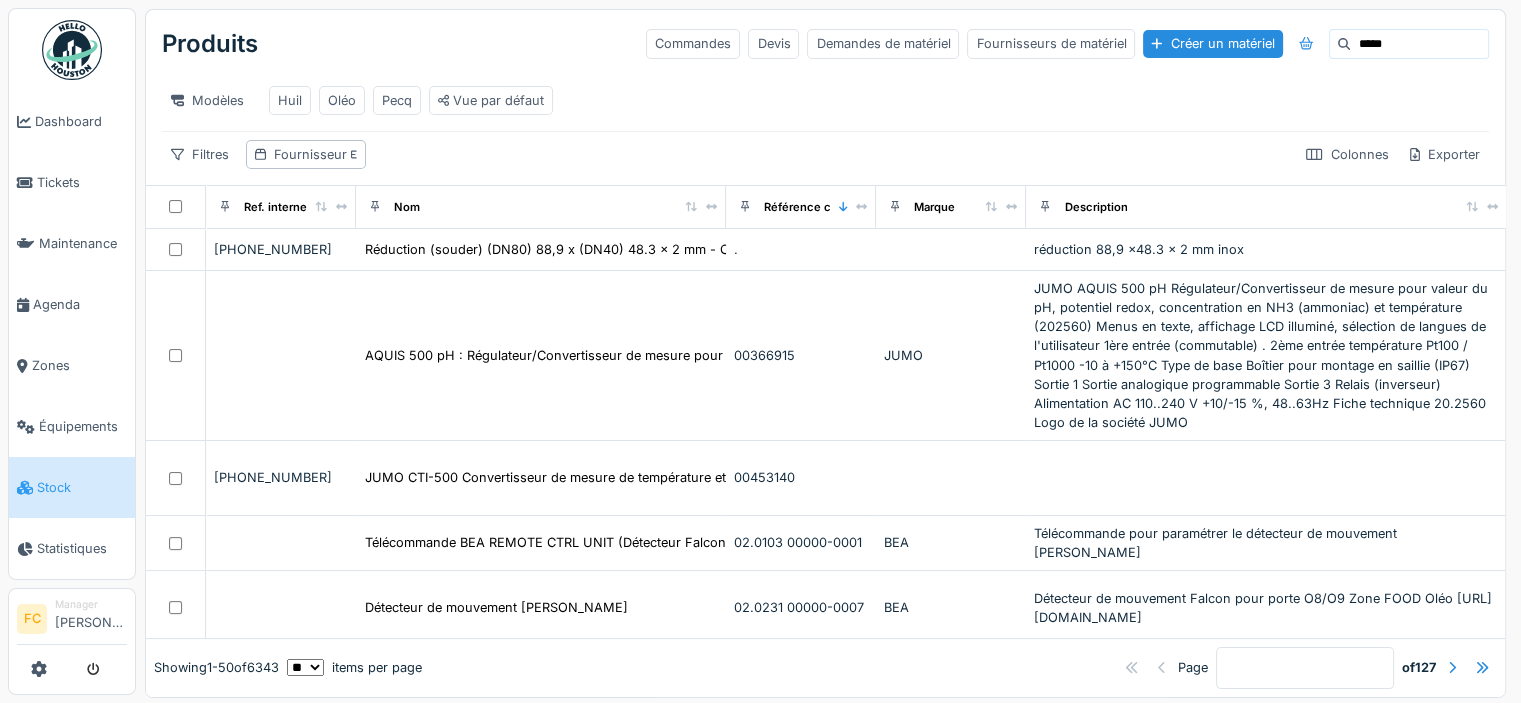 click on "Produits Commandes Devis Demandes de matériel Fournisseurs de matériel Créer un matériel *****" at bounding box center (825, 44) 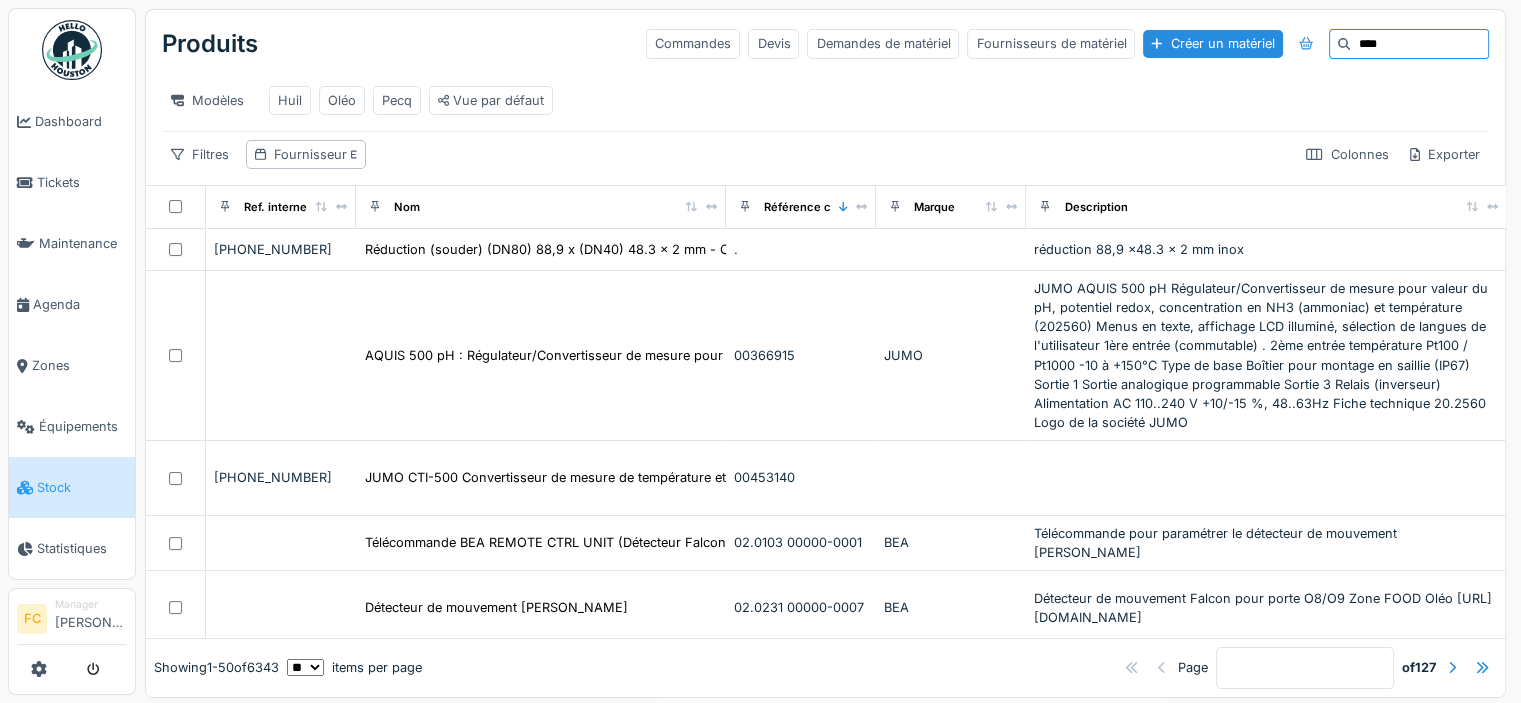 type on "*****" 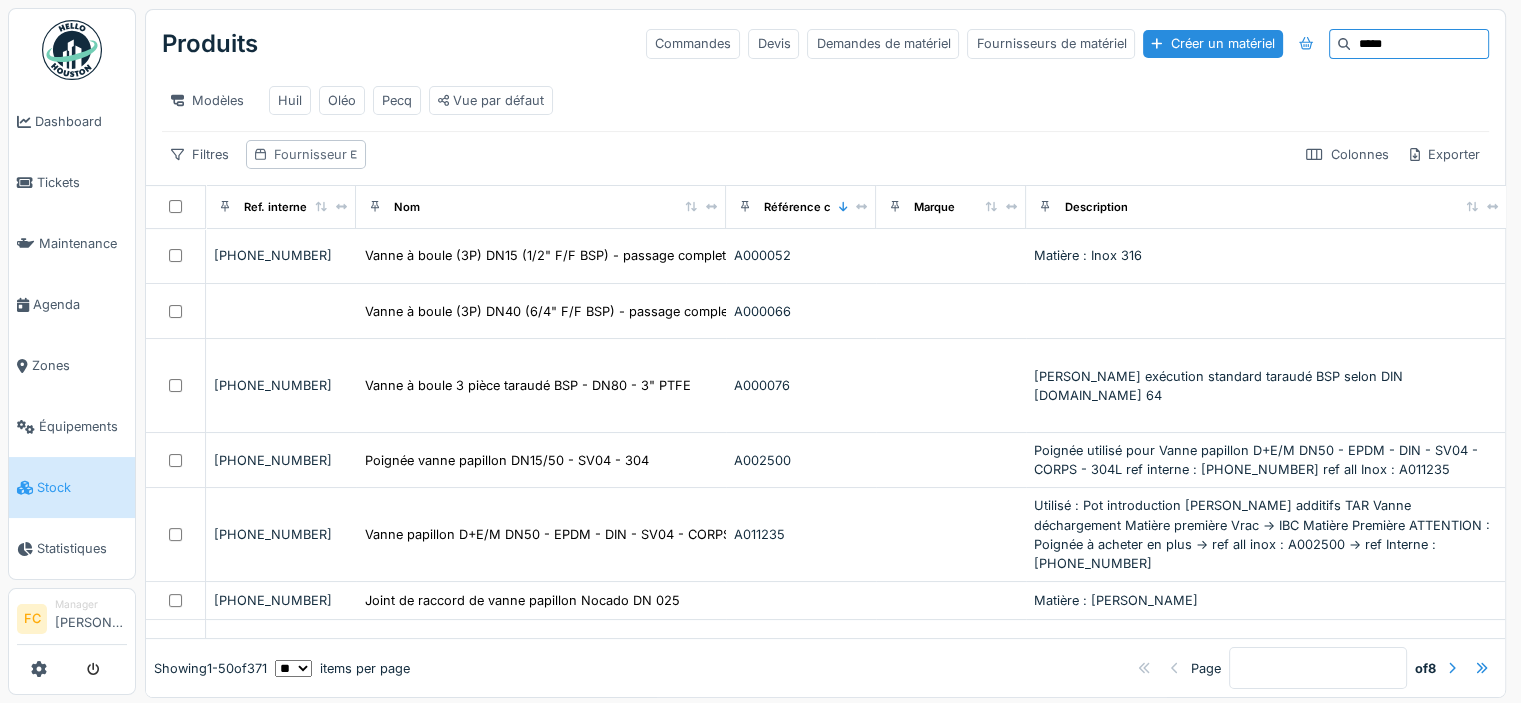 click on "Fournisseur" at bounding box center (315, 154) 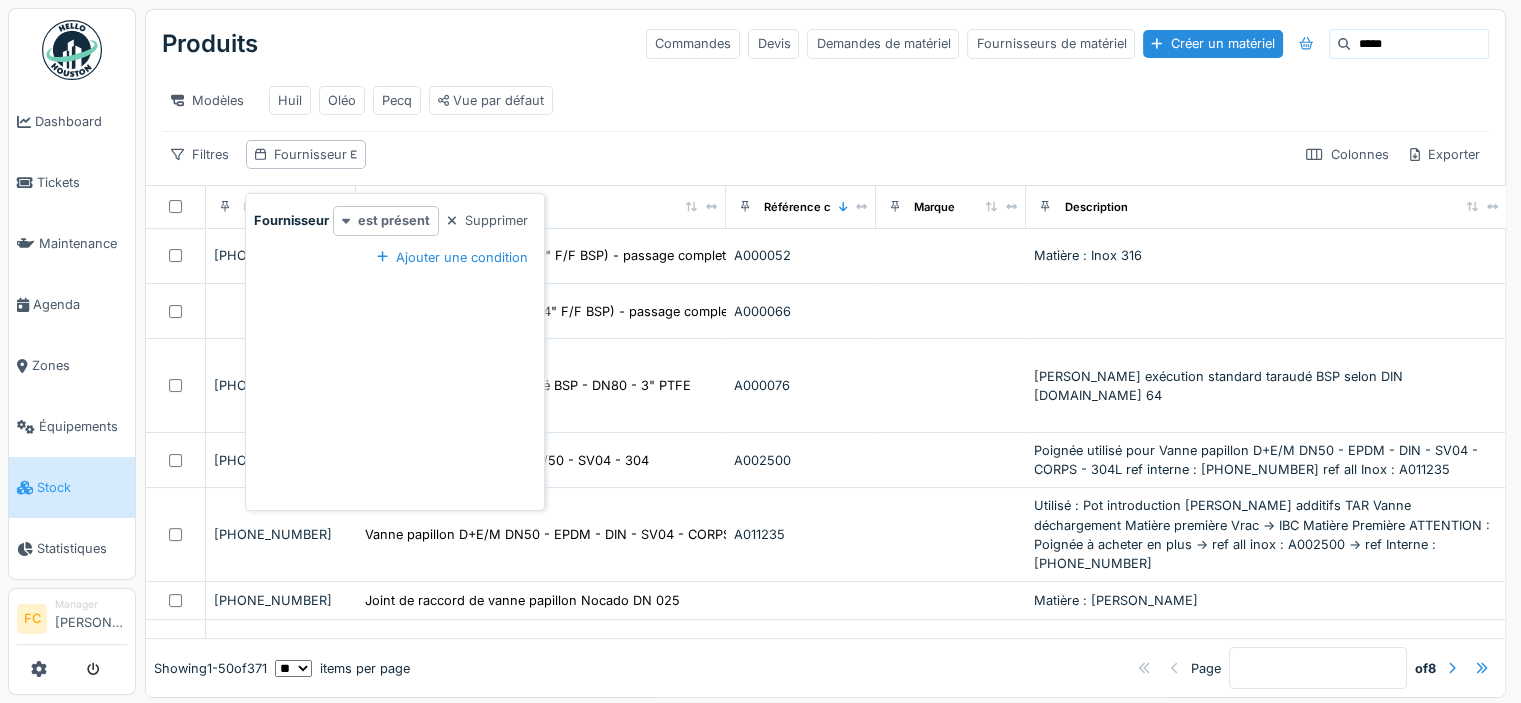 click on "est présent" at bounding box center (394, 220) 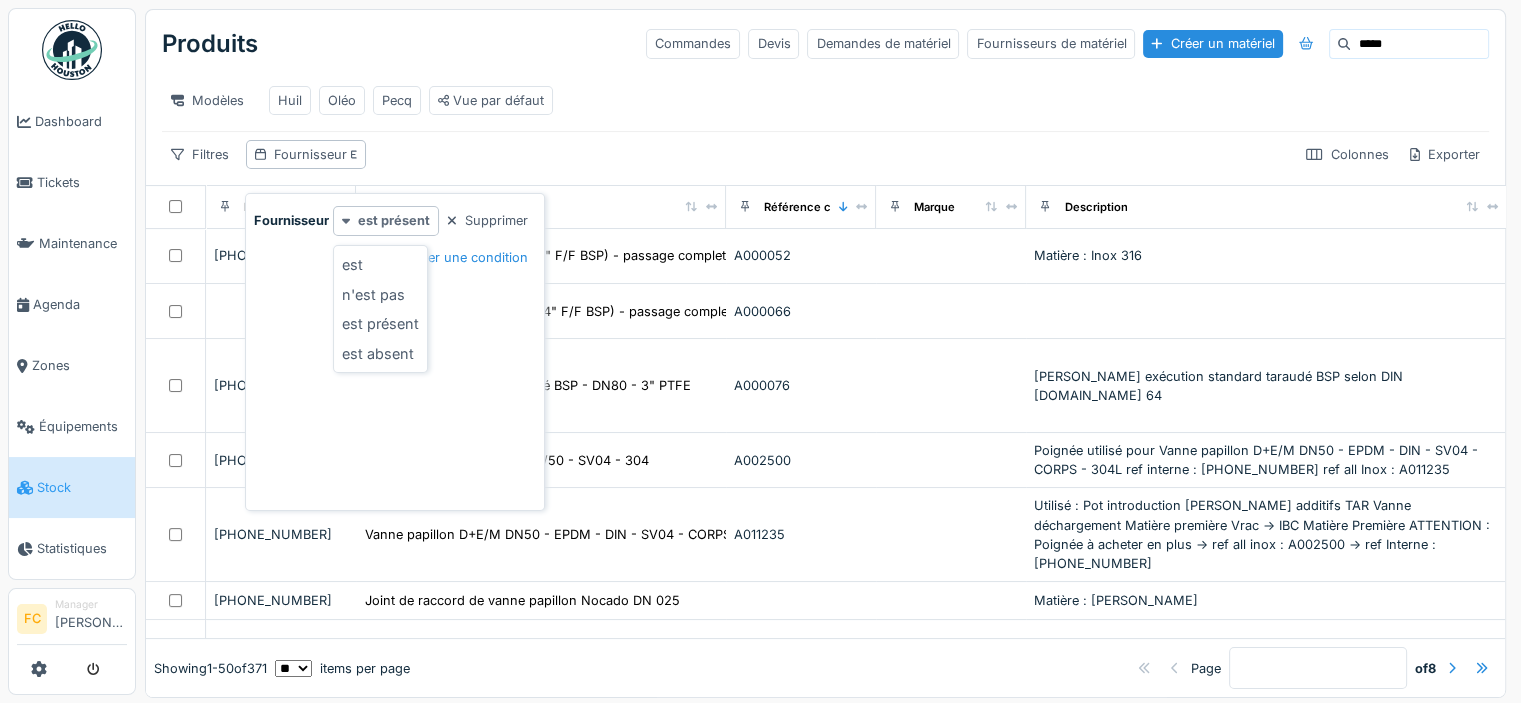 click on "est présent" at bounding box center (394, 220) 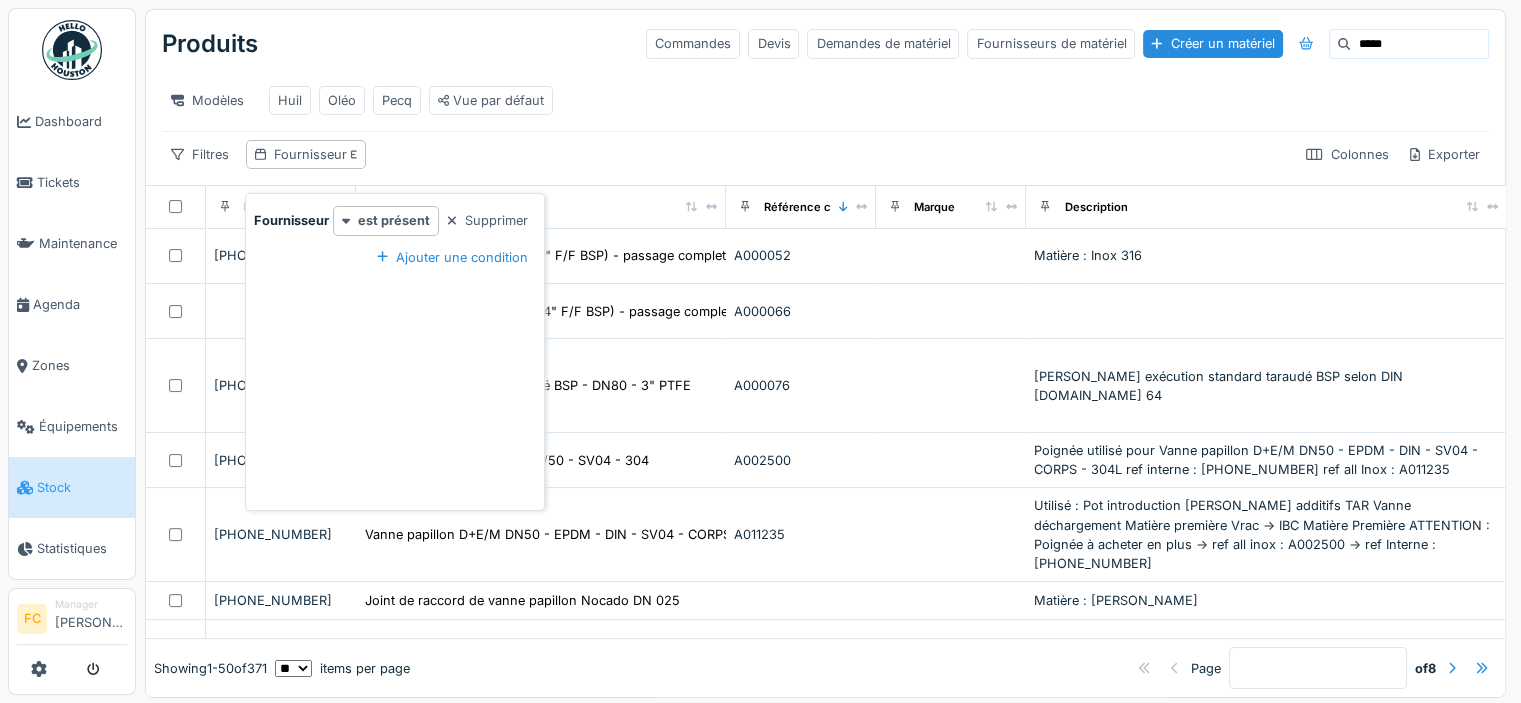 click on "Ajouter une condition" at bounding box center (395, 257) 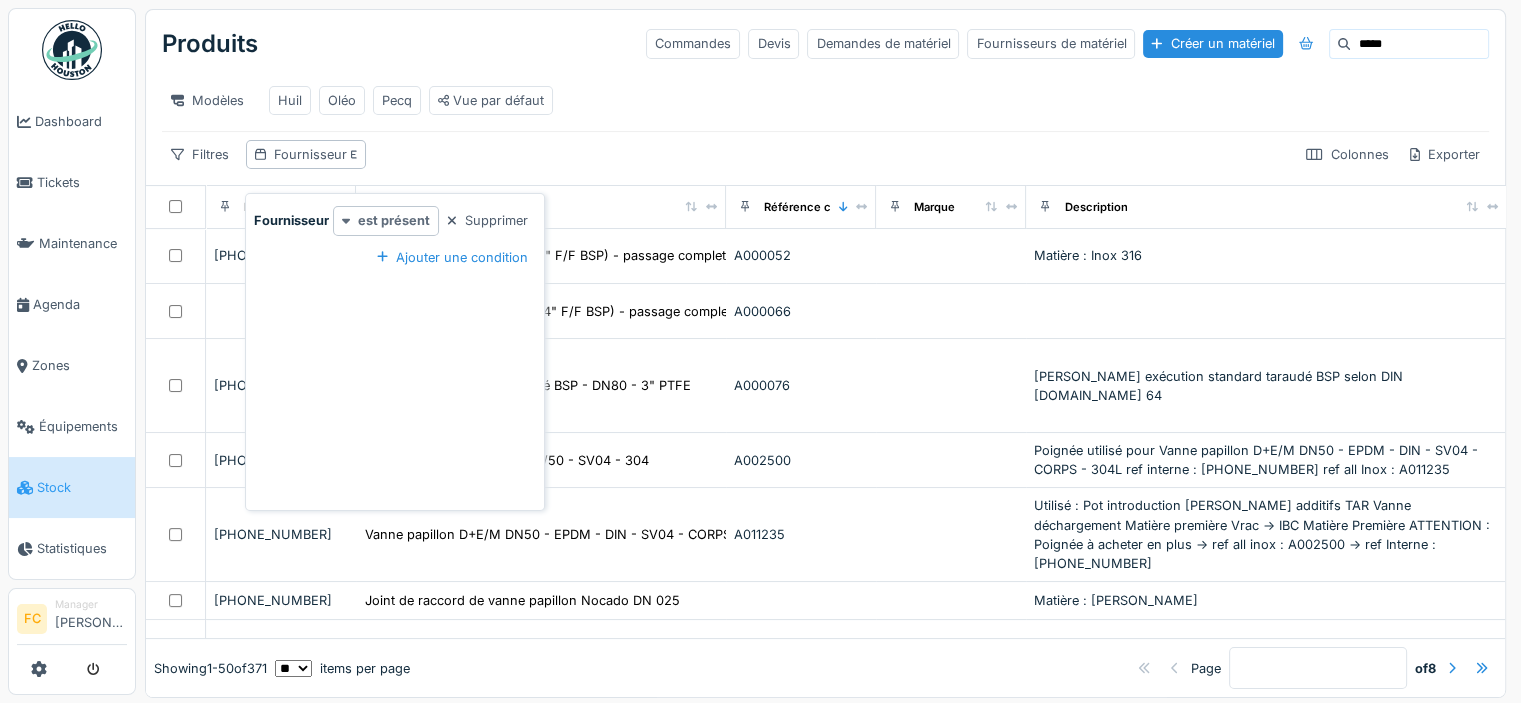 click on "est présent" at bounding box center [394, 220] 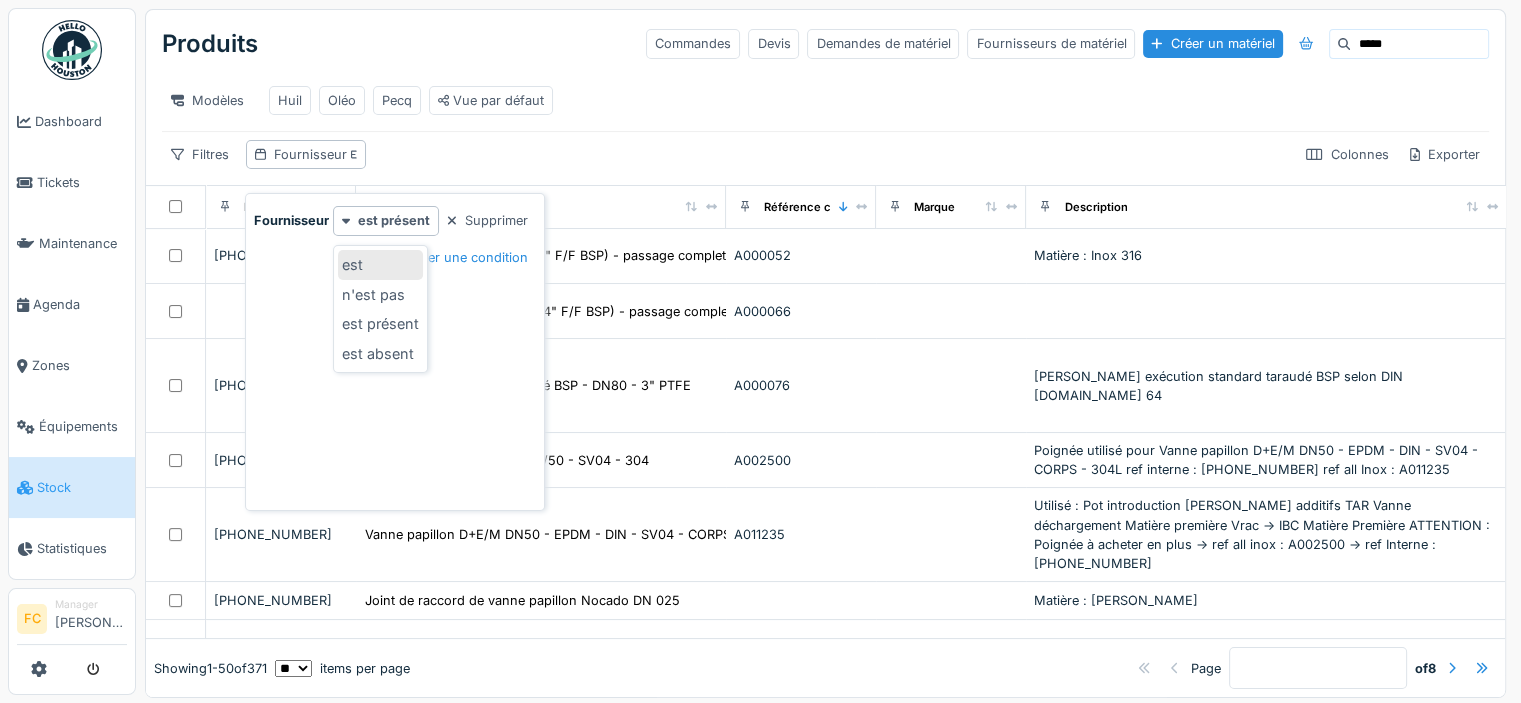 click on "est" at bounding box center (380, 265) 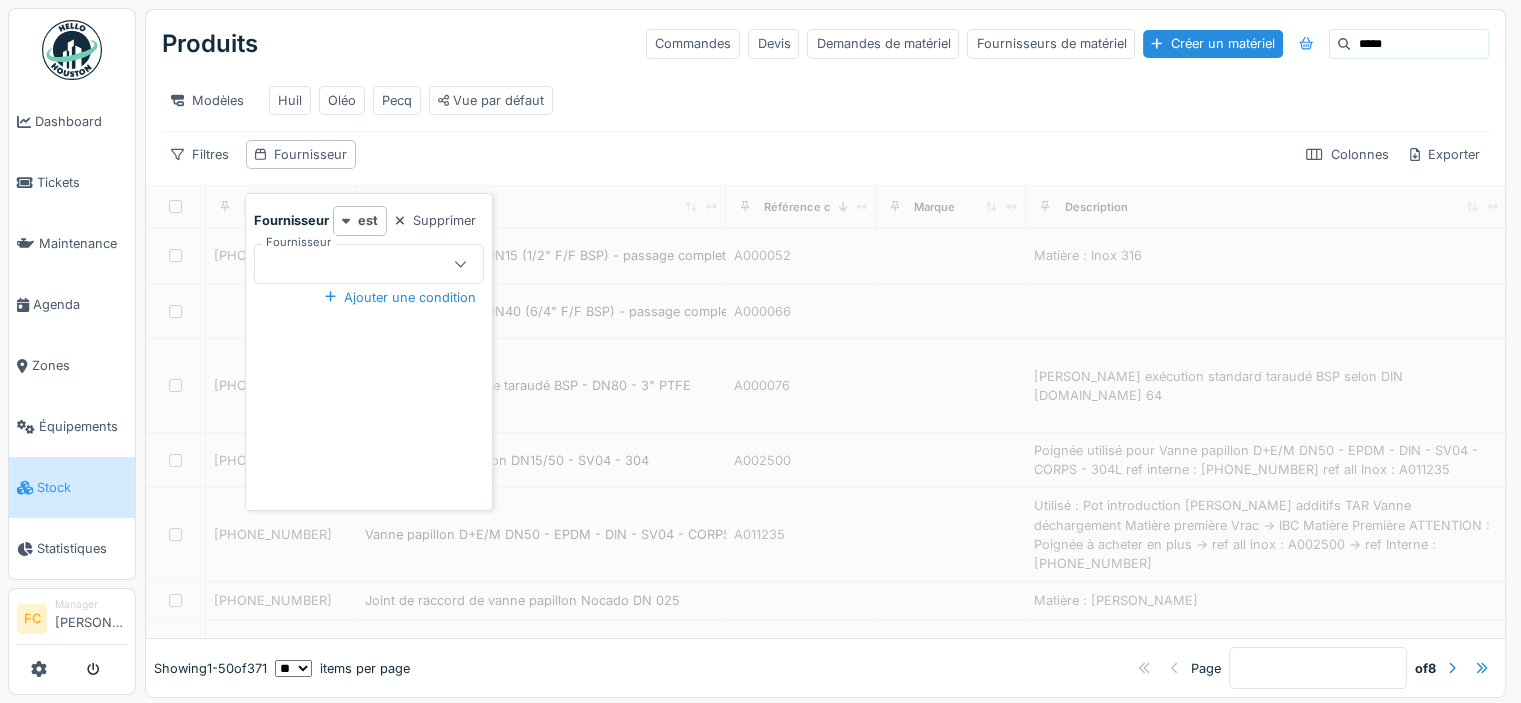 click at bounding box center [369, 264] 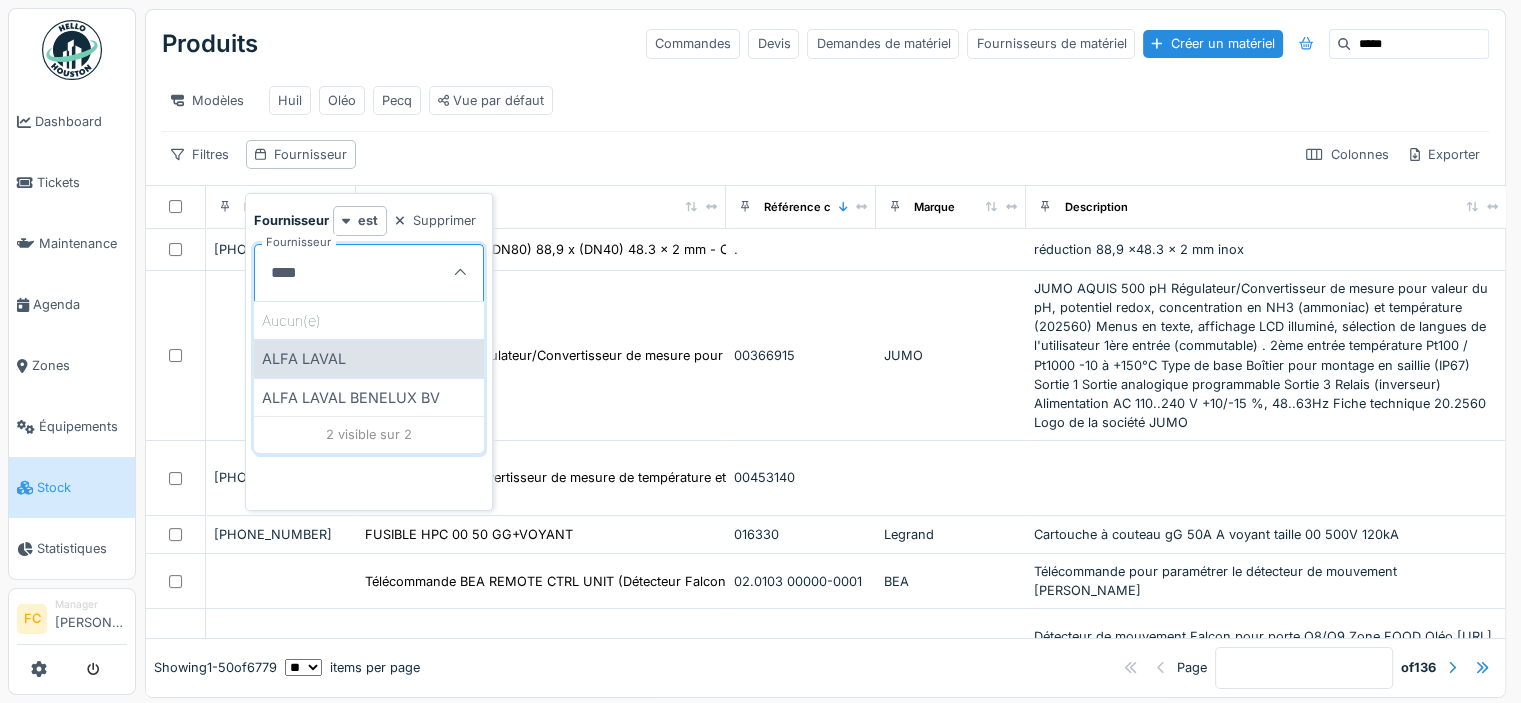 type on "****" 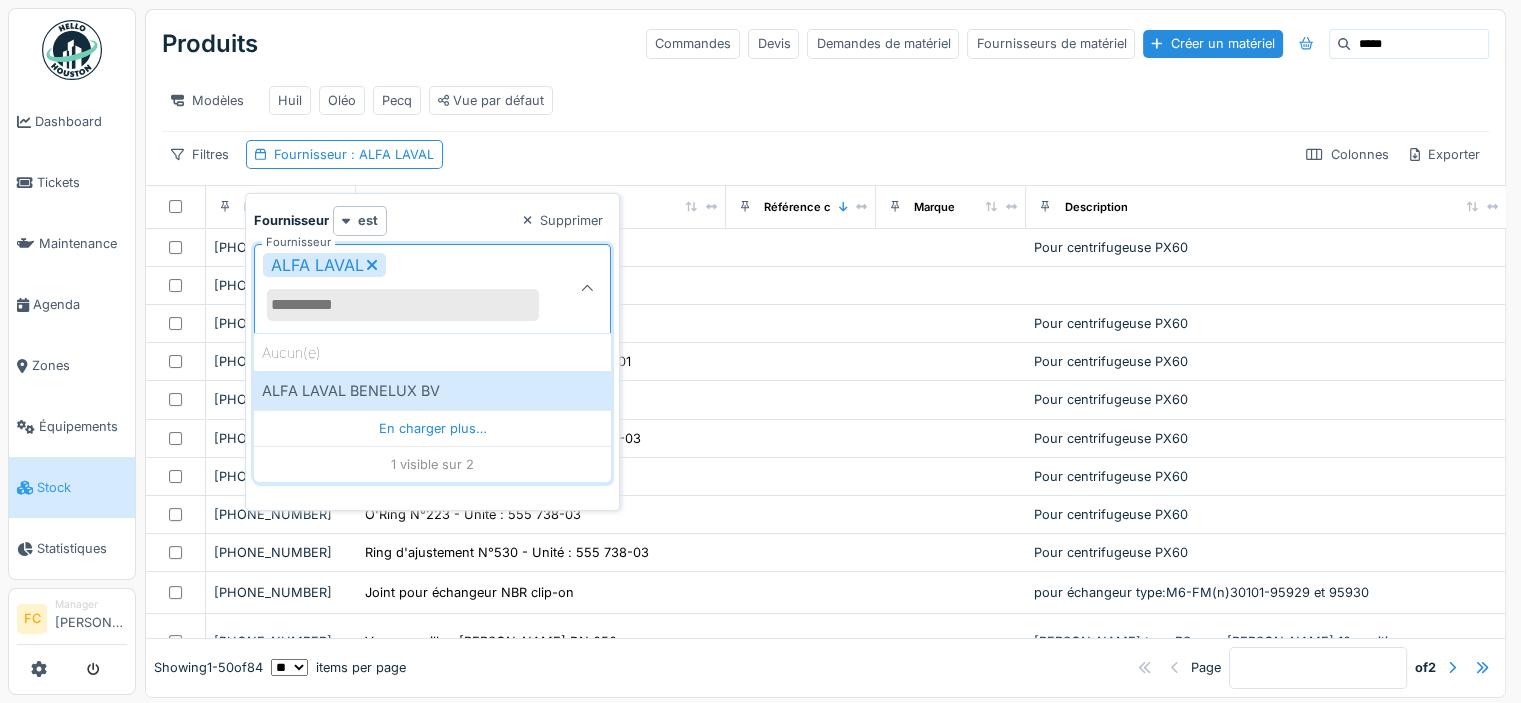click on "Produits Commandes Devis Demandes de matériel Fournisseurs de matériel Créer un matériel ***** Modèles   Huil   Oléo   Pecq   Vue par défaut Filtres Fournisseur   :   ALFA LAVAL Colonnes Exporter" at bounding box center [825, 97] 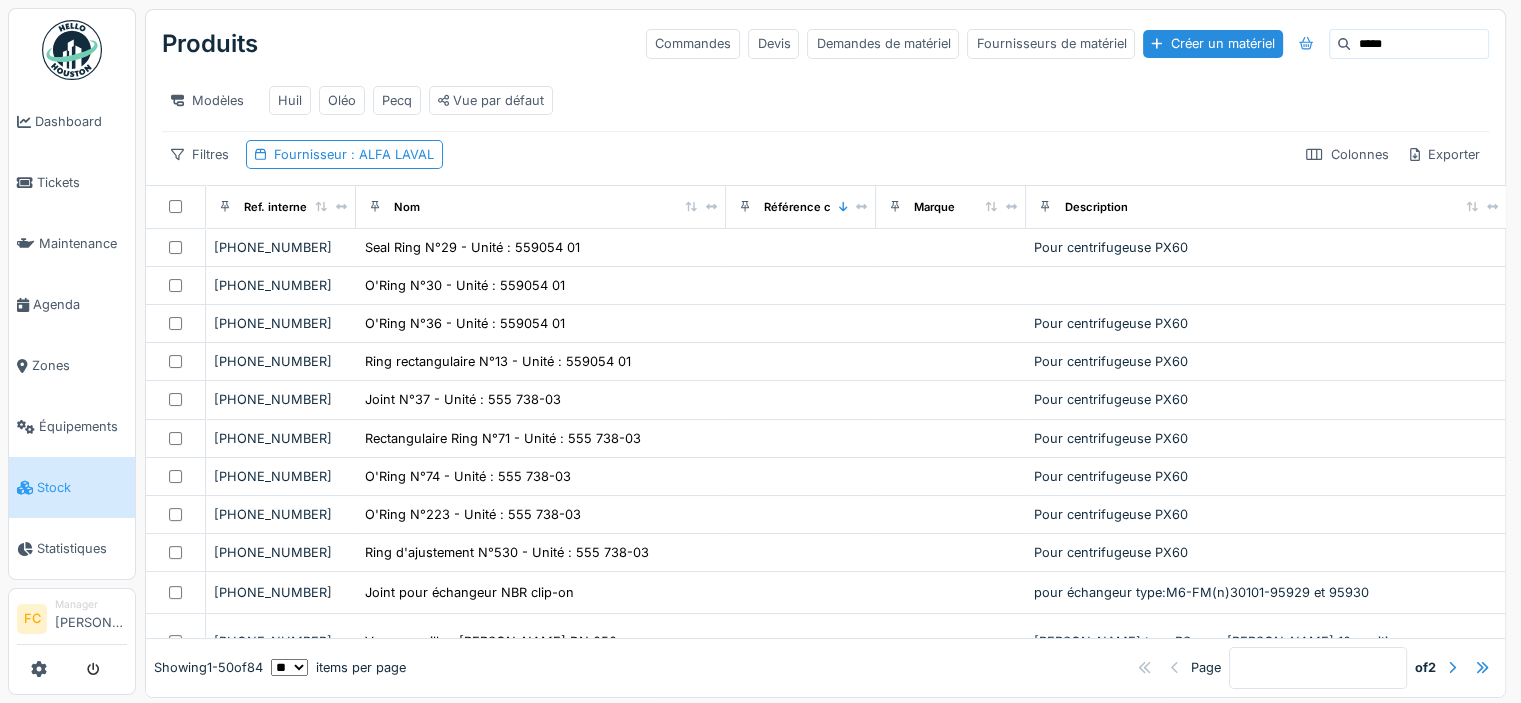 click on "*****" at bounding box center (1419, 44) 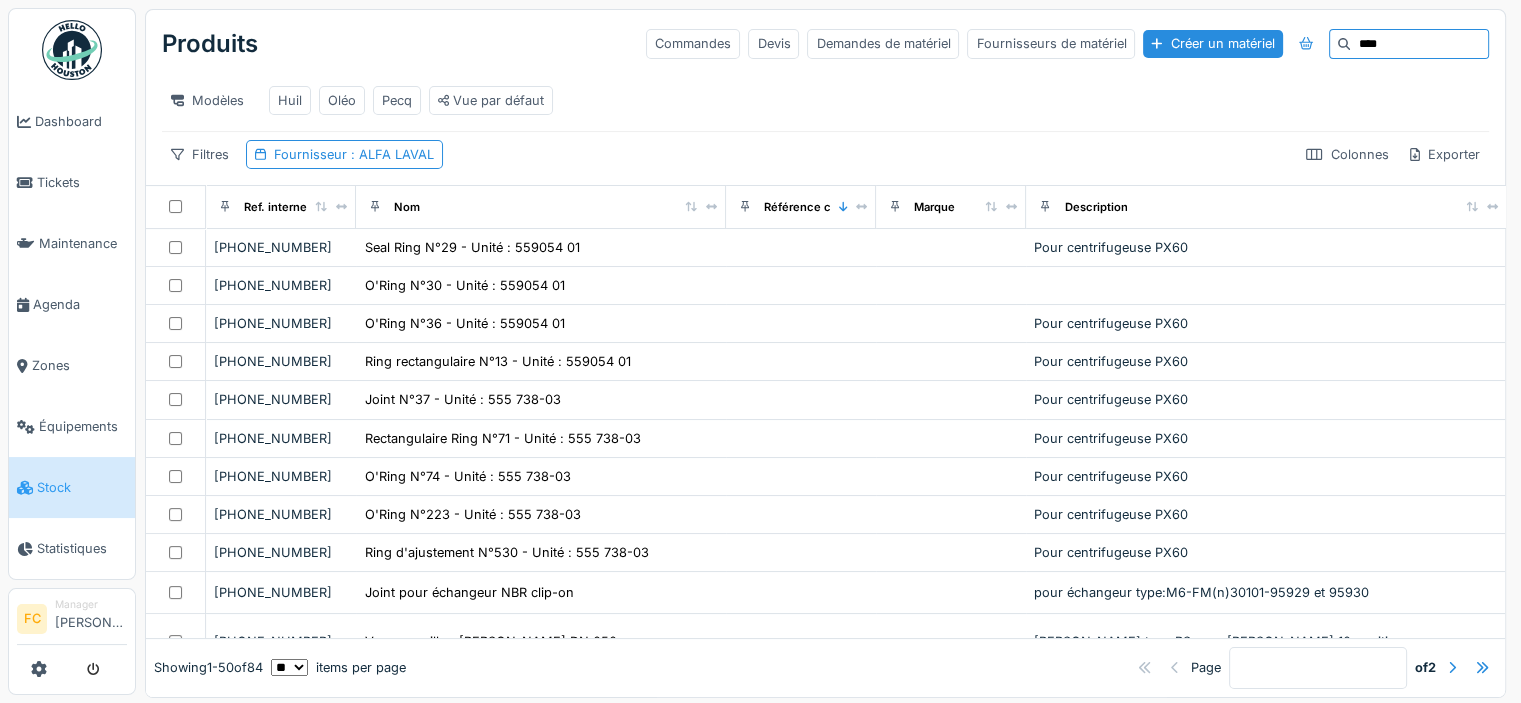 type on "*****" 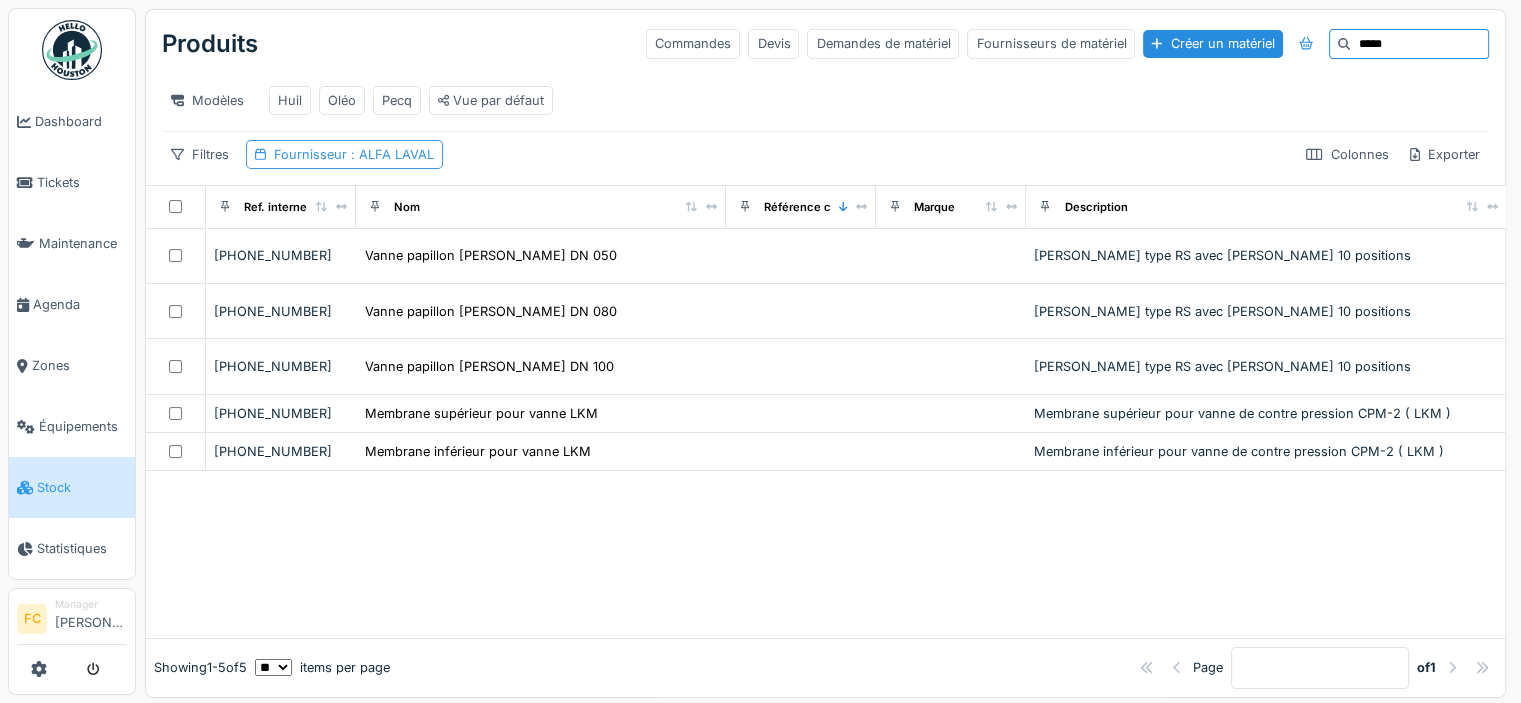 click on "Fournisseur   :   ALFA LAVAL" at bounding box center (344, 154) 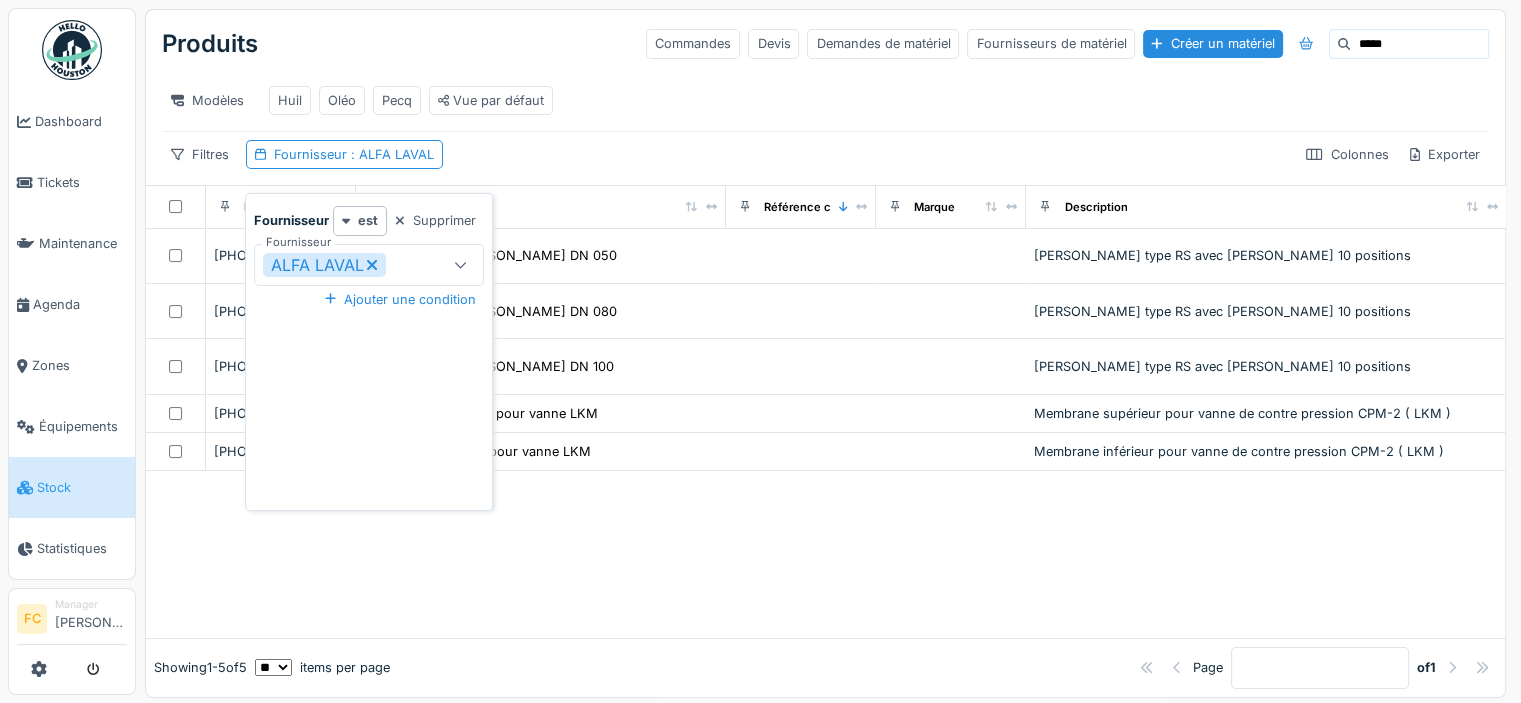 click 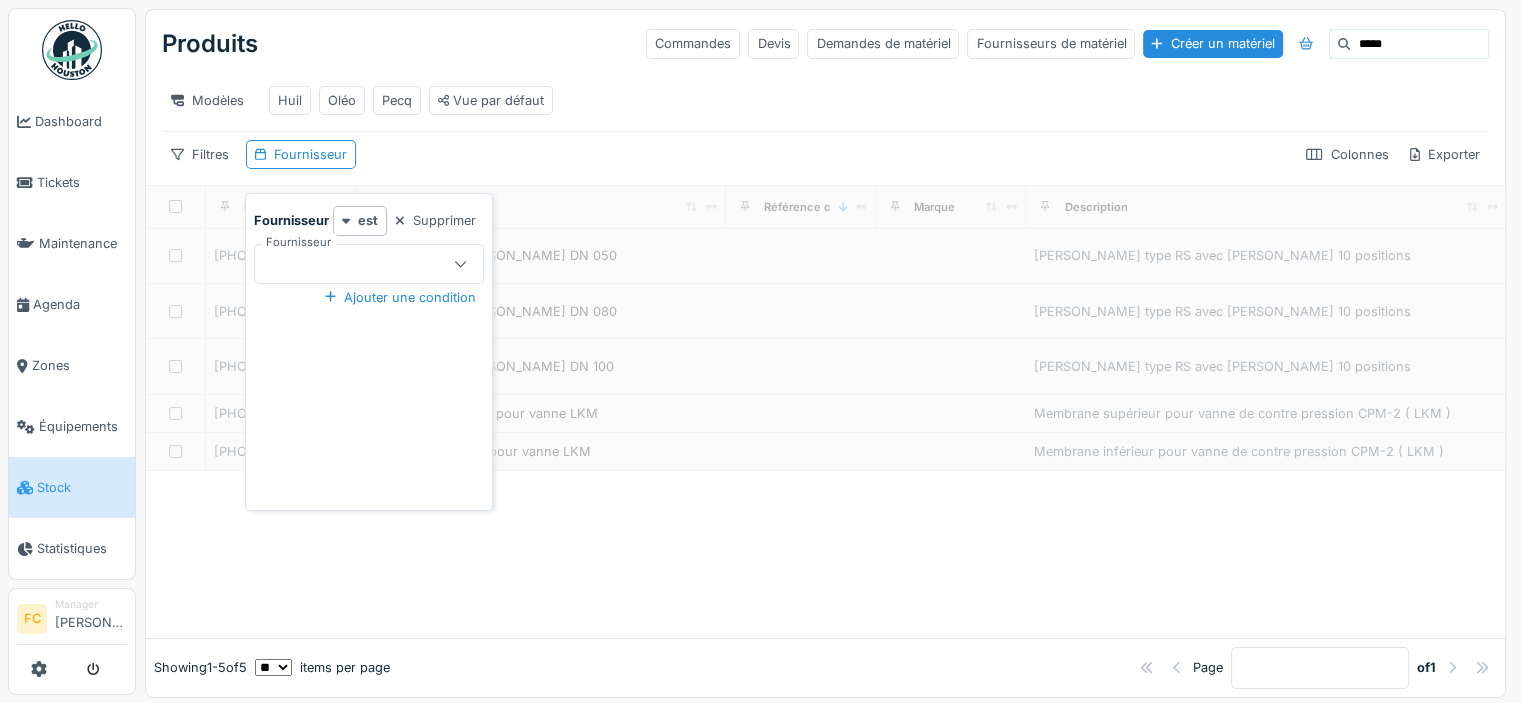 click at bounding box center (357, 264) 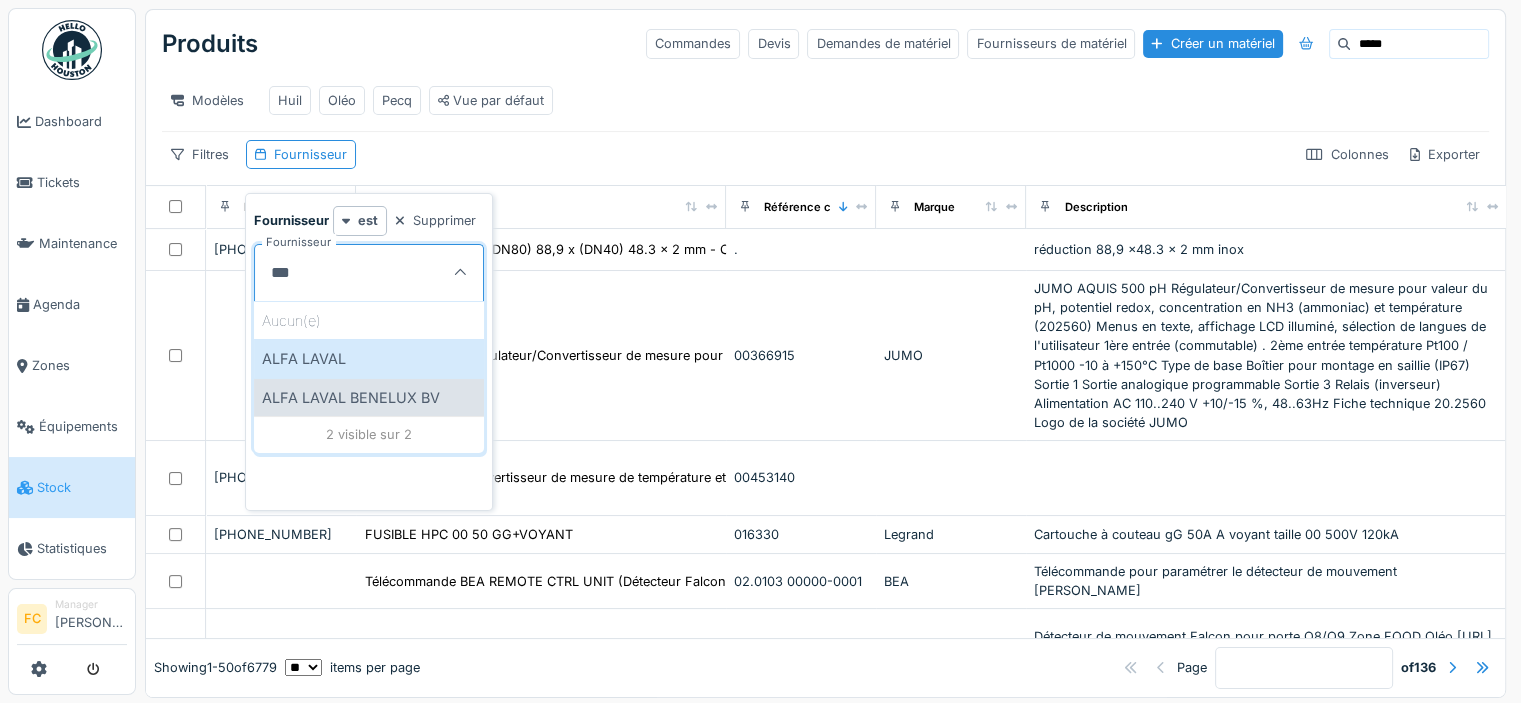 type on "***" 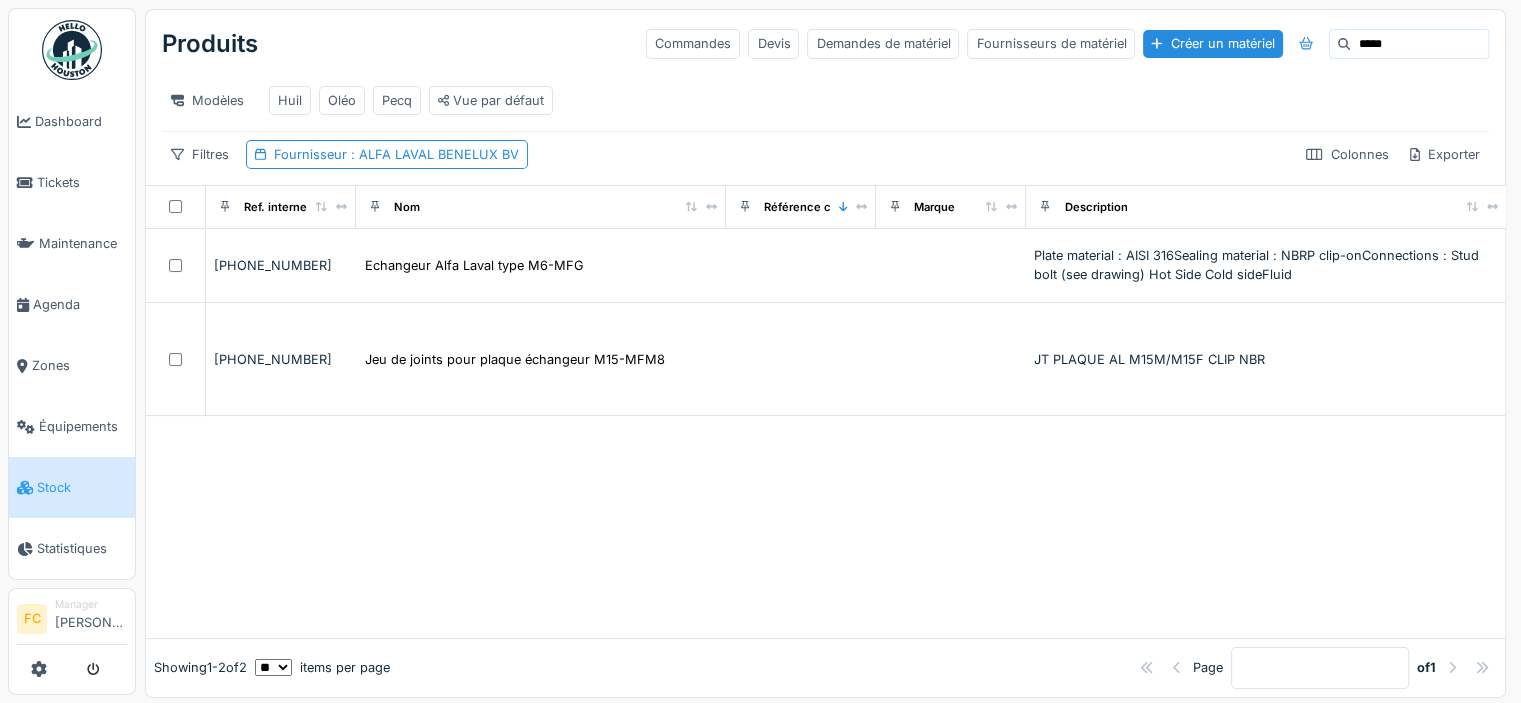 click on "Filtres Fournisseur   :   ALFA LAVAL BENELUX BV Colonnes Exporter" at bounding box center (825, 154) 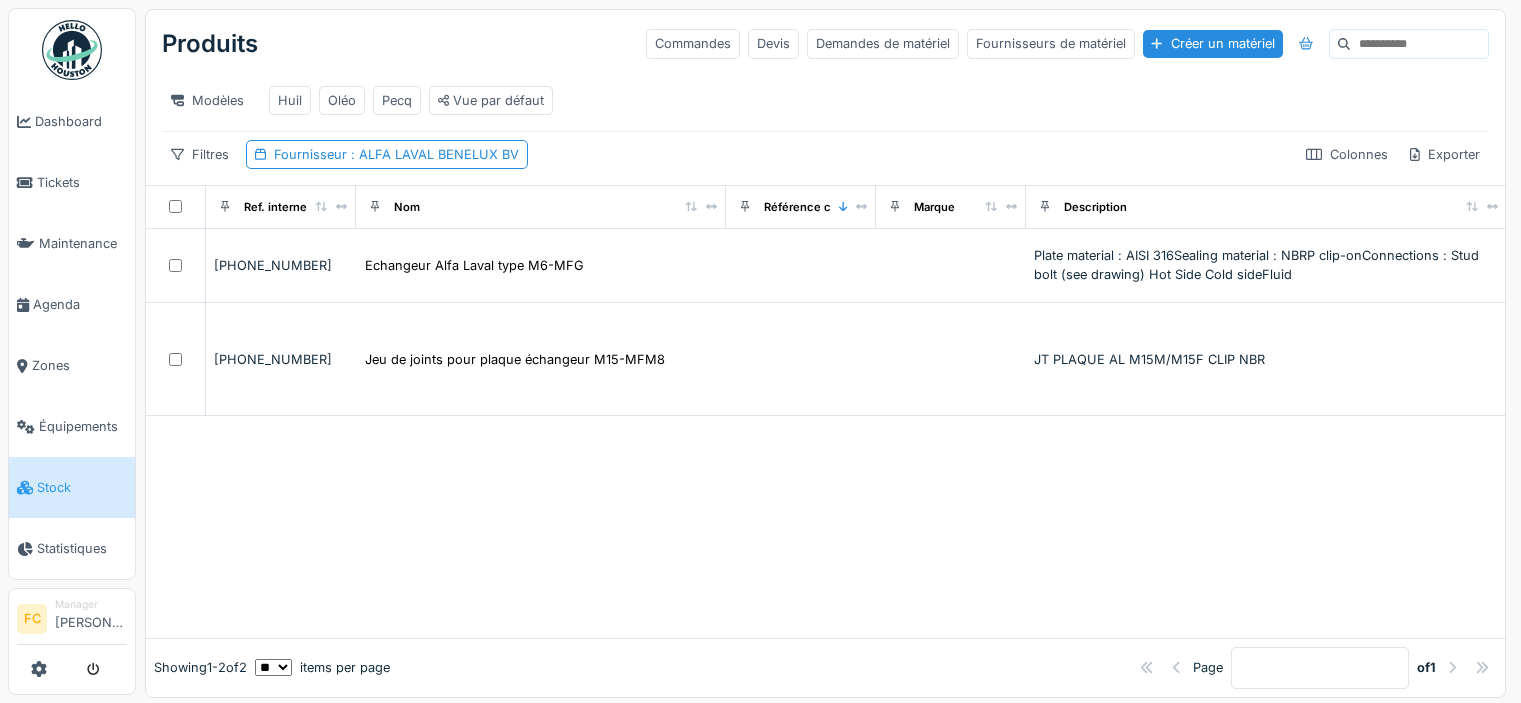 scroll, scrollTop: 0, scrollLeft: 0, axis: both 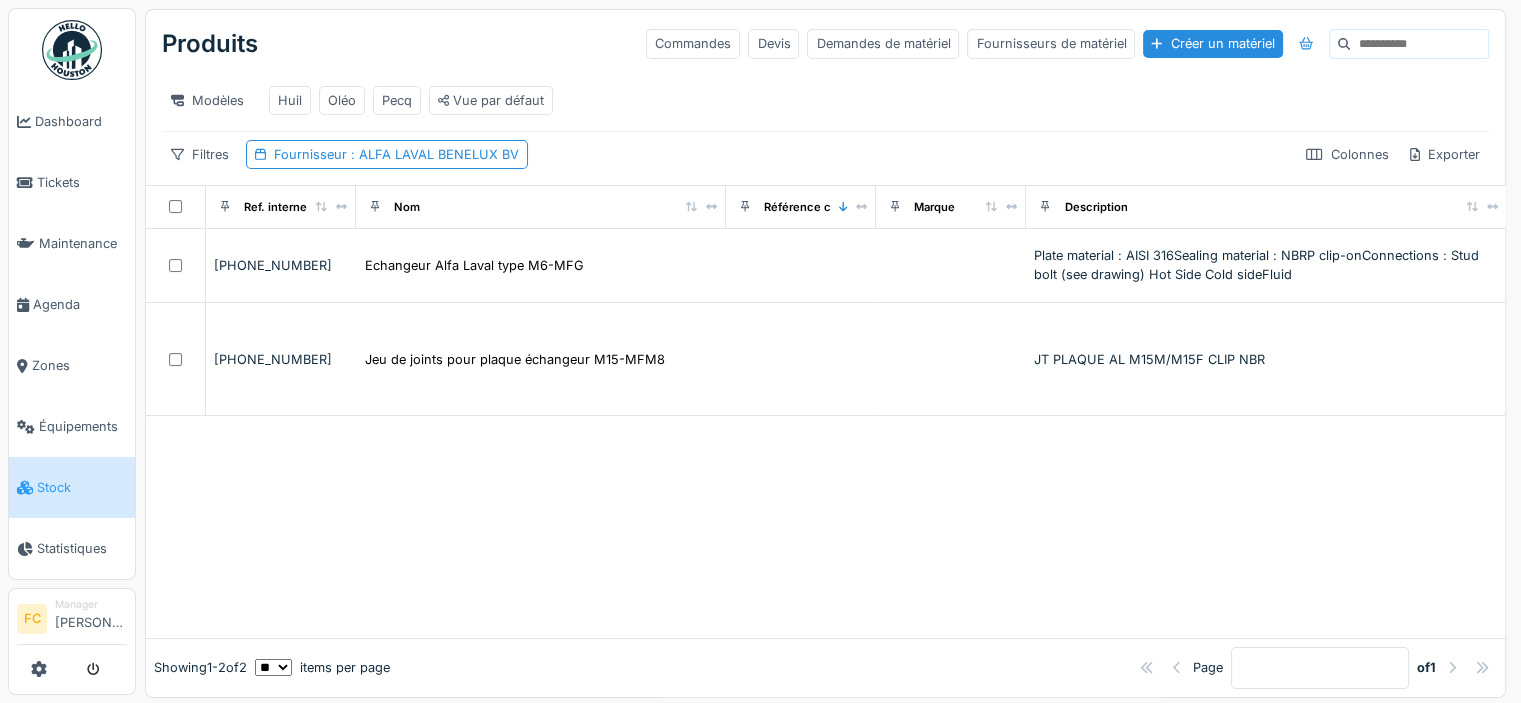 click at bounding box center (1419, 44) 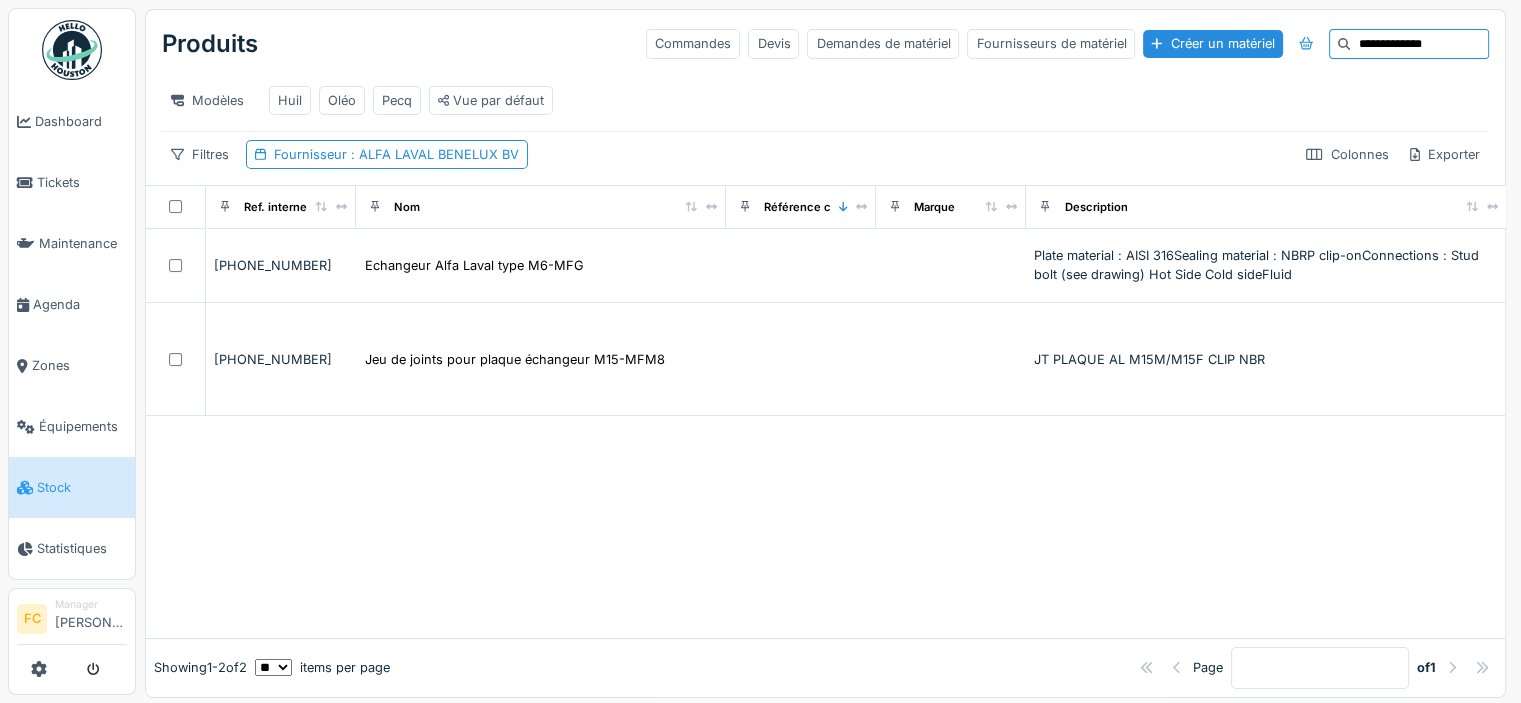 type on "**********" 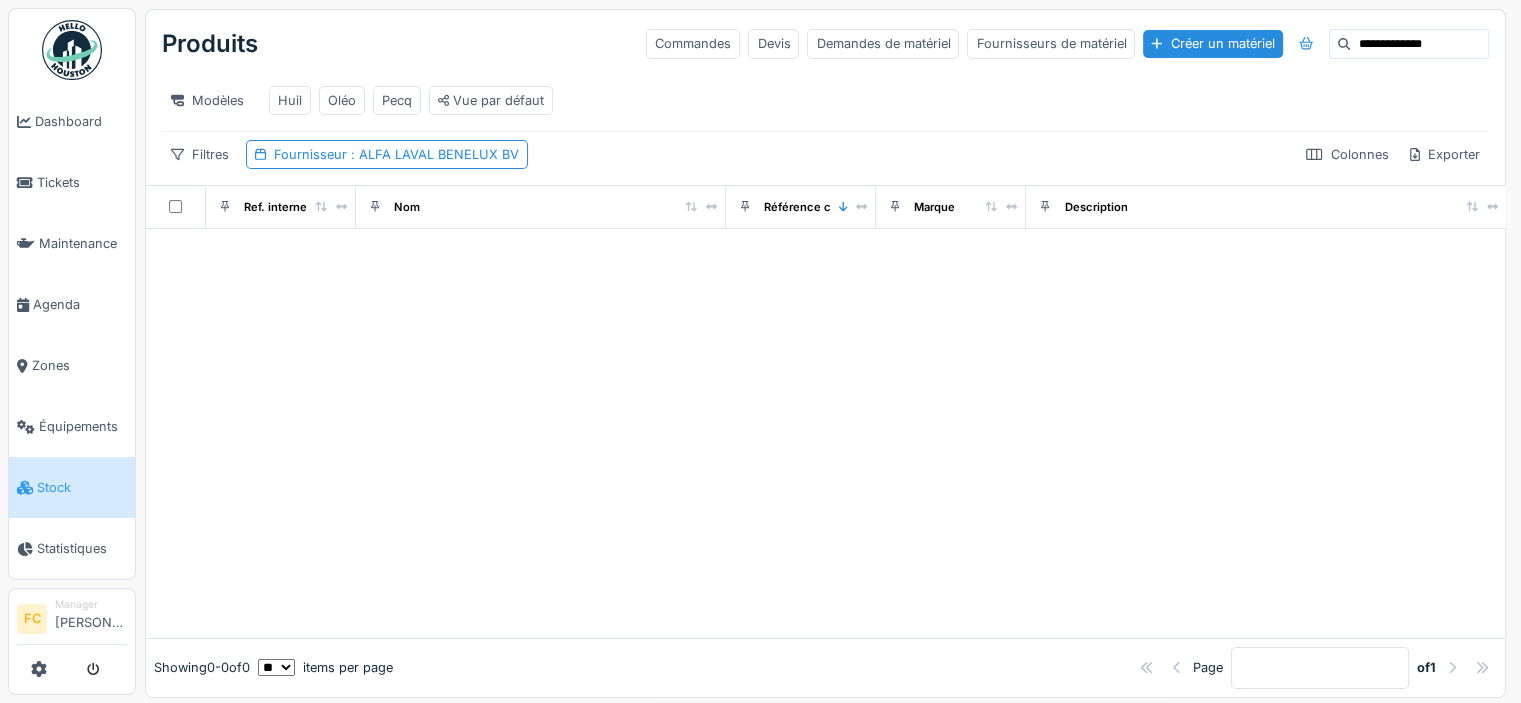 click on "**********" at bounding box center [825, 97] 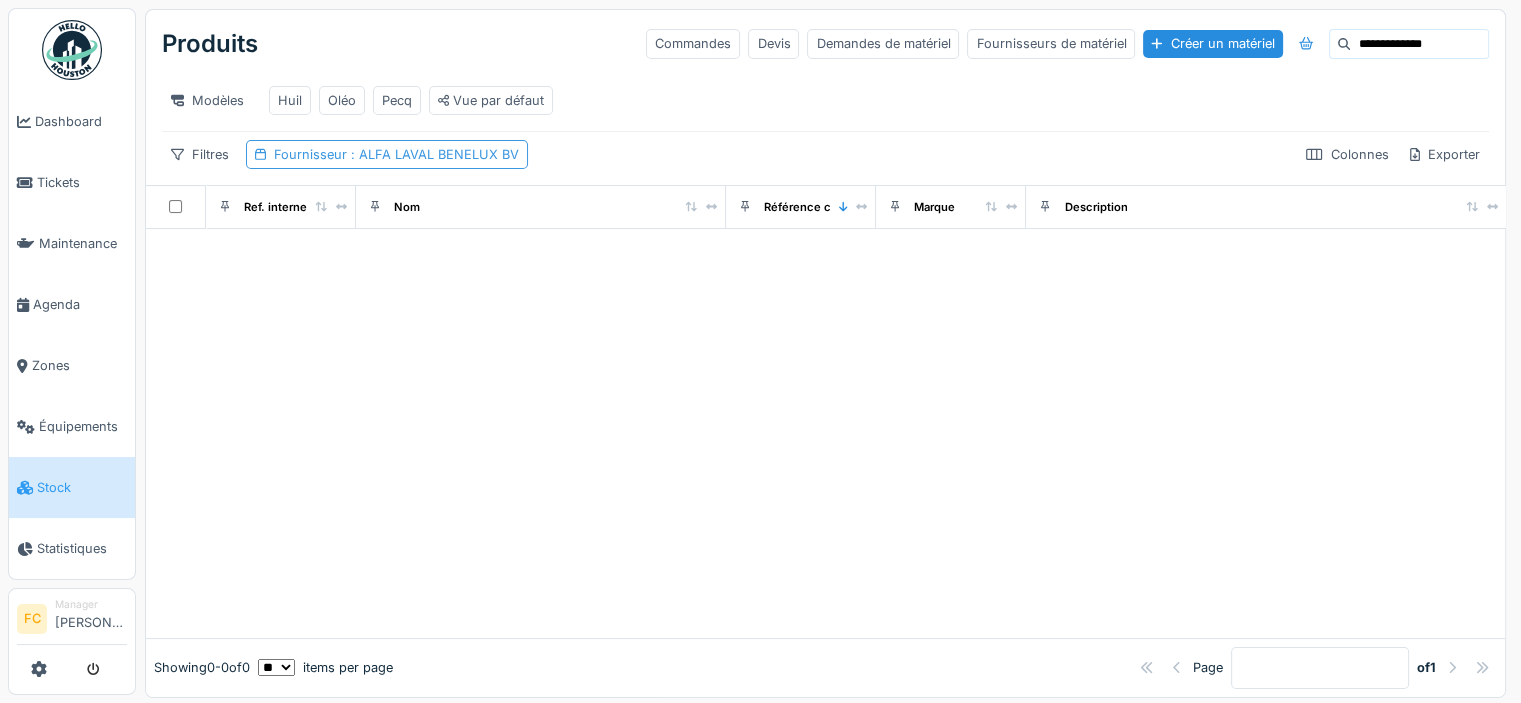 click on ":   ALFA LAVAL BENELUX BV" at bounding box center [433, 154] 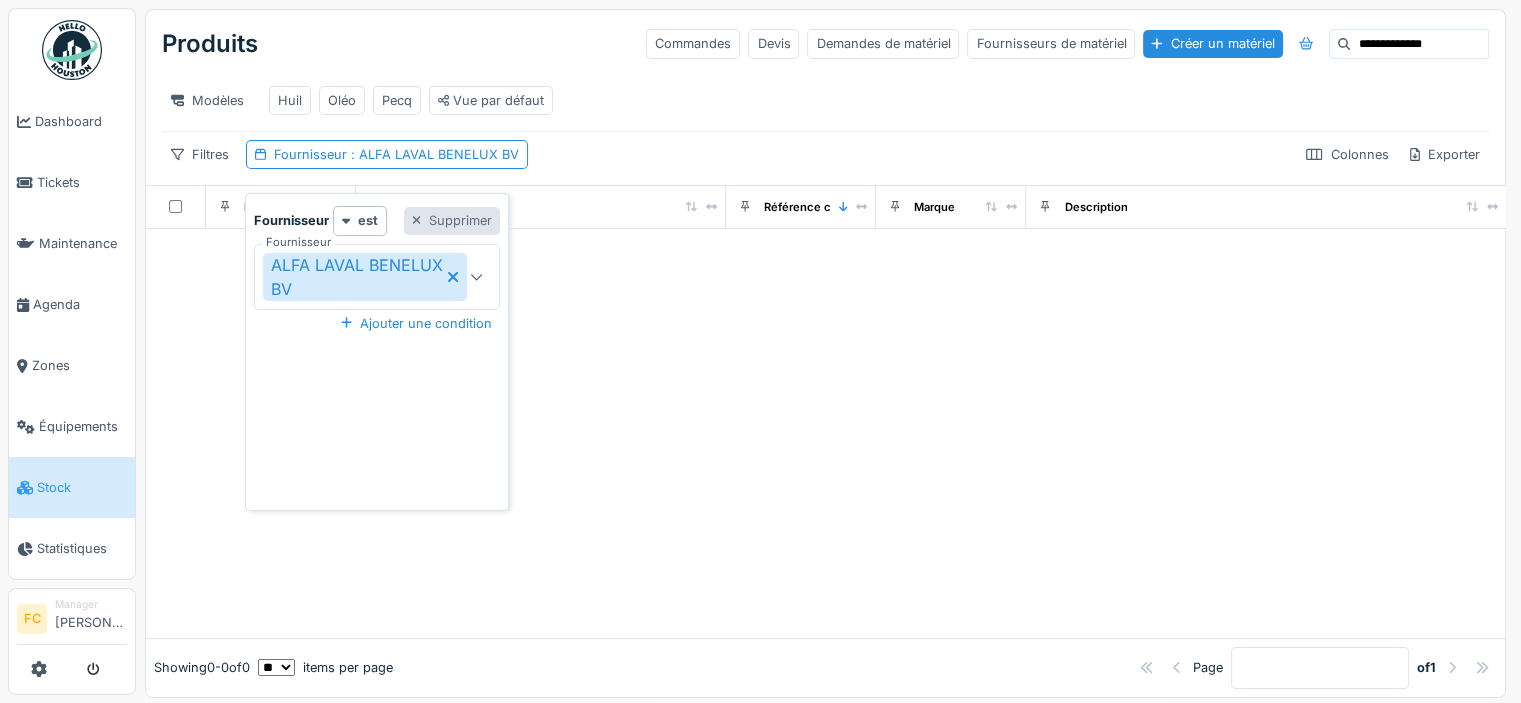 click on "Fournisseur est Supprimer" at bounding box center [377, 220] 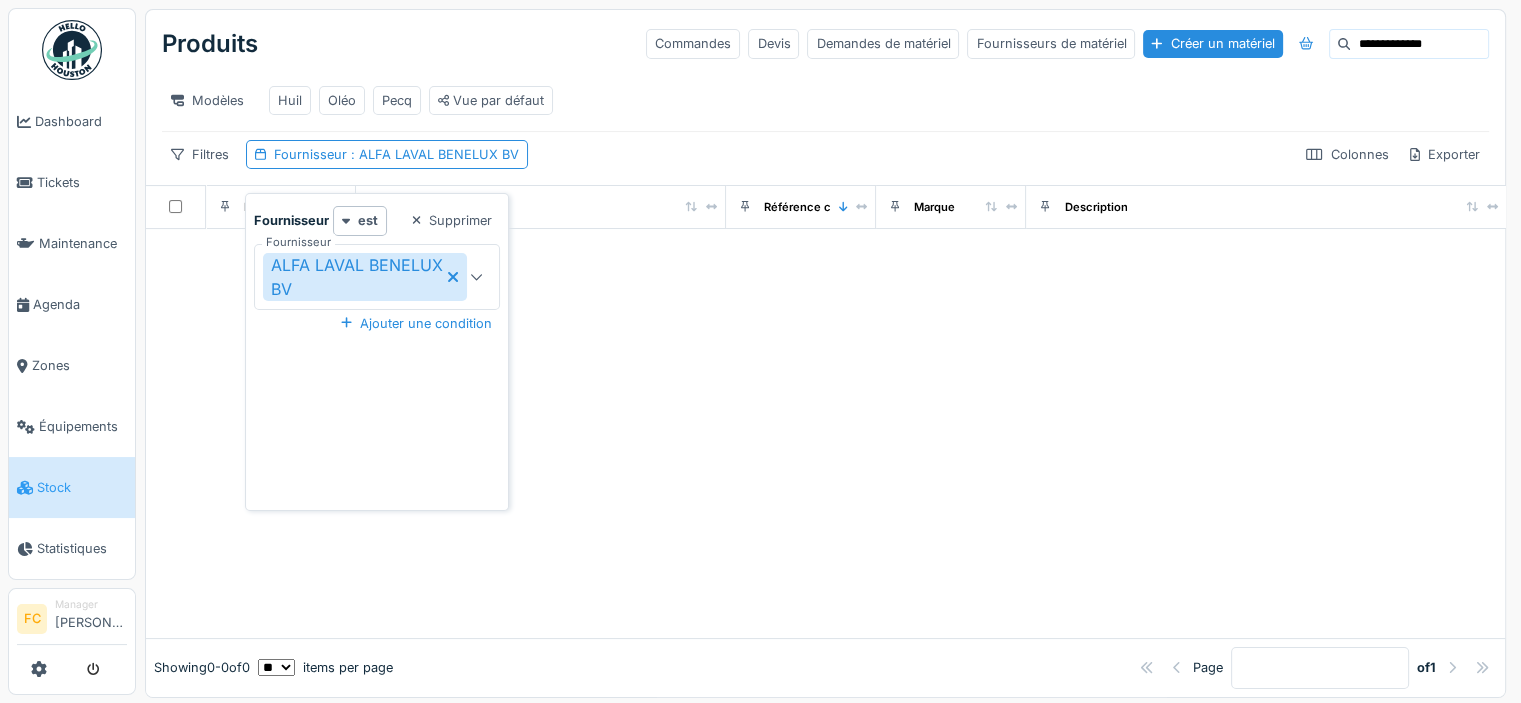 click on "Supprimer" at bounding box center [452, 220] 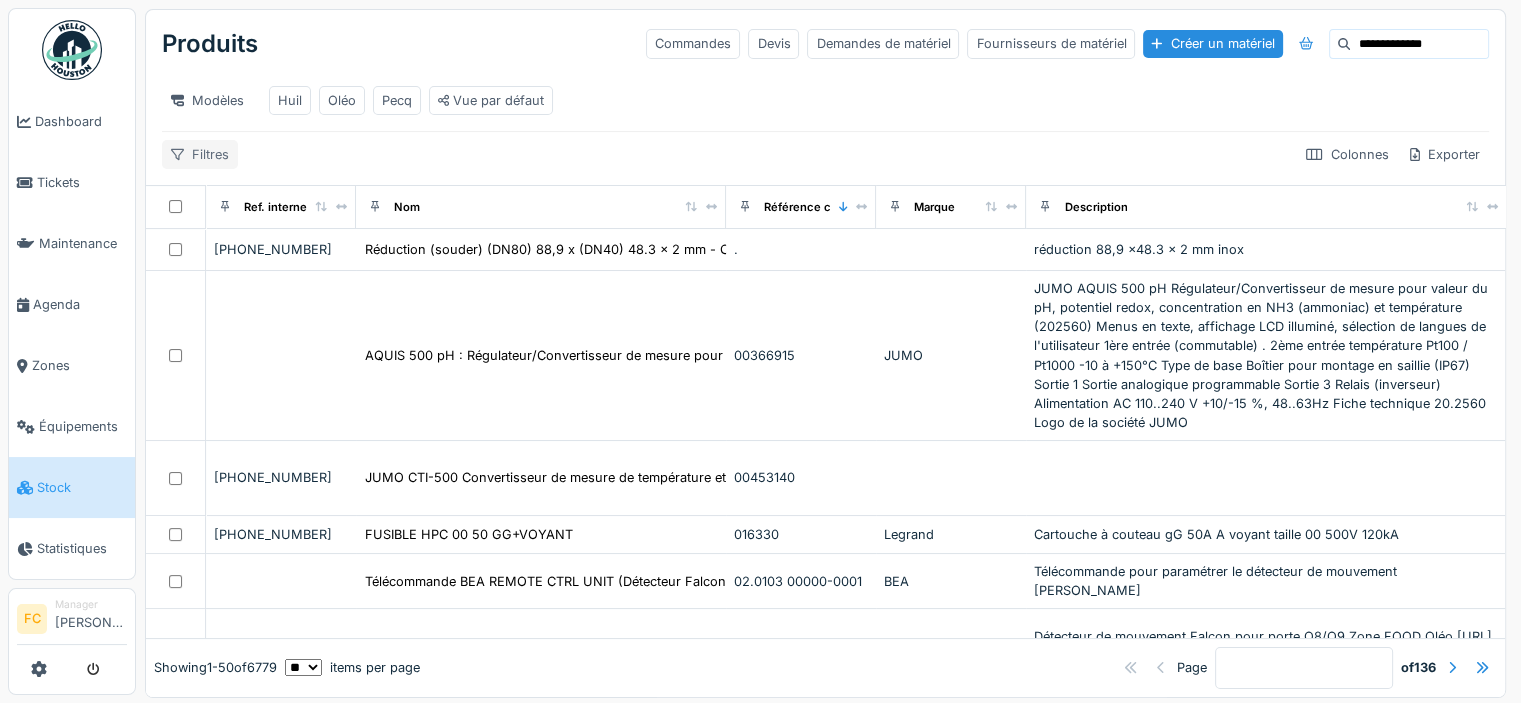 click on "Filtres" at bounding box center (200, 154) 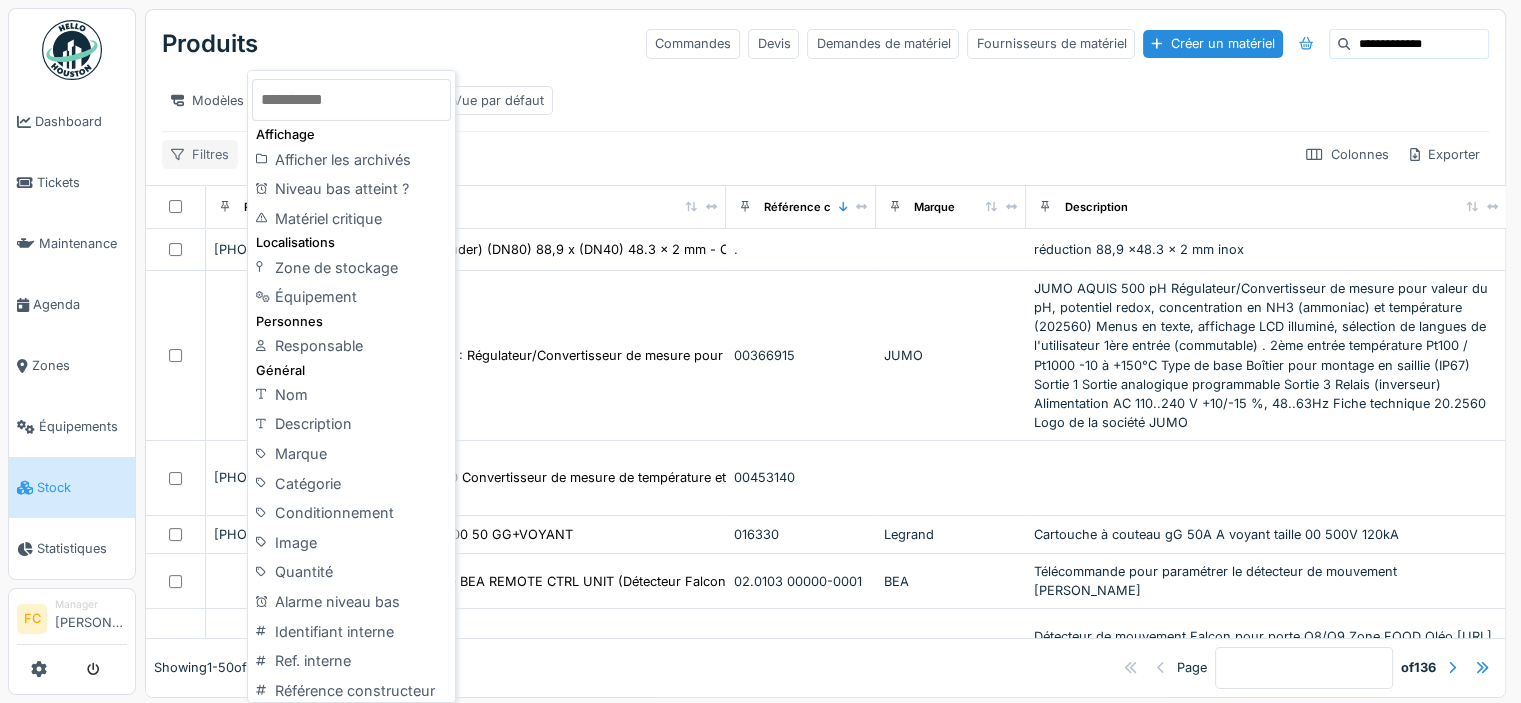click on "Filtres" at bounding box center (200, 154) 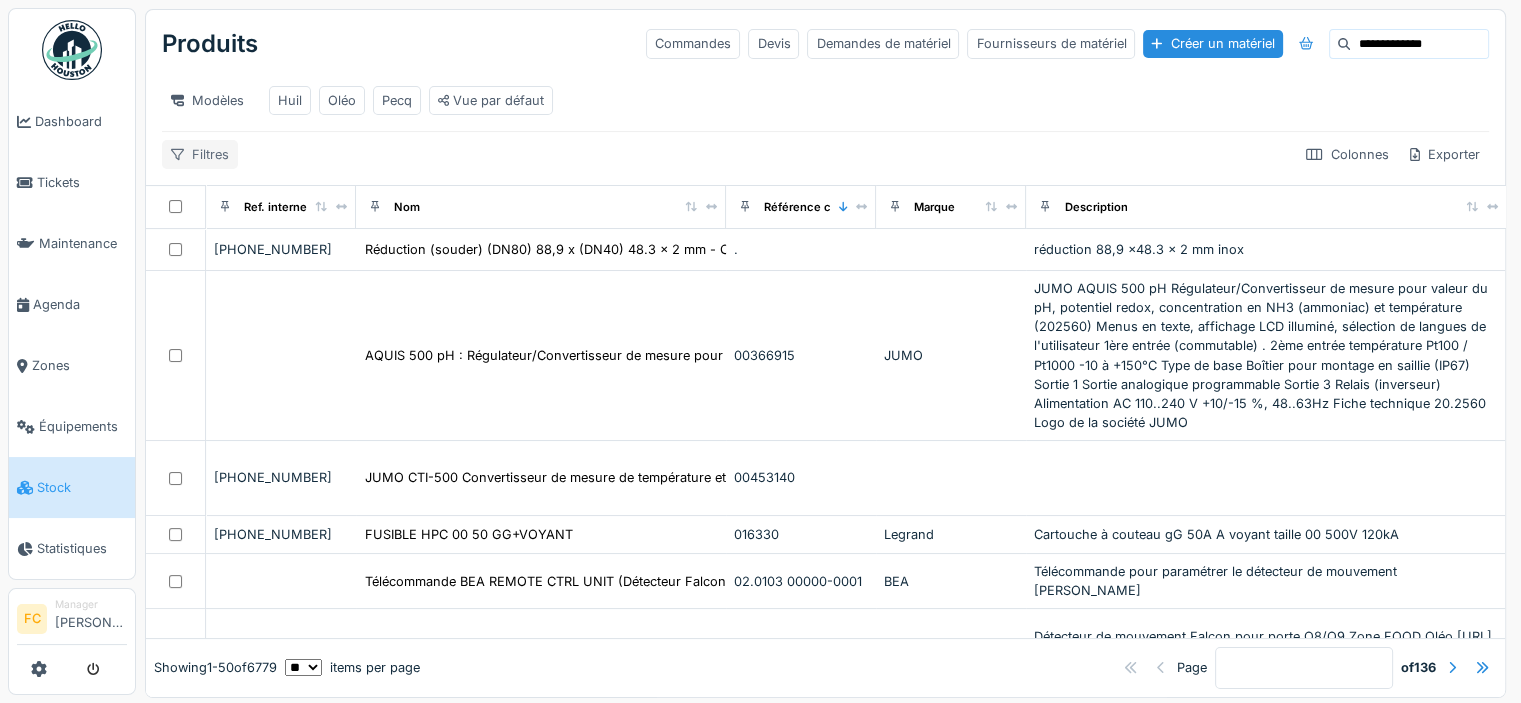 click on "Filtres" at bounding box center [200, 154] 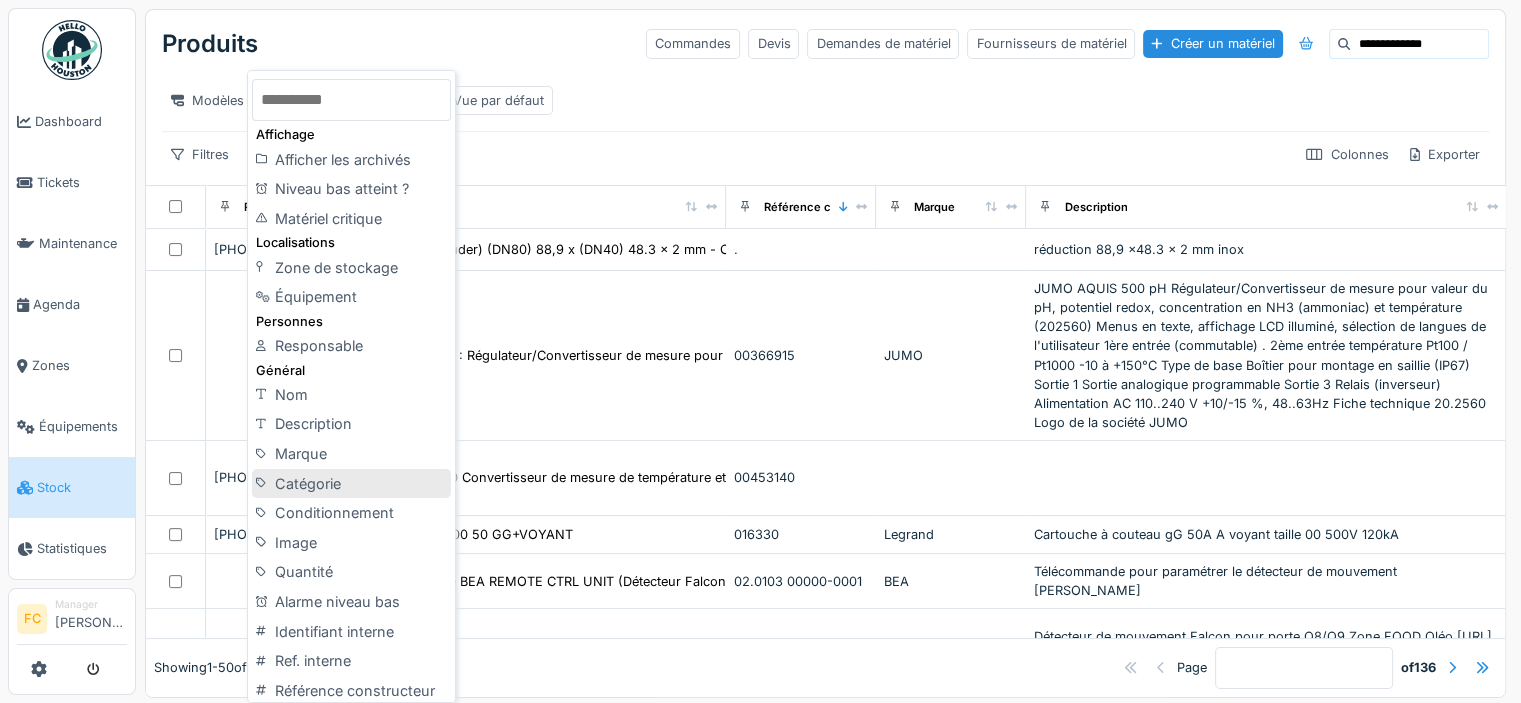 click on "Catégorie" at bounding box center (351, 484) 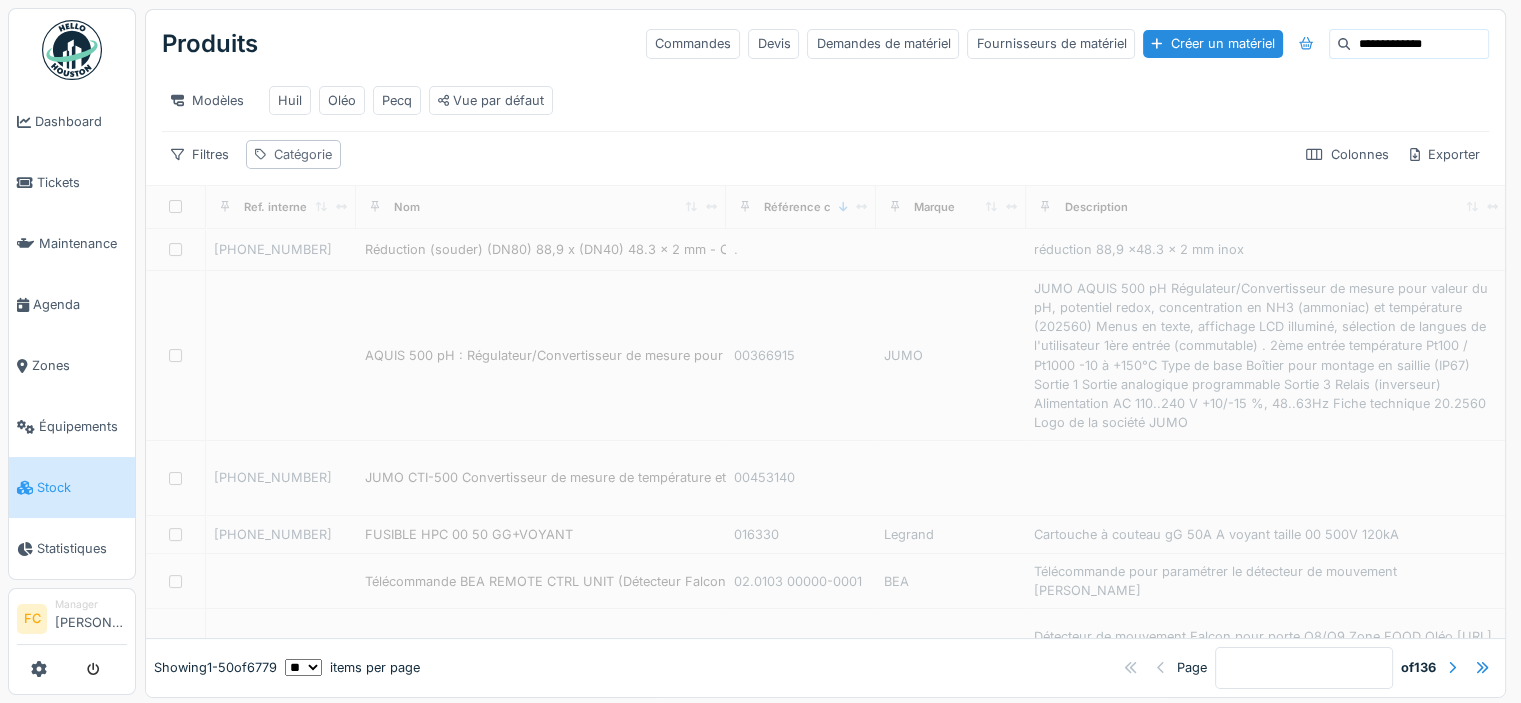 click on "Catégorie" at bounding box center (303, 154) 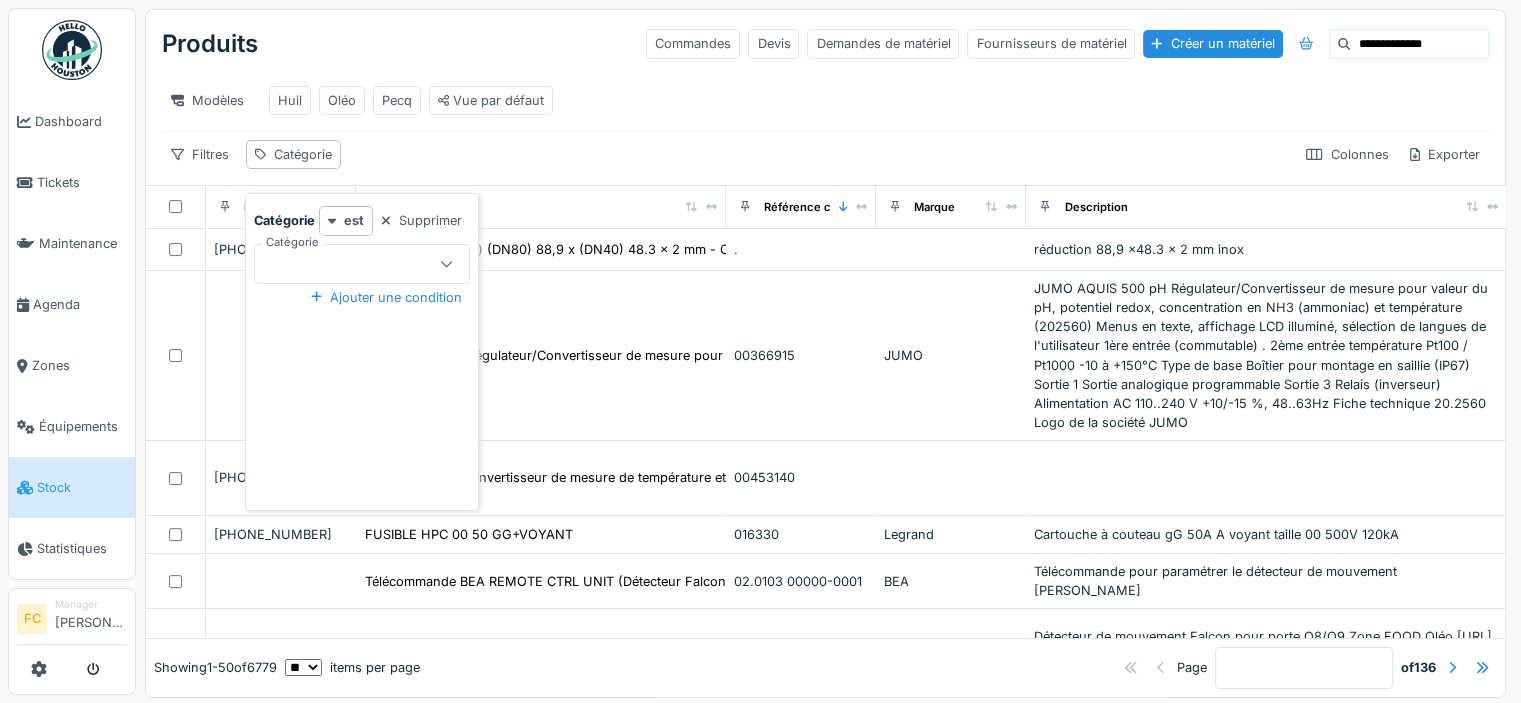 click at bounding box center (351, 264) 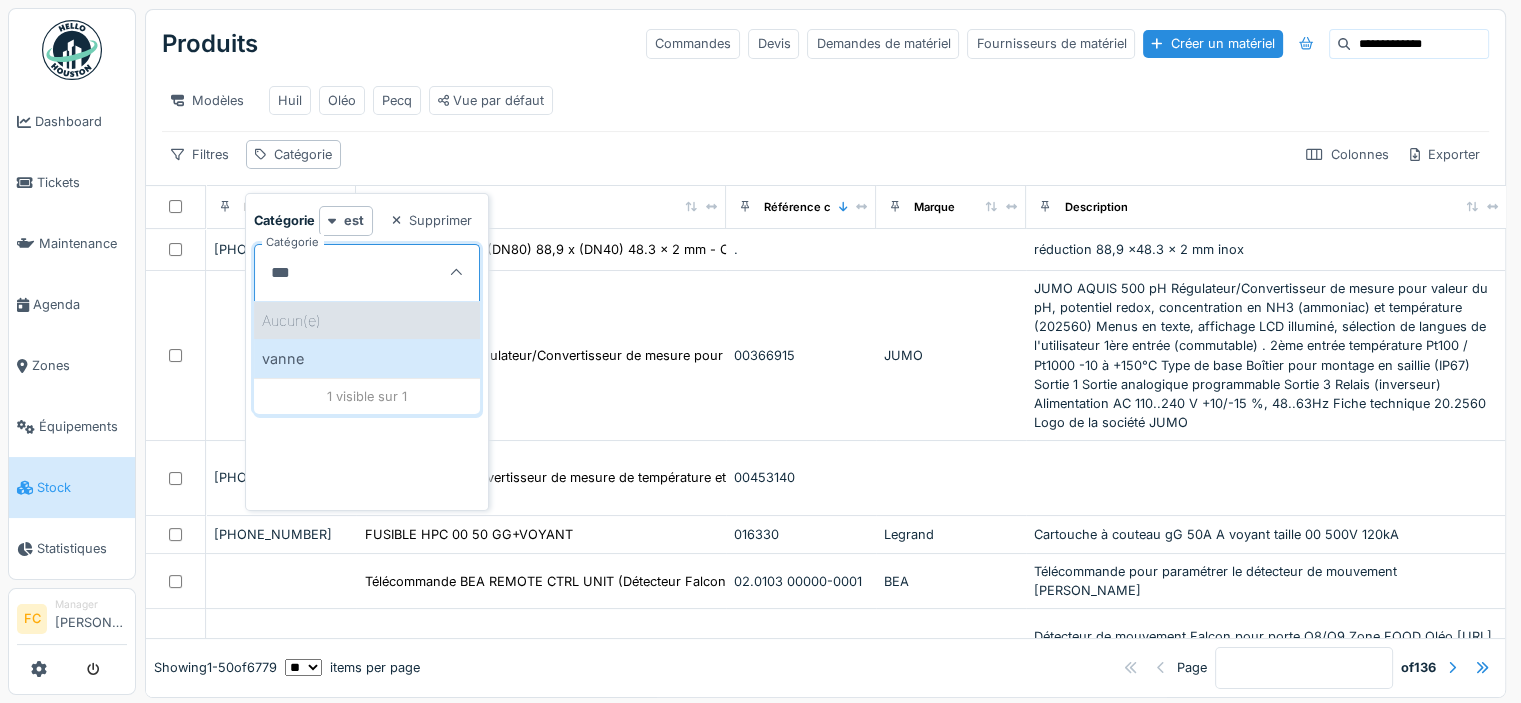 type on "***" 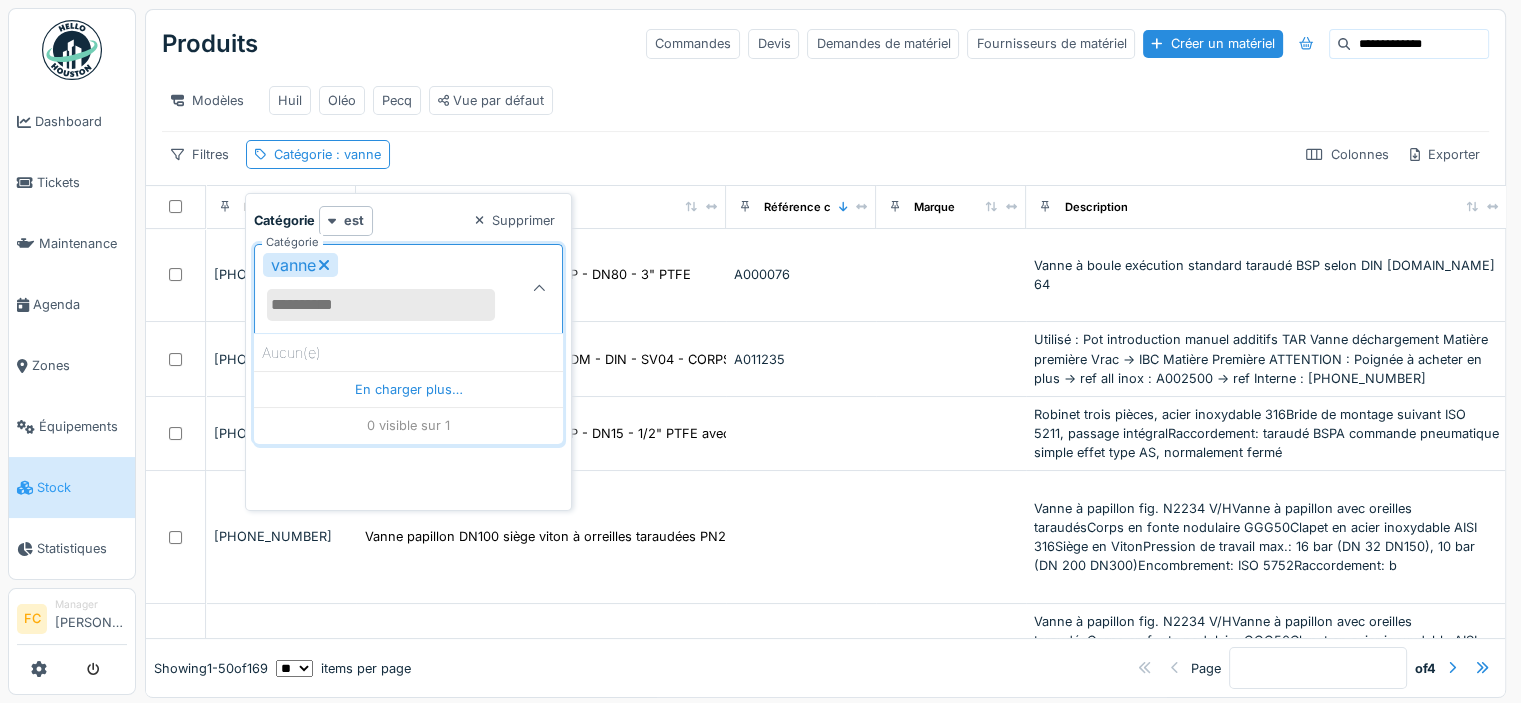 click on "Catégorie" at bounding box center (381, 305) 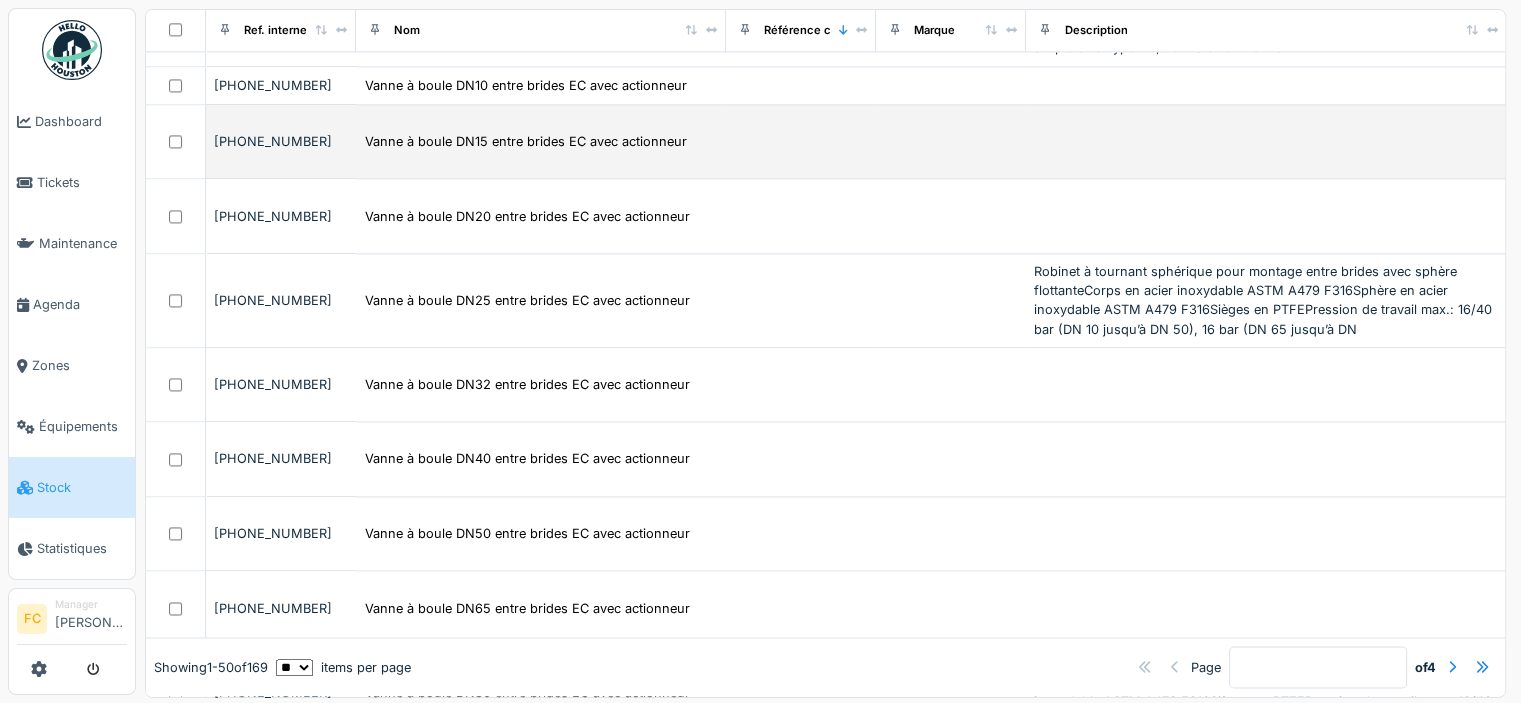 scroll, scrollTop: 3003, scrollLeft: 0, axis: vertical 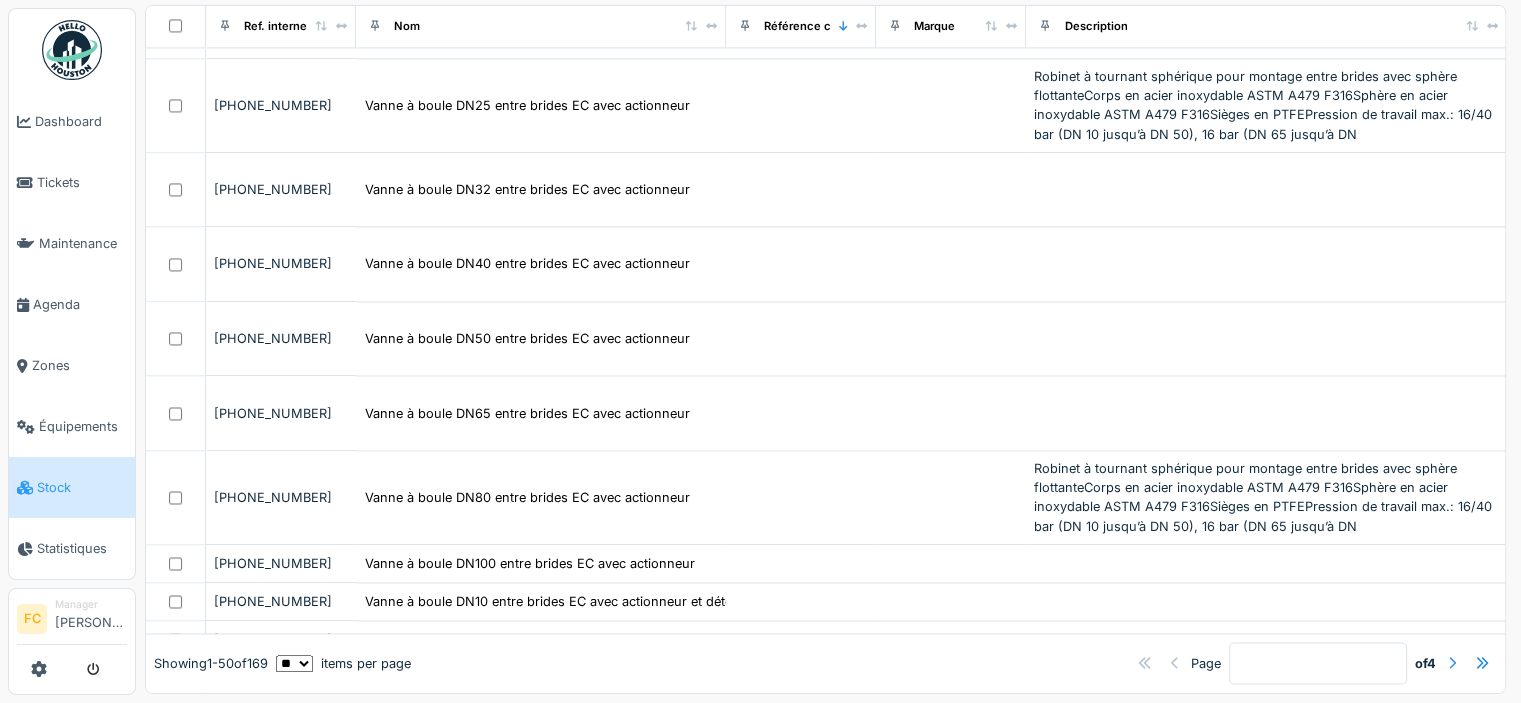 click at bounding box center (1452, 663) 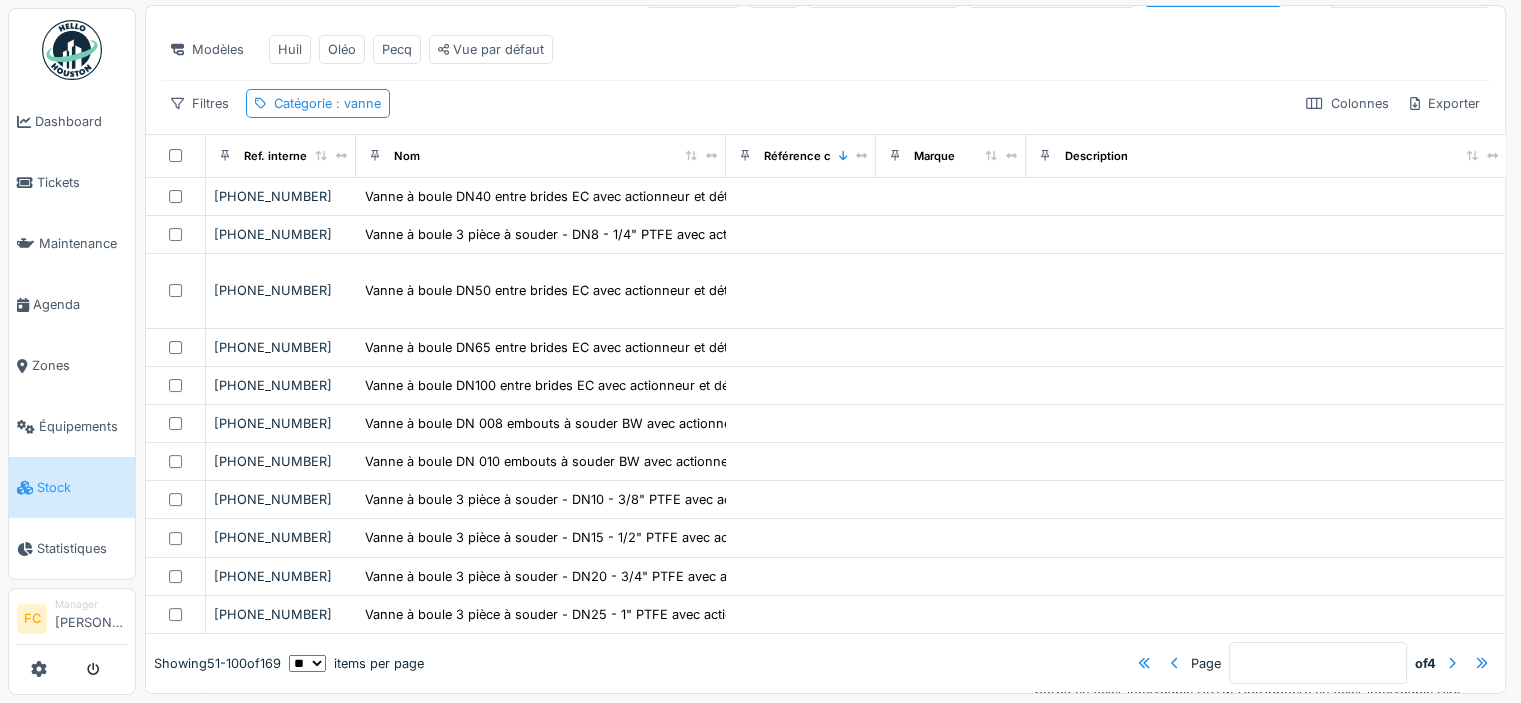 scroll, scrollTop: 0, scrollLeft: 0, axis: both 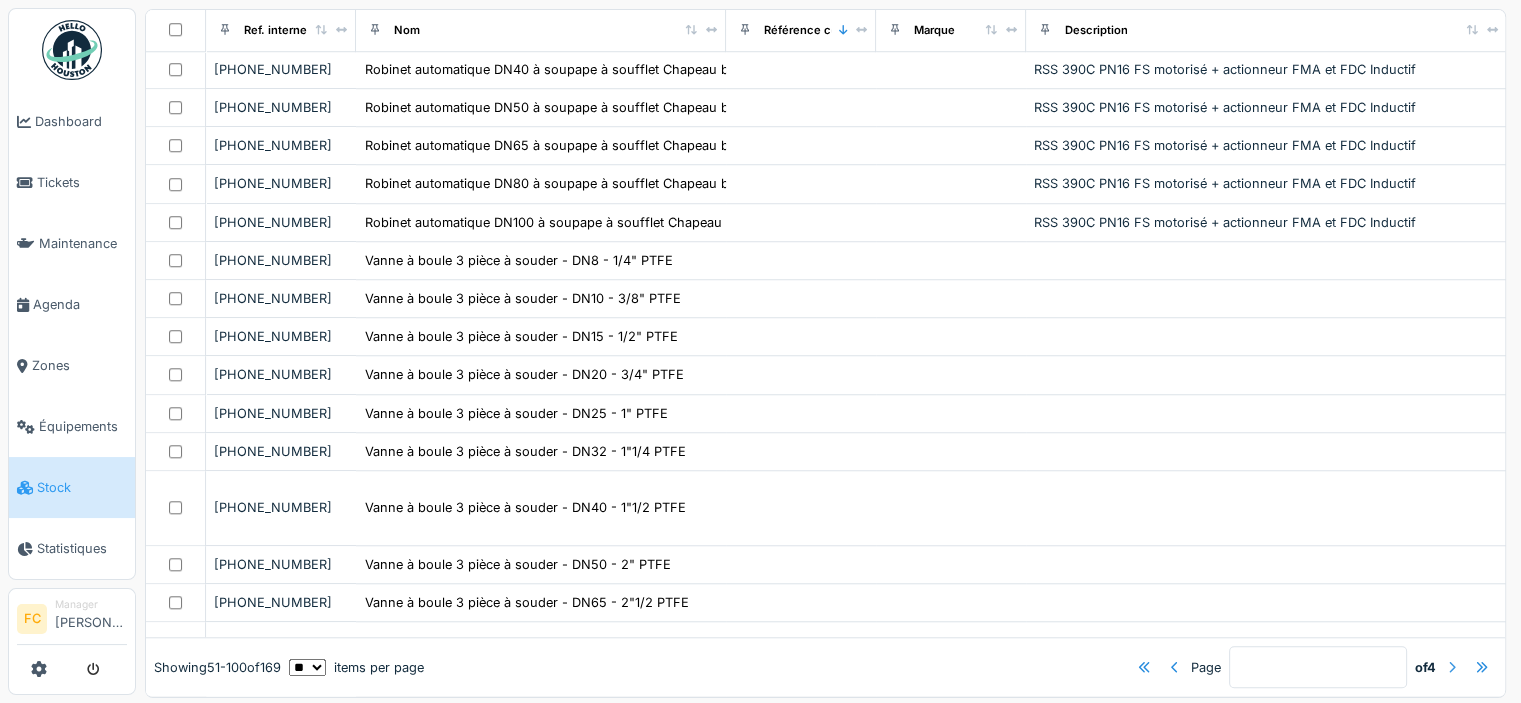 click at bounding box center (1452, 667) 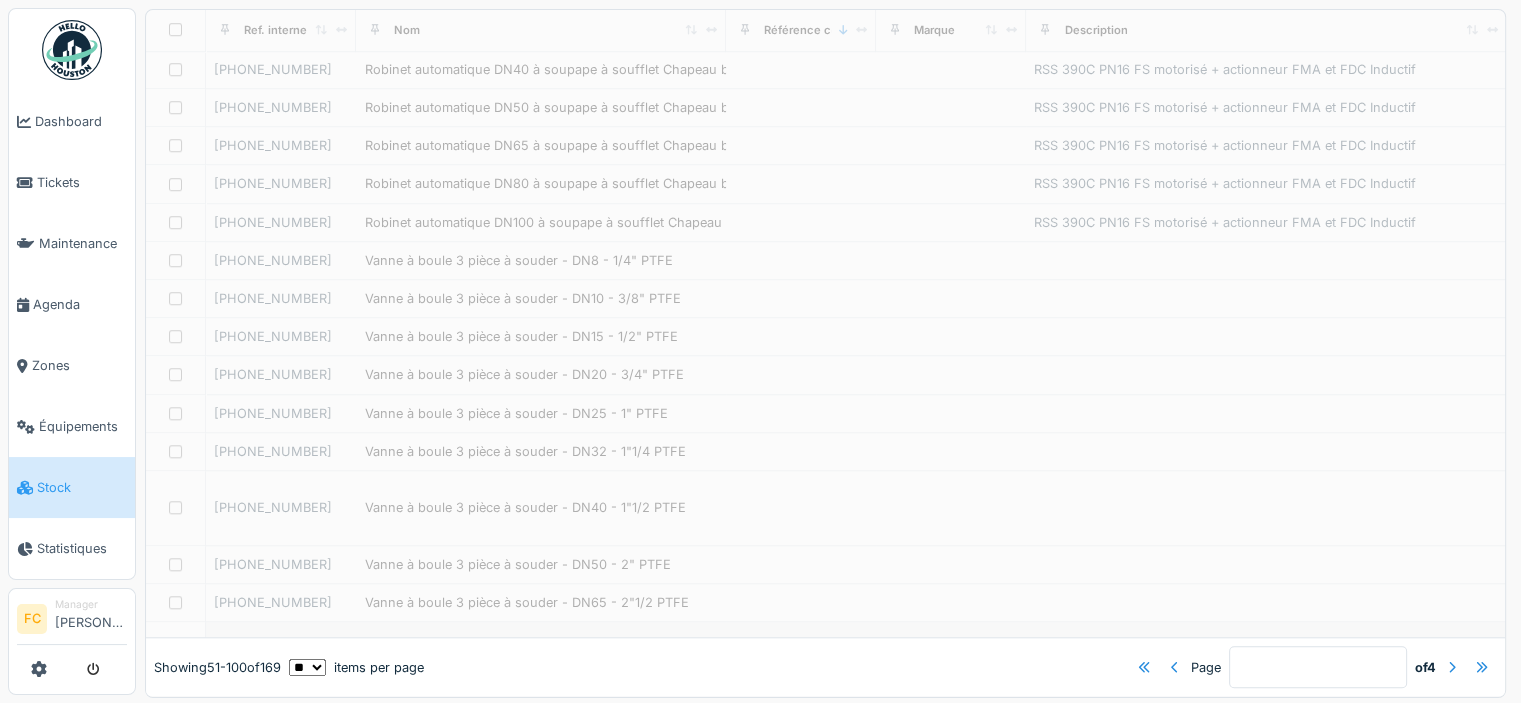 type on "*" 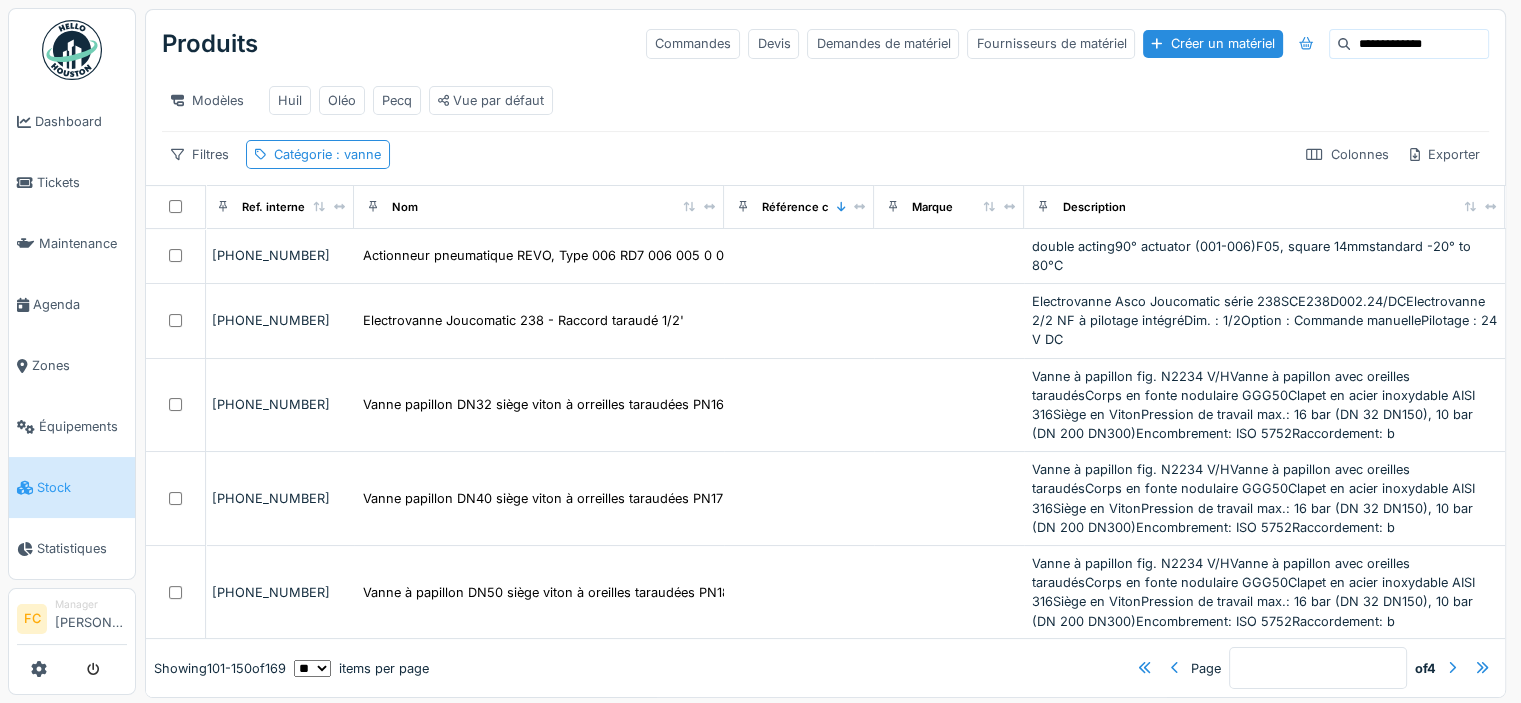 scroll, scrollTop: 0, scrollLeft: 0, axis: both 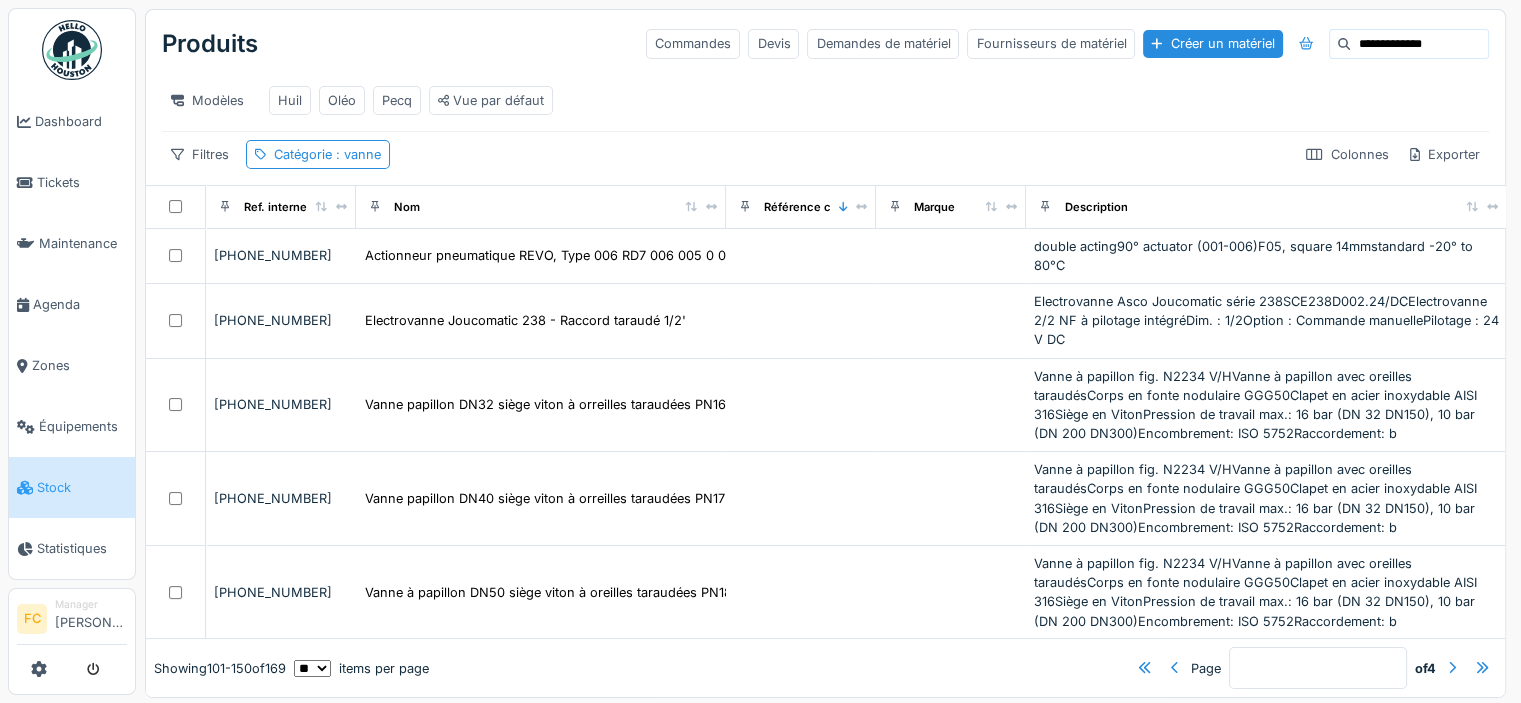 click on "**********" at bounding box center (1419, 44) 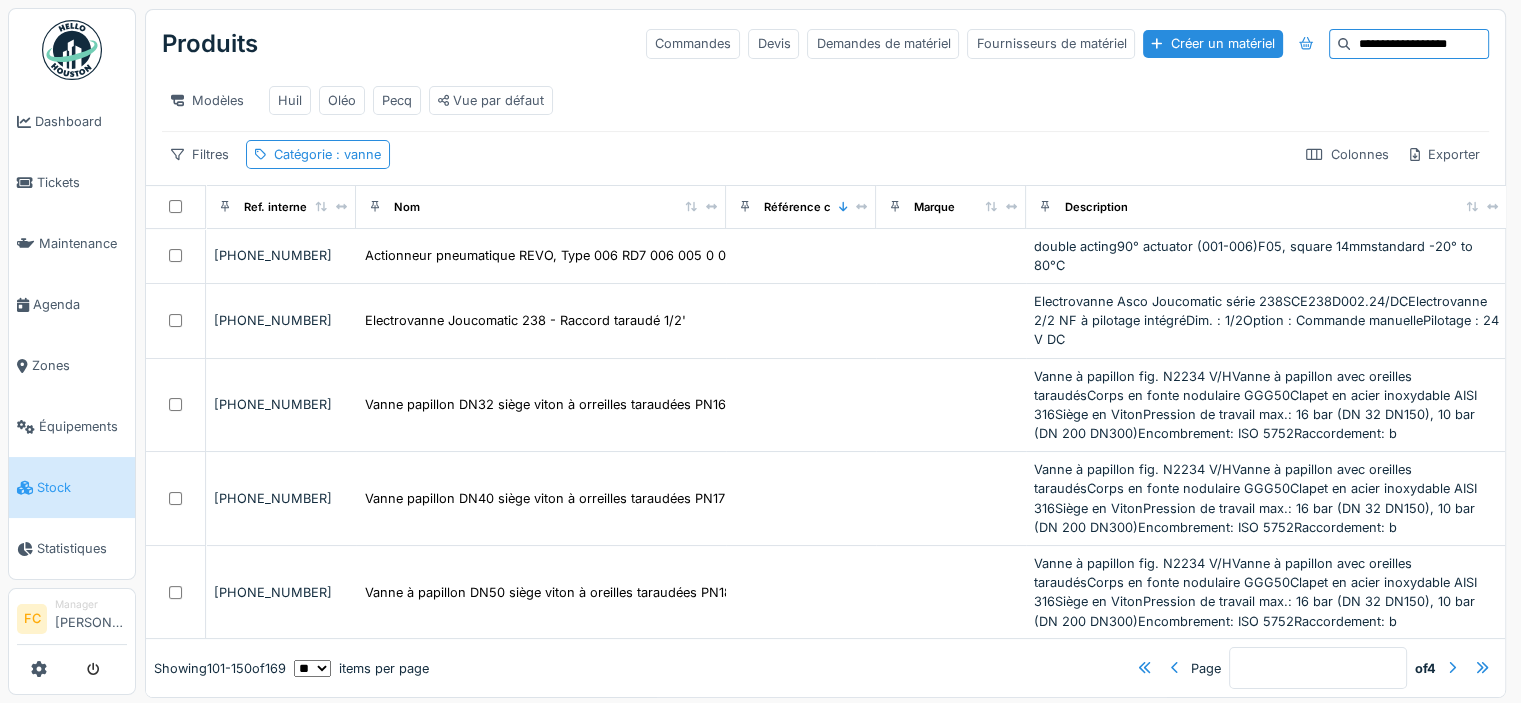 type on "**********" 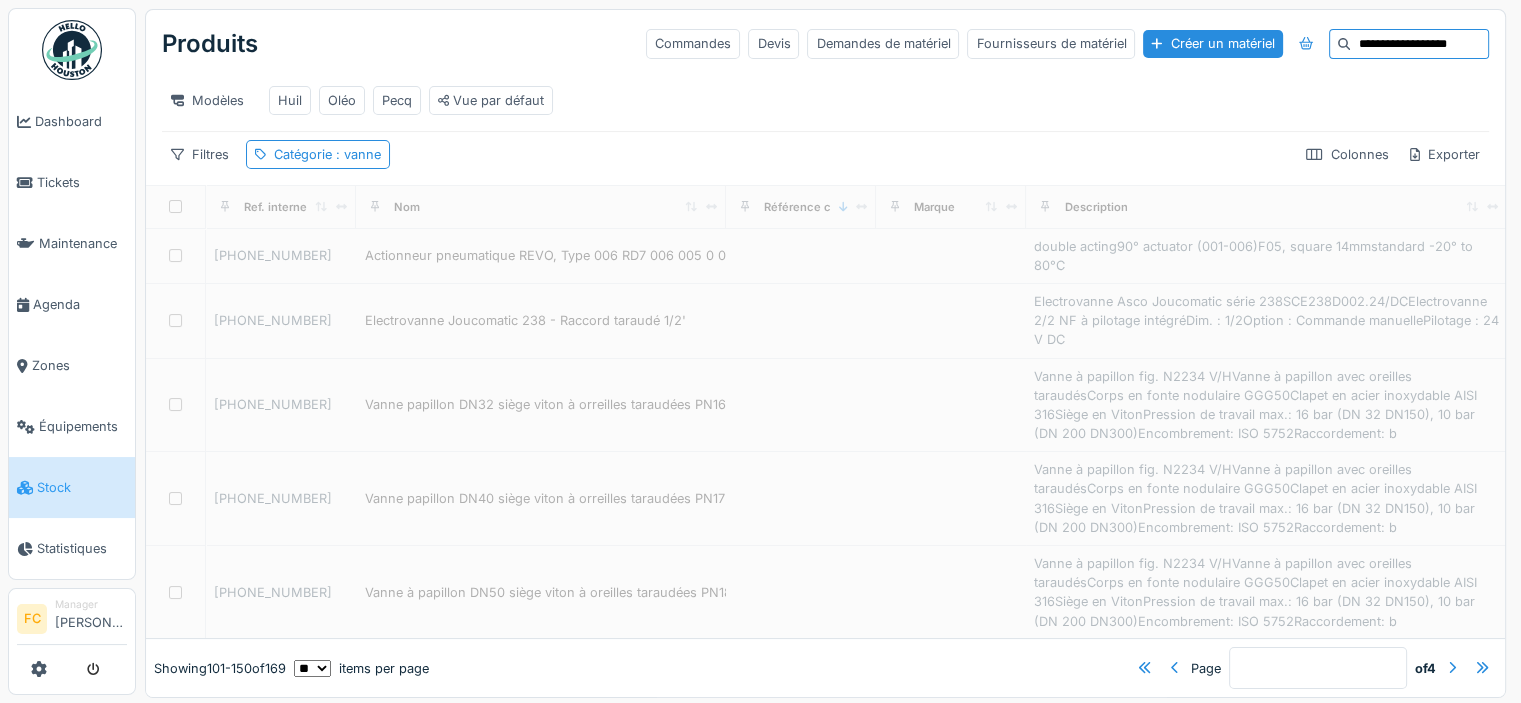 type on "*" 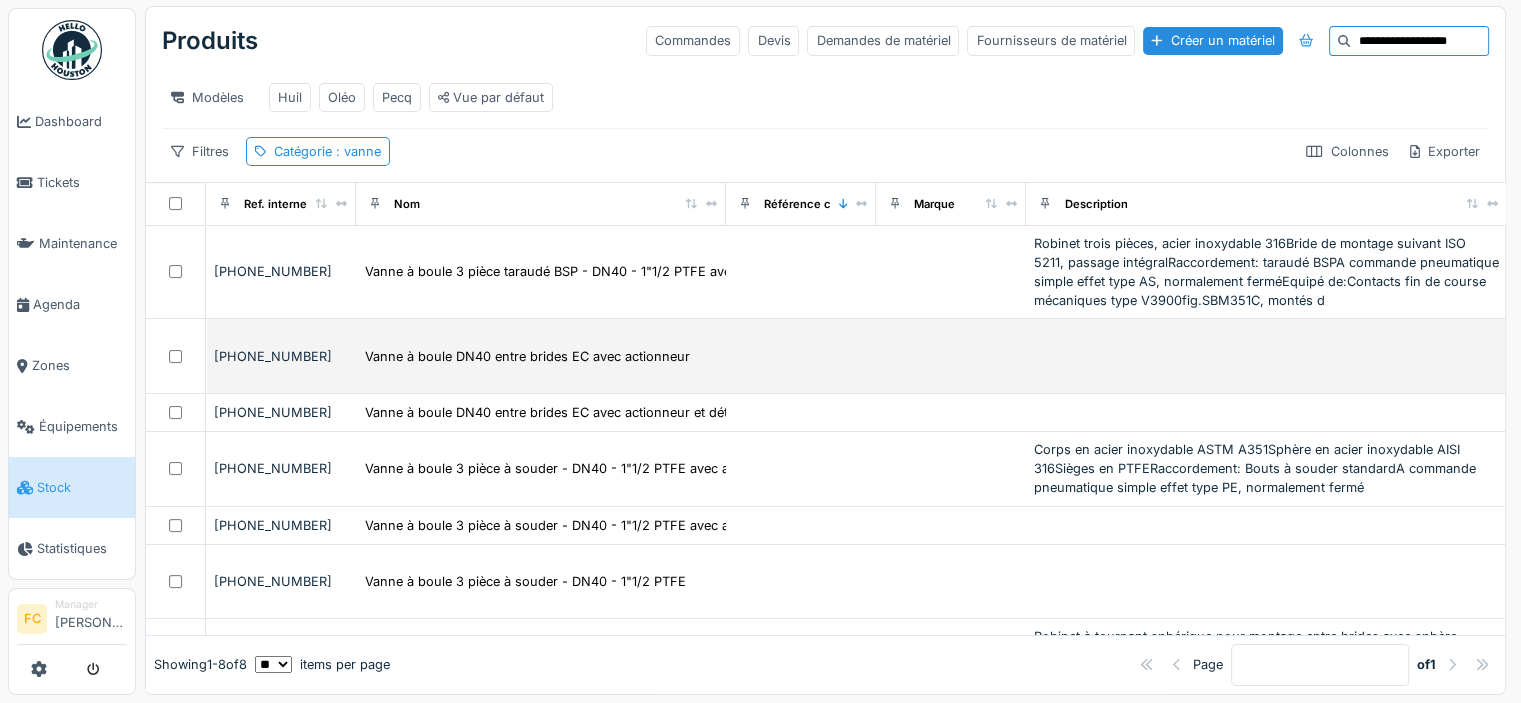 scroll, scrollTop: 0, scrollLeft: 0, axis: both 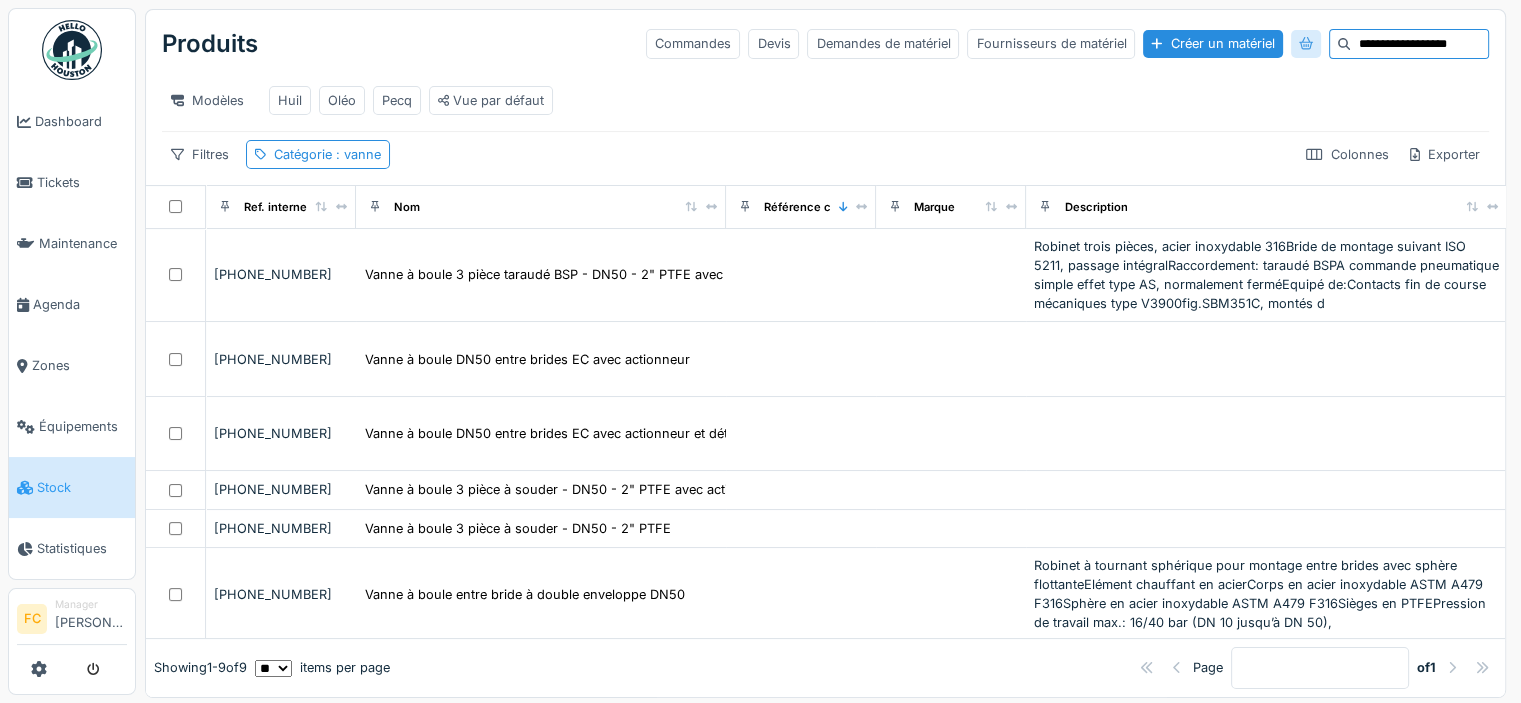 drag, startPoint x: 1412, startPoint y: 47, endPoint x: 1225, endPoint y: 42, distance: 187.06683 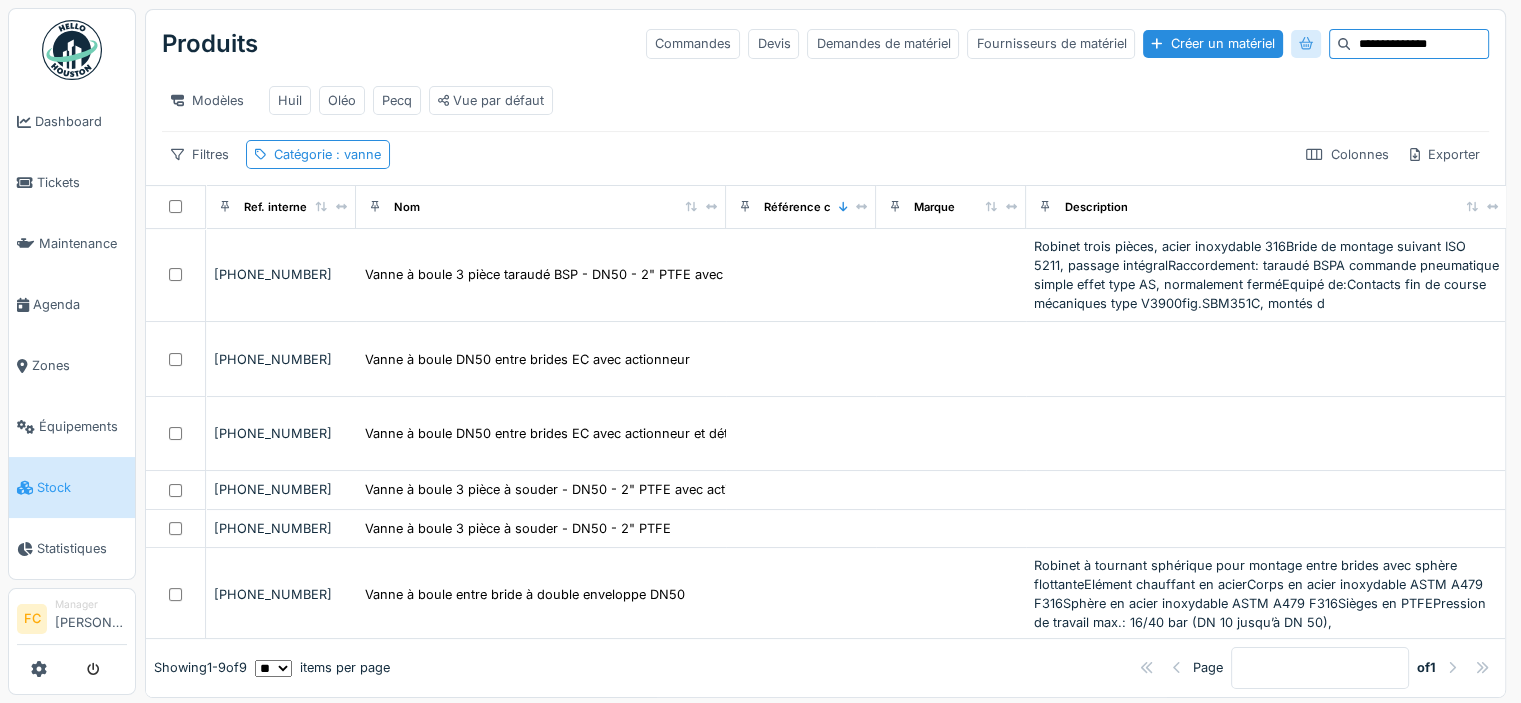 type on "**********" 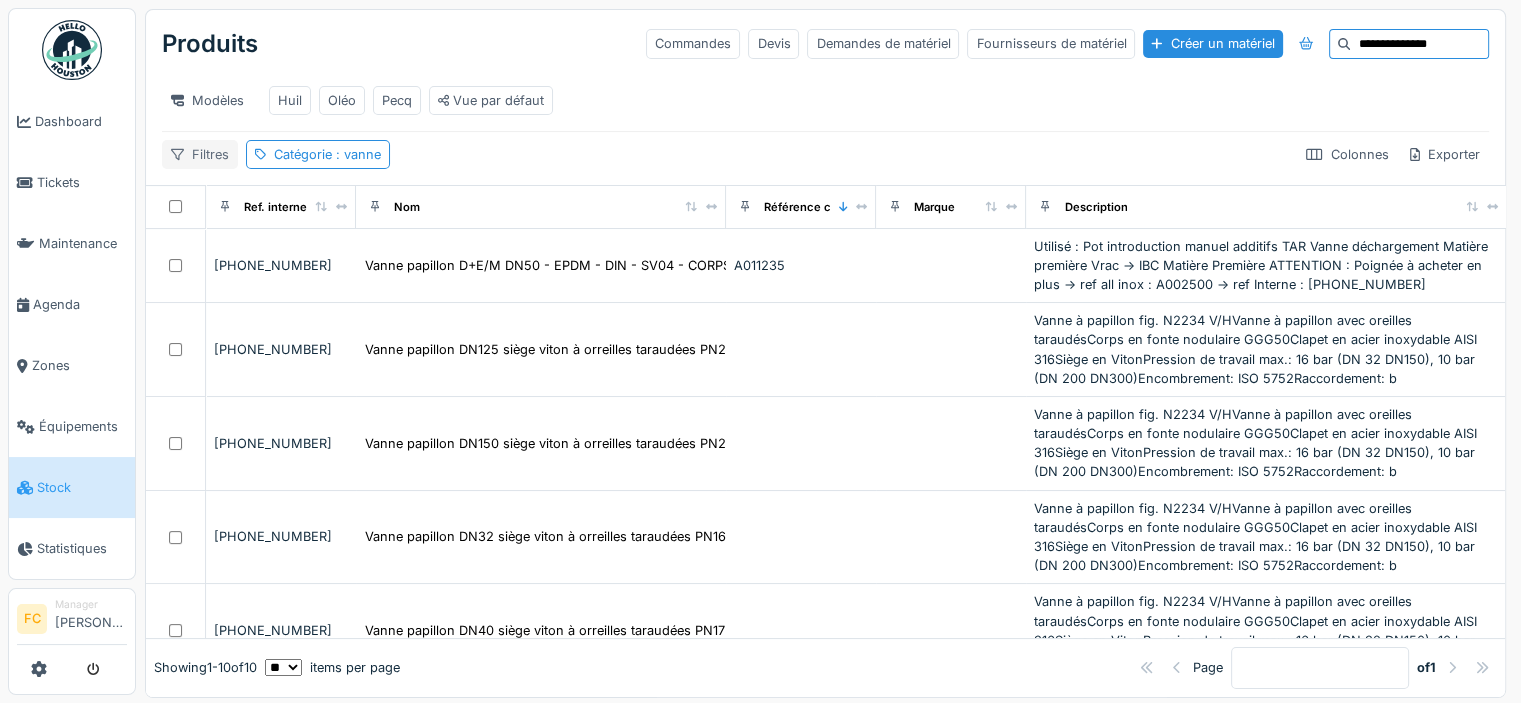 click on "Filtres" at bounding box center [200, 154] 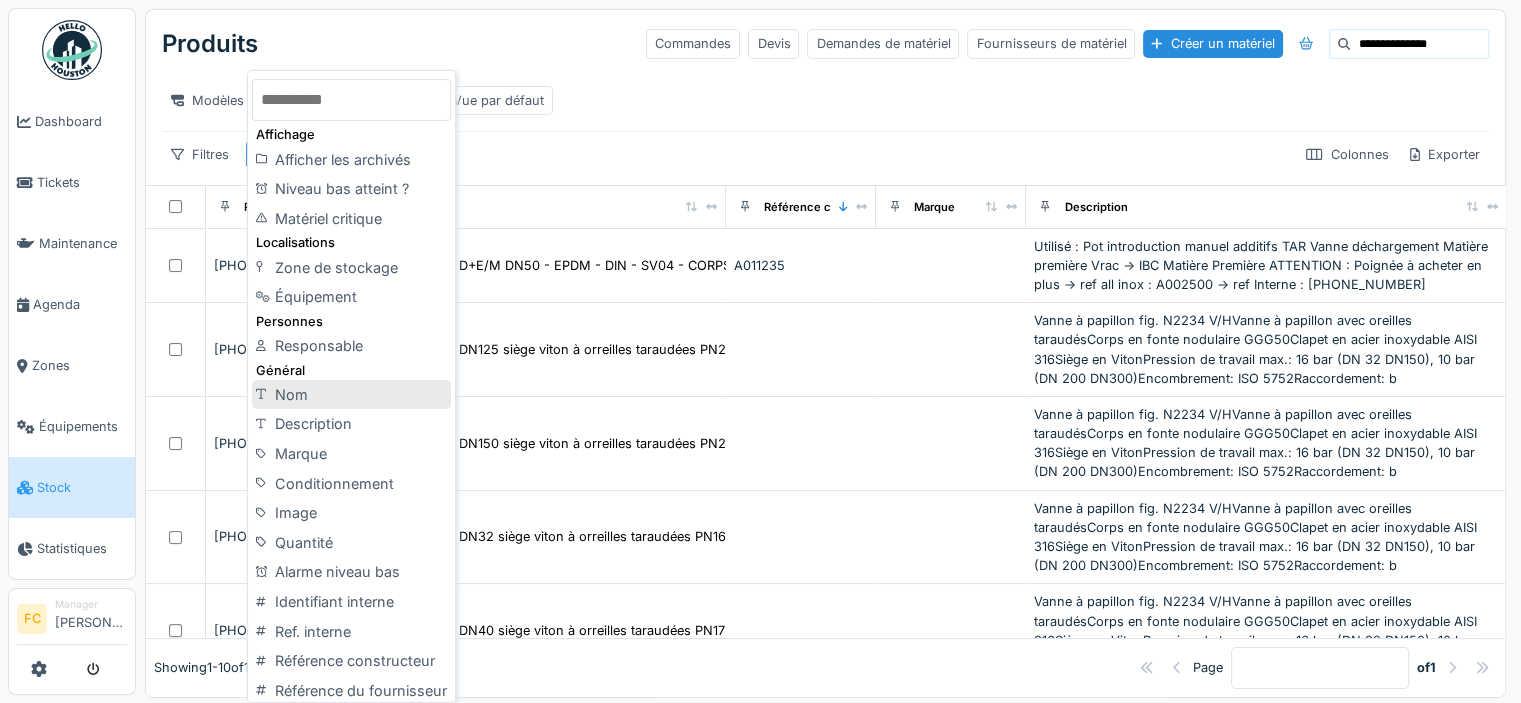 scroll, scrollTop: 154, scrollLeft: 0, axis: vertical 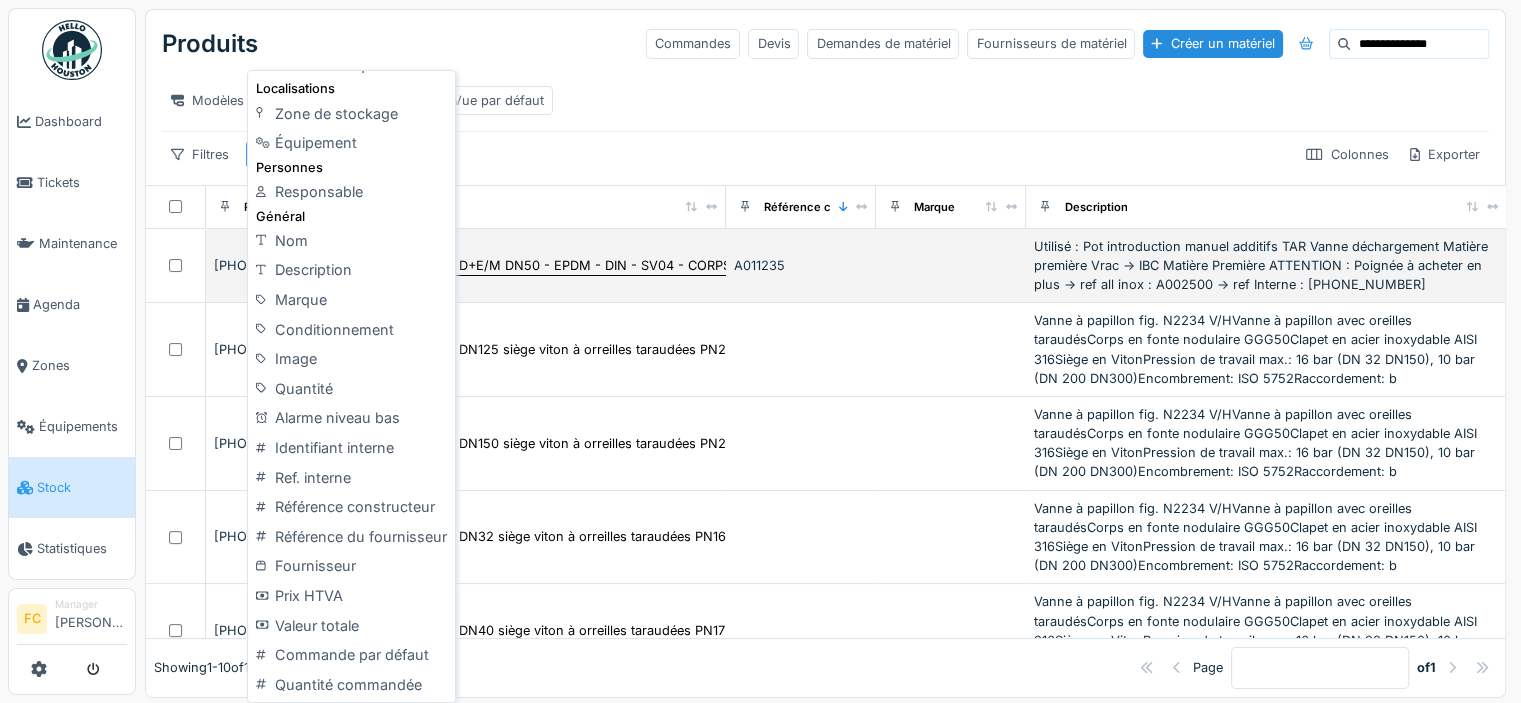 drag, startPoint x: 314, startPoint y: 571, endPoint x: 458, endPoint y: 286, distance: 319.31332 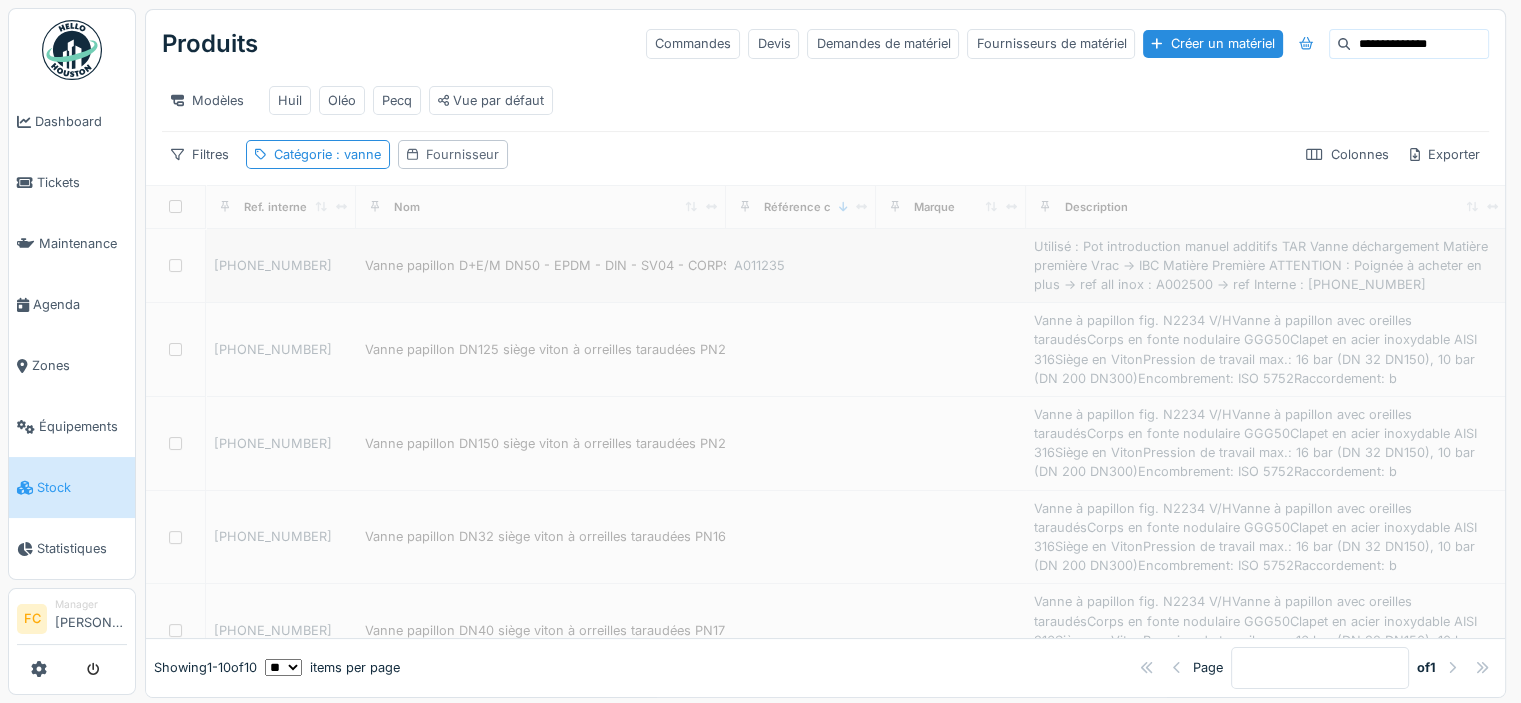 click on "Fournisseur" at bounding box center (462, 154) 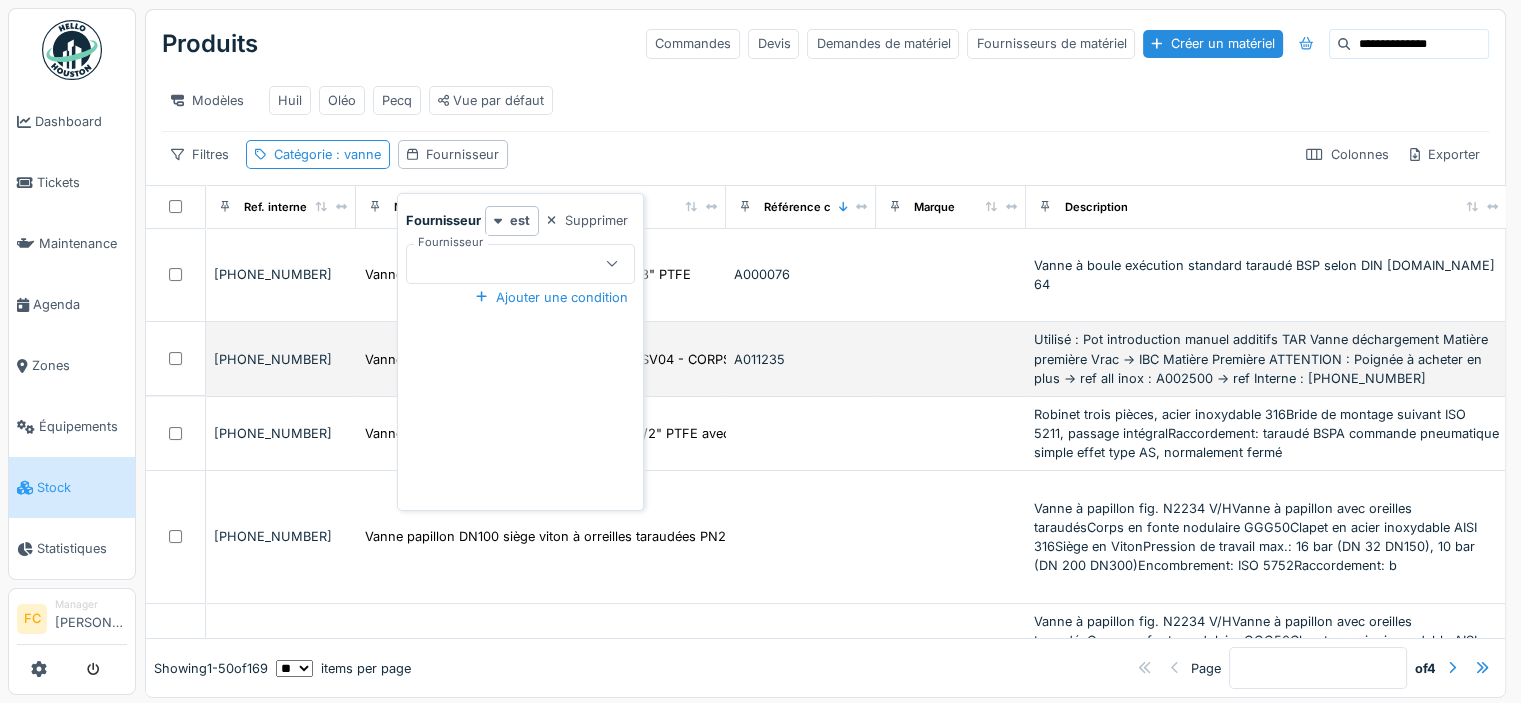 click at bounding box center [509, 264] 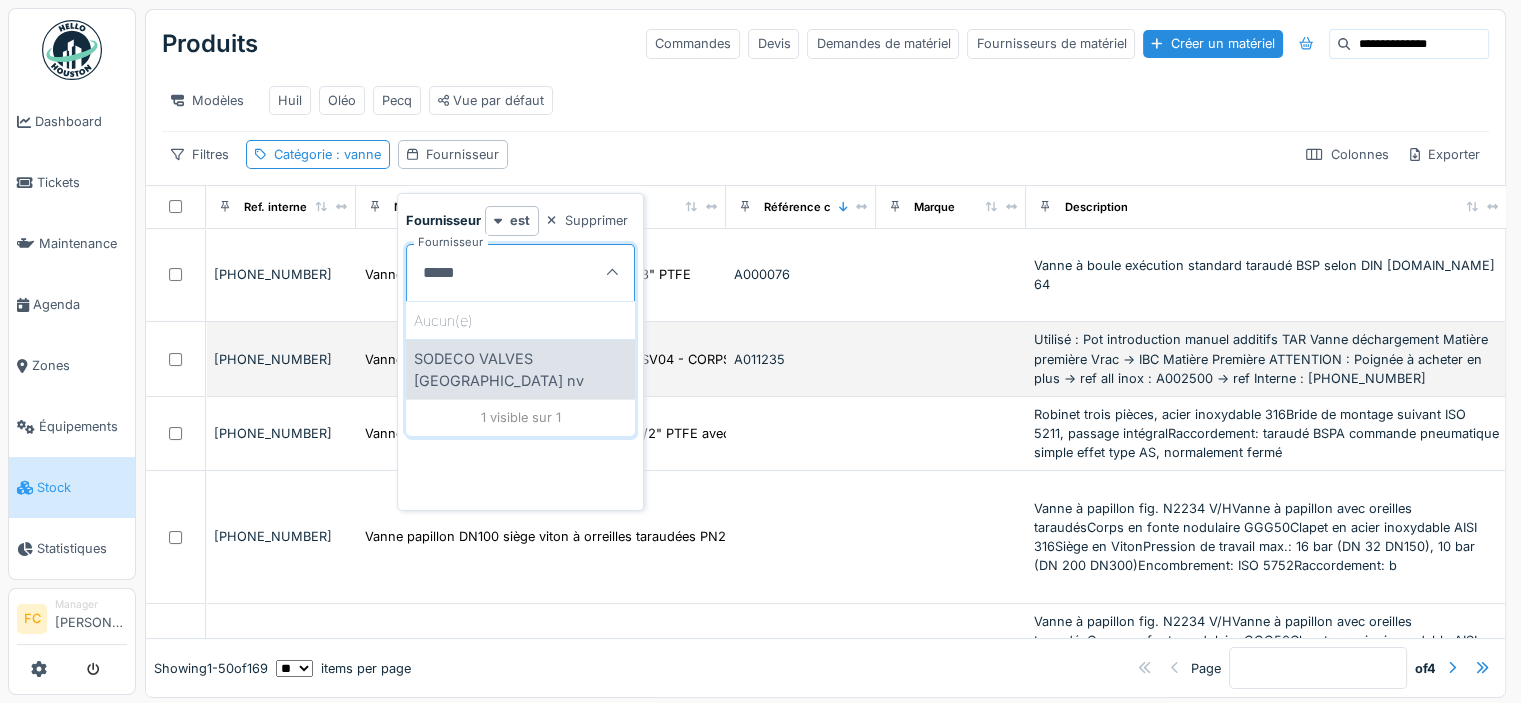 type on "*****" 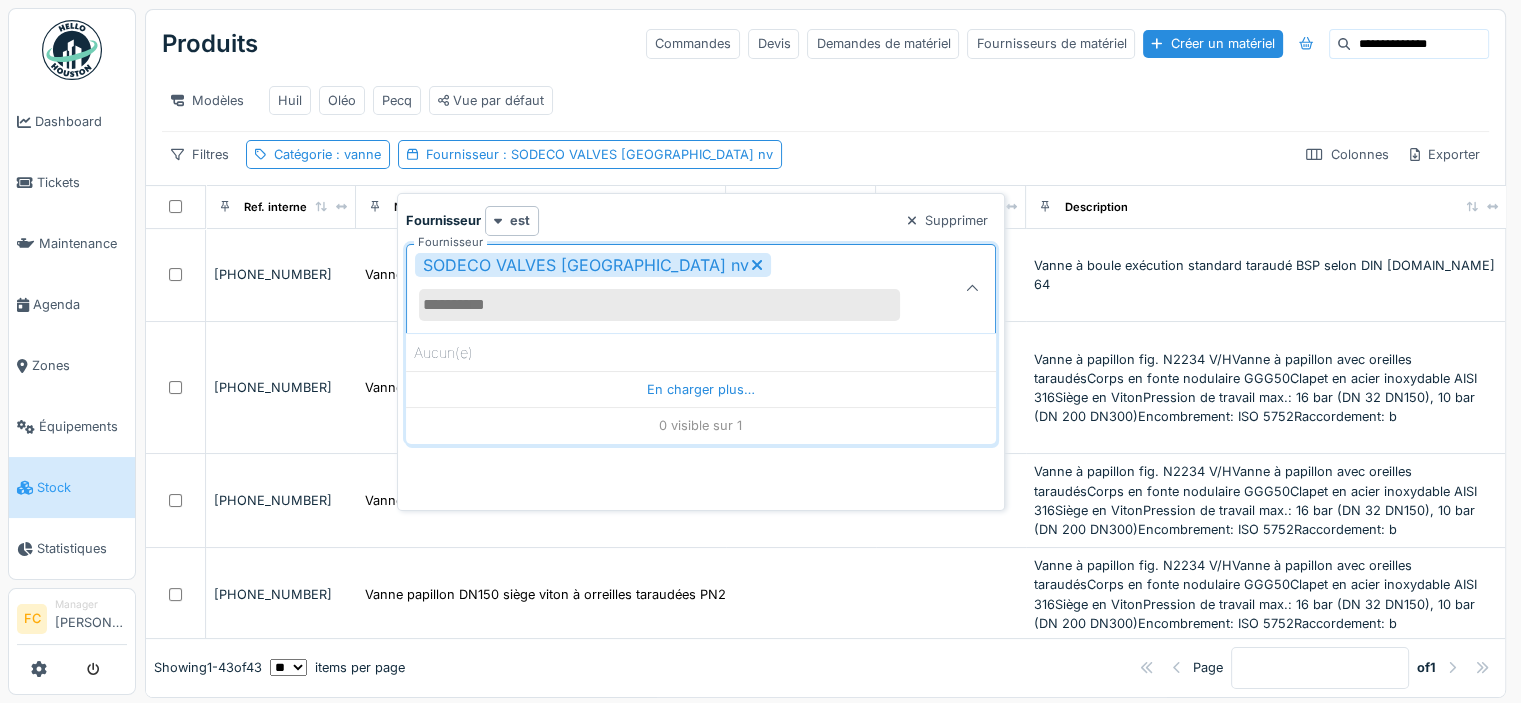 click on "**********" at bounding box center [825, 97] 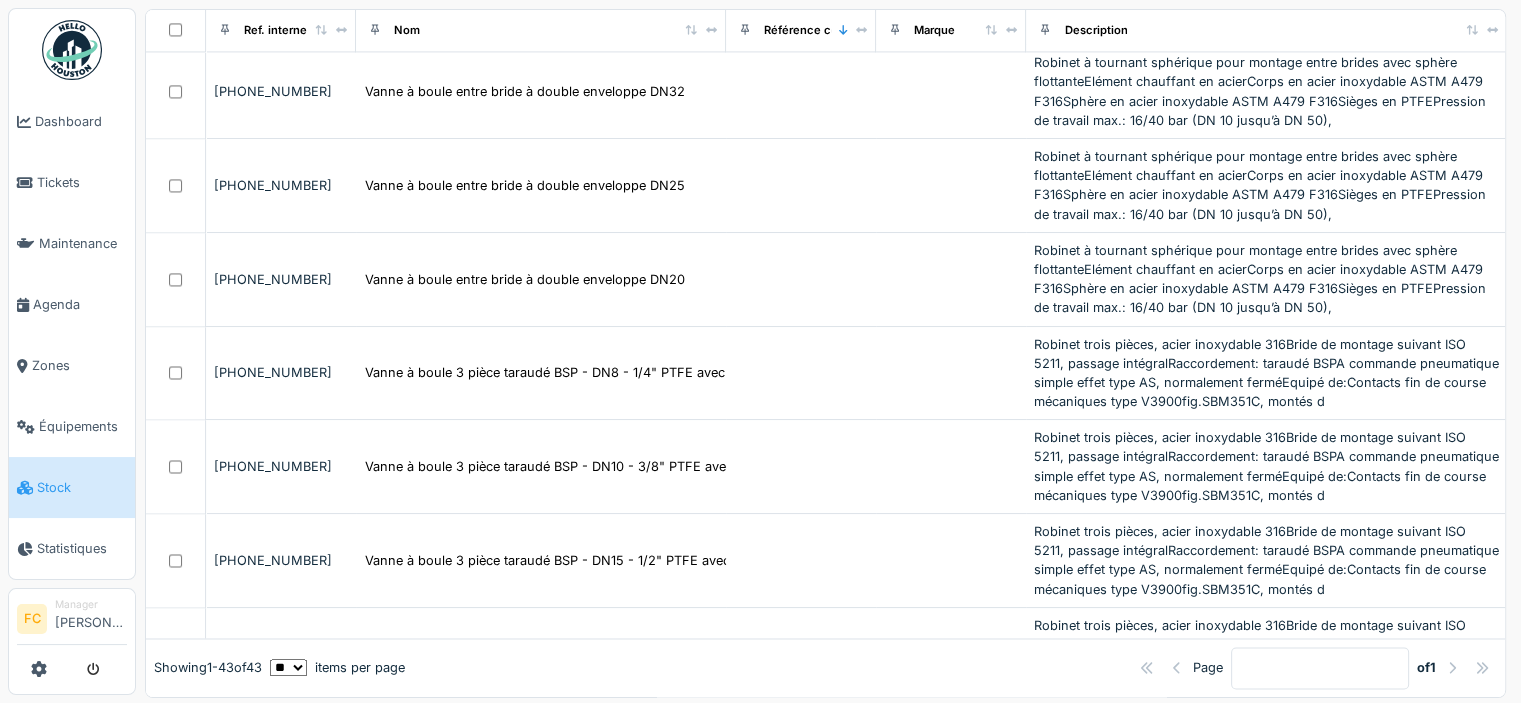 scroll, scrollTop: 3162, scrollLeft: 0, axis: vertical 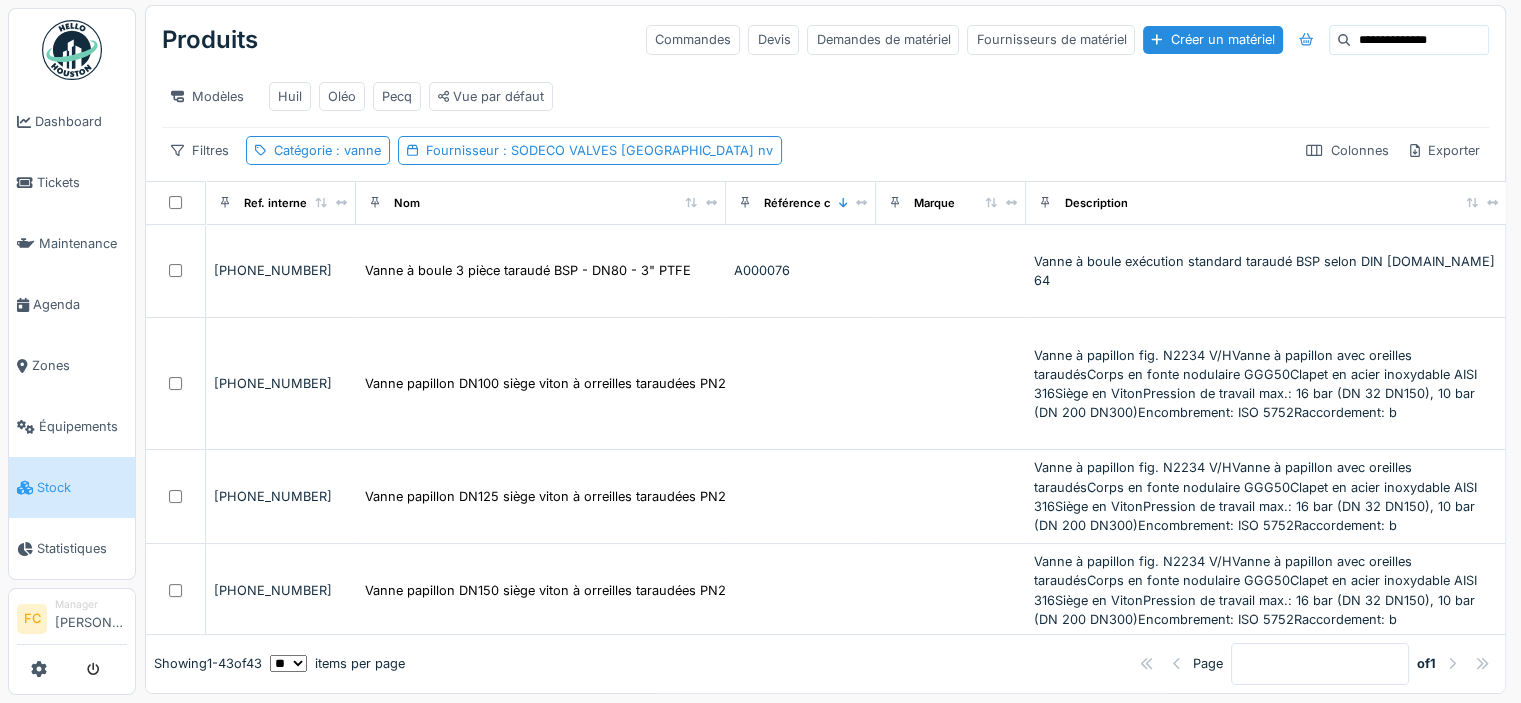 click on "**********" at bounding box center (1419, 40) 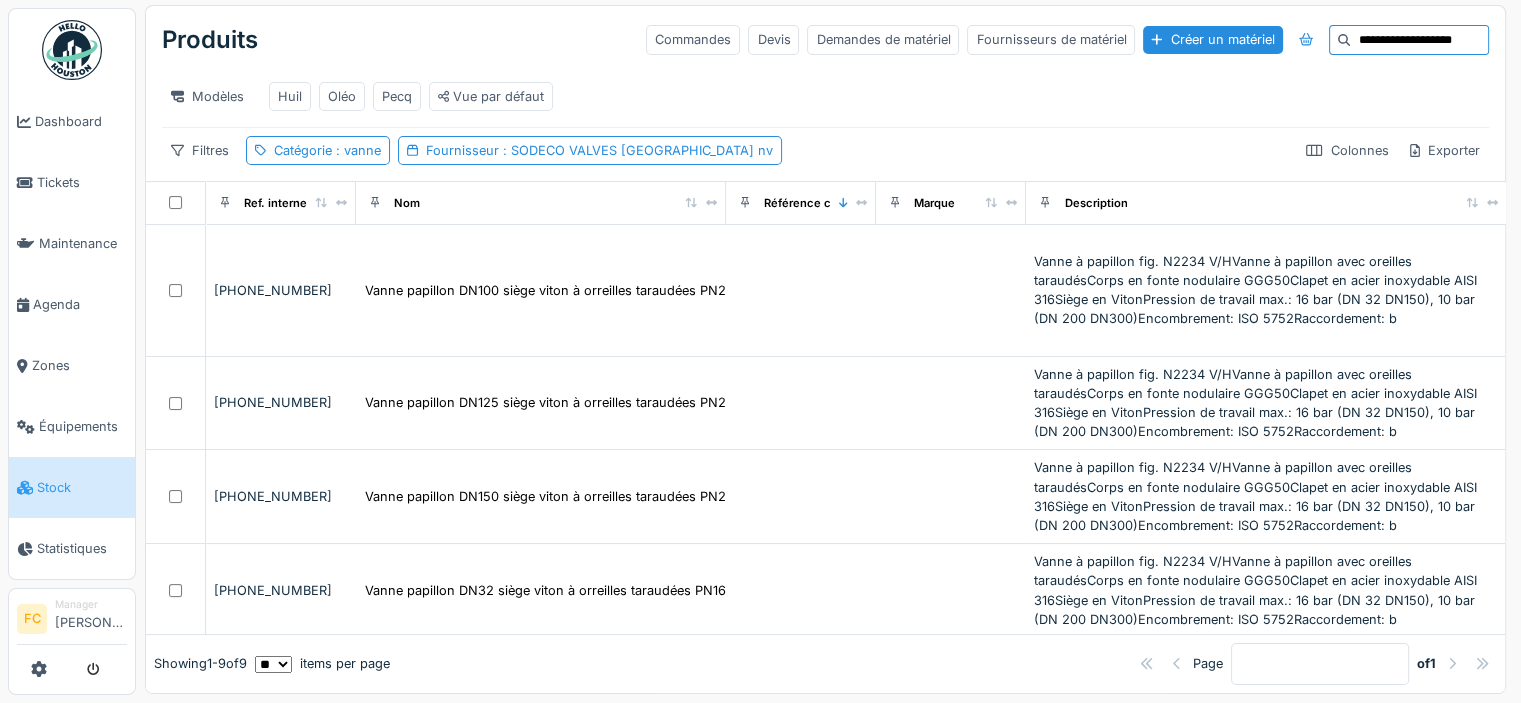 scroll, scrollTop: 0, scrollLeft: 0, axis: both 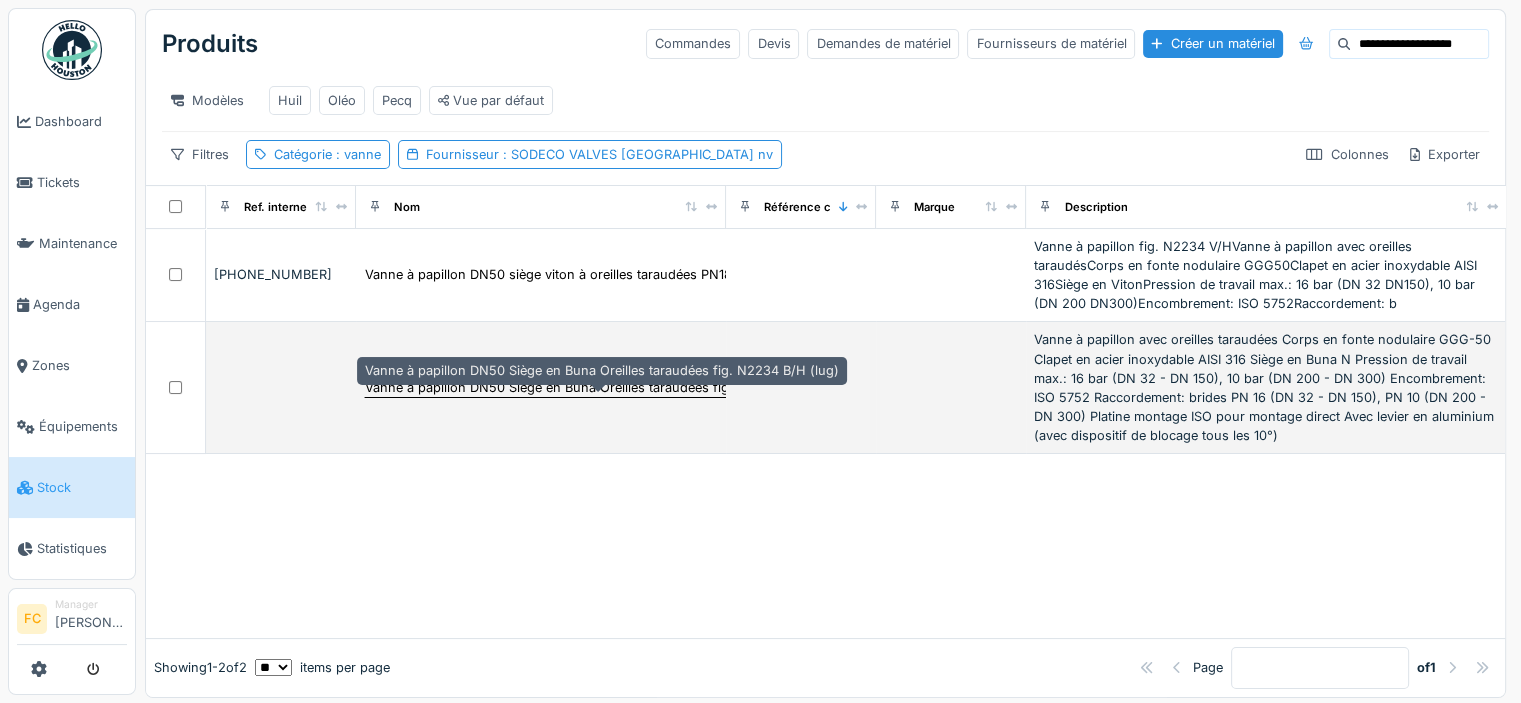 drag, startPoint x: 356, startPoint y: 394, endPoint x: 624, endPoint y: 407, distance: 268.31512 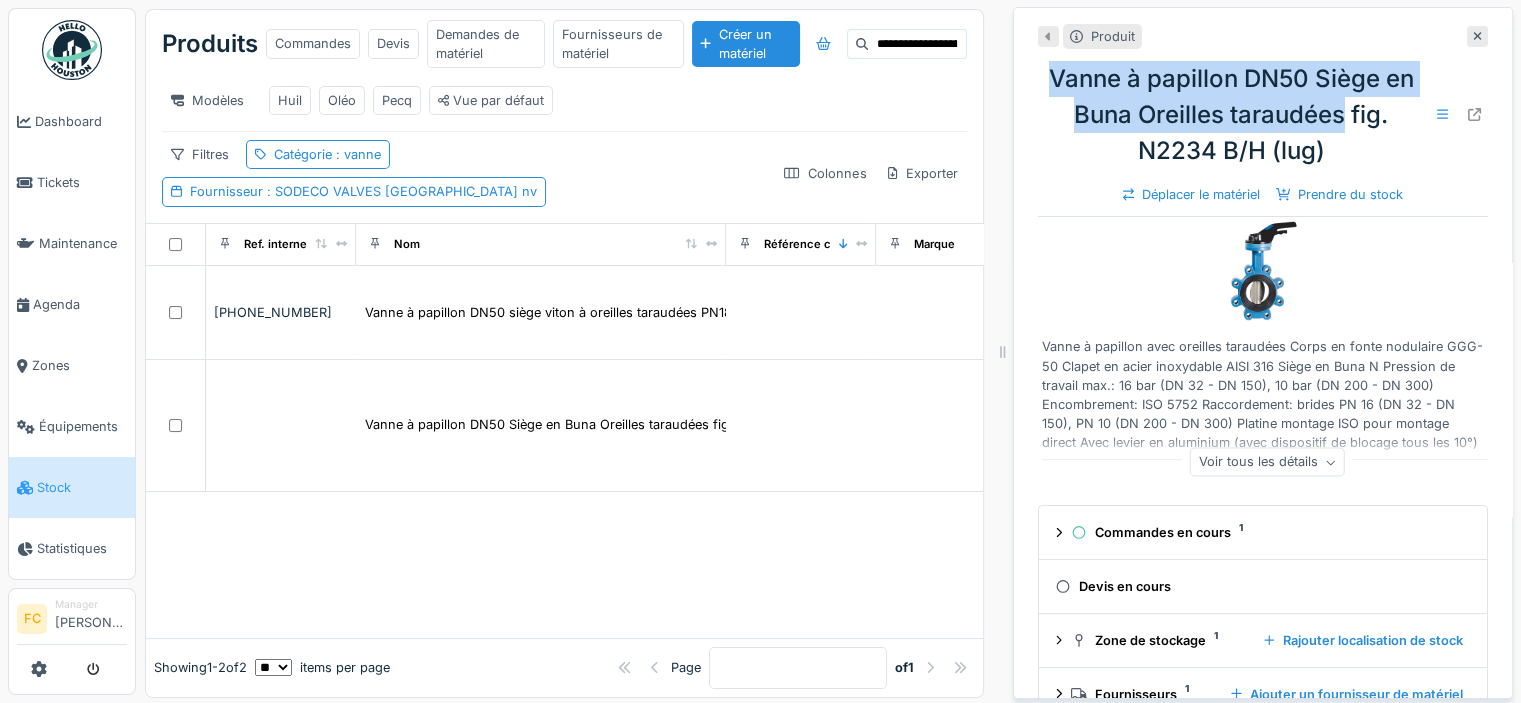 drag, startPoint x: 1020, startPoint y: 75, endPoint x: 1321, endPoint y: 115, distance: 303.64618 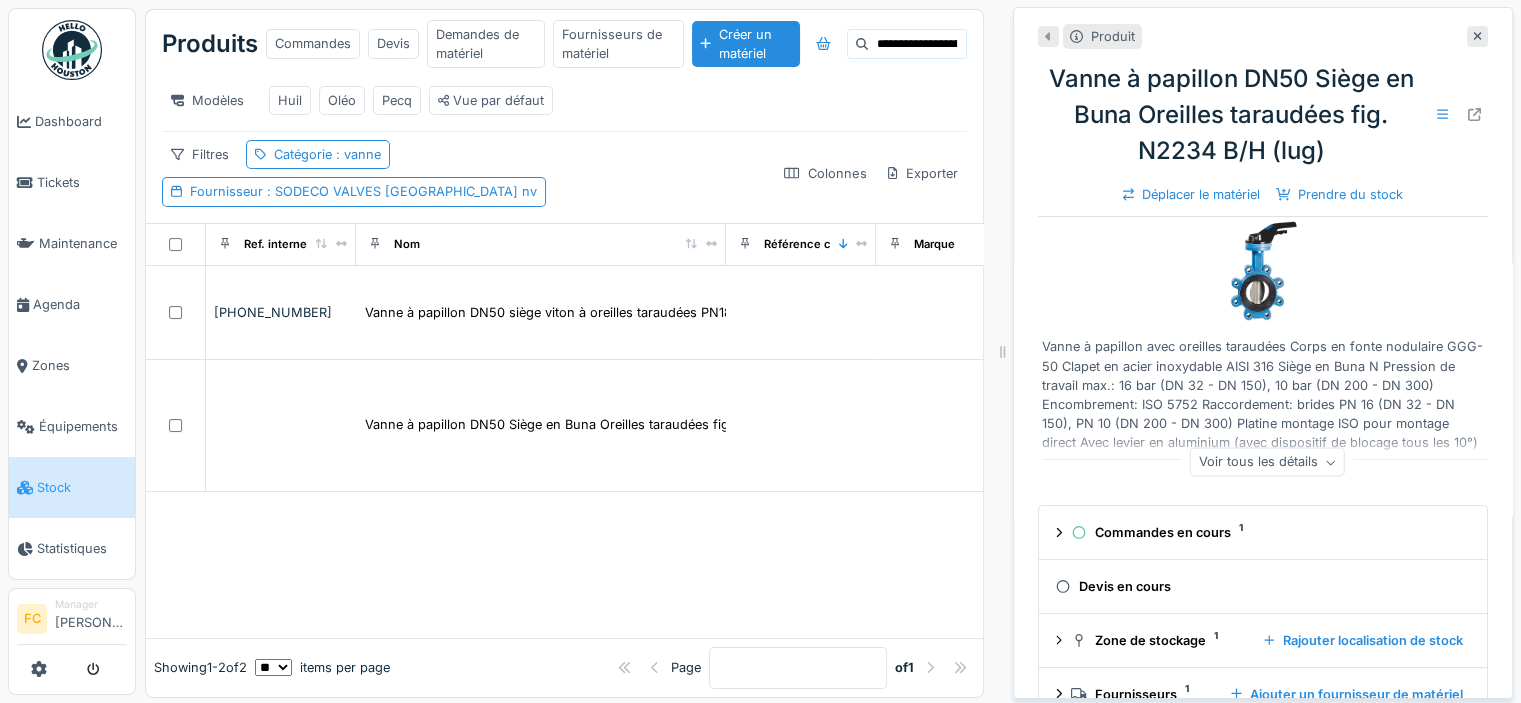 click at bounding box center (1475, 36) 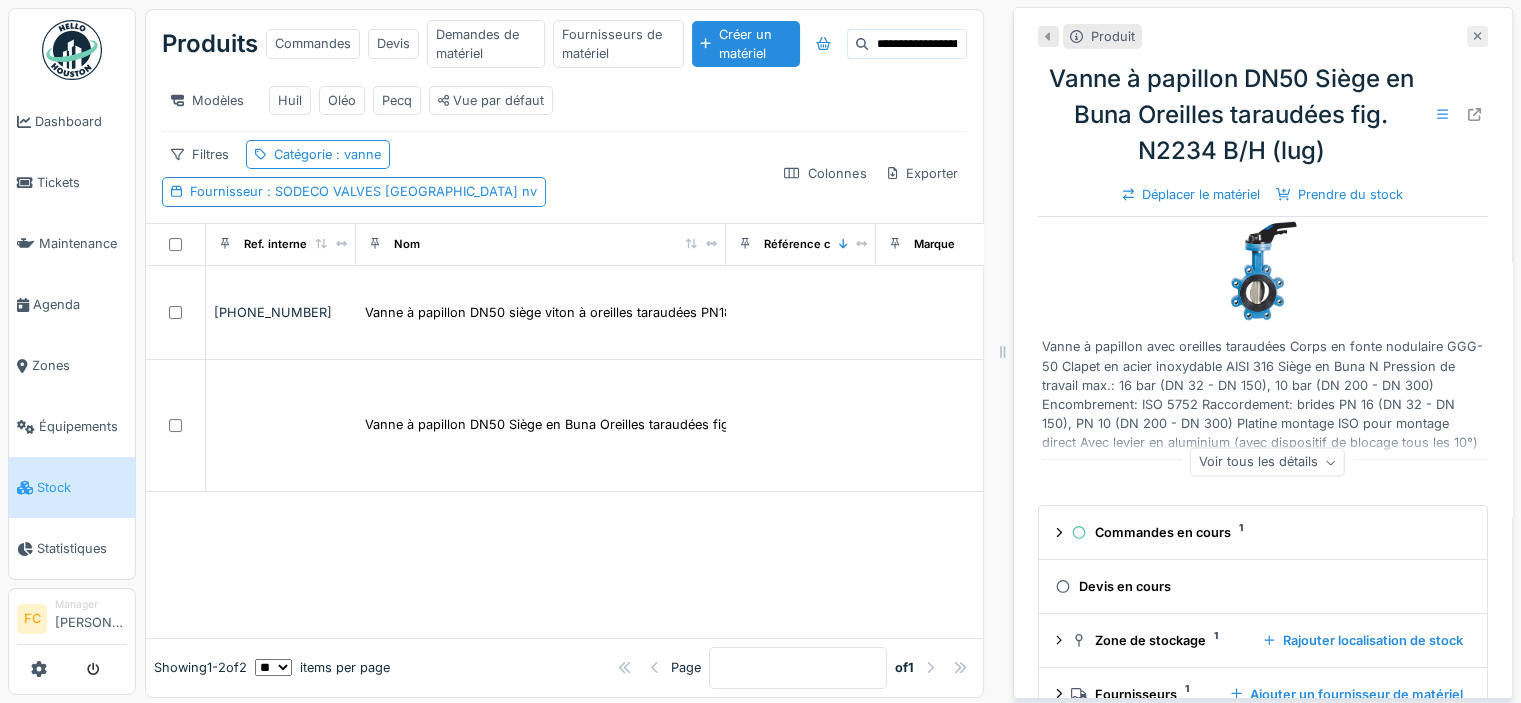 click 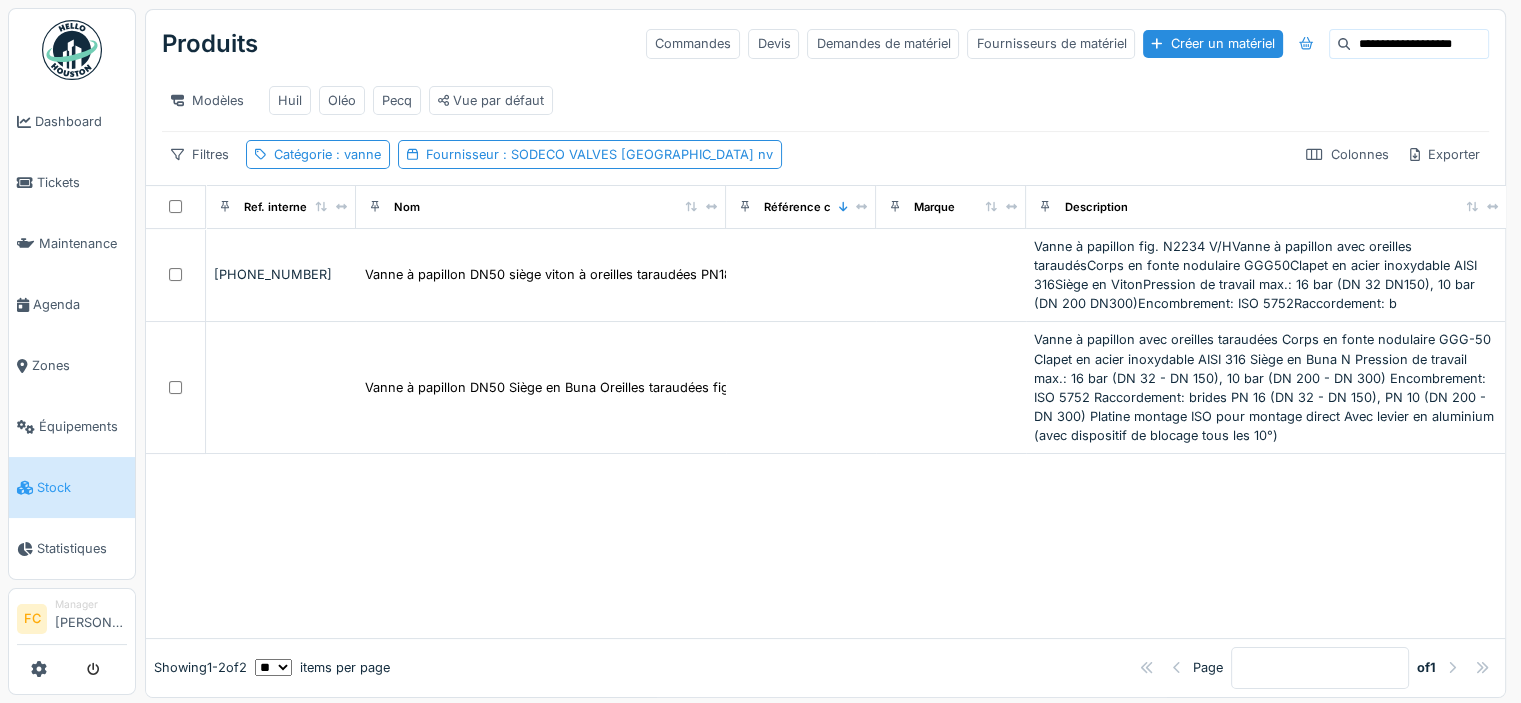 drag, startPoint x: 1421, startPoint y: 40, endPoint x: 1221, endPoint y: 61, distance: 201.09947 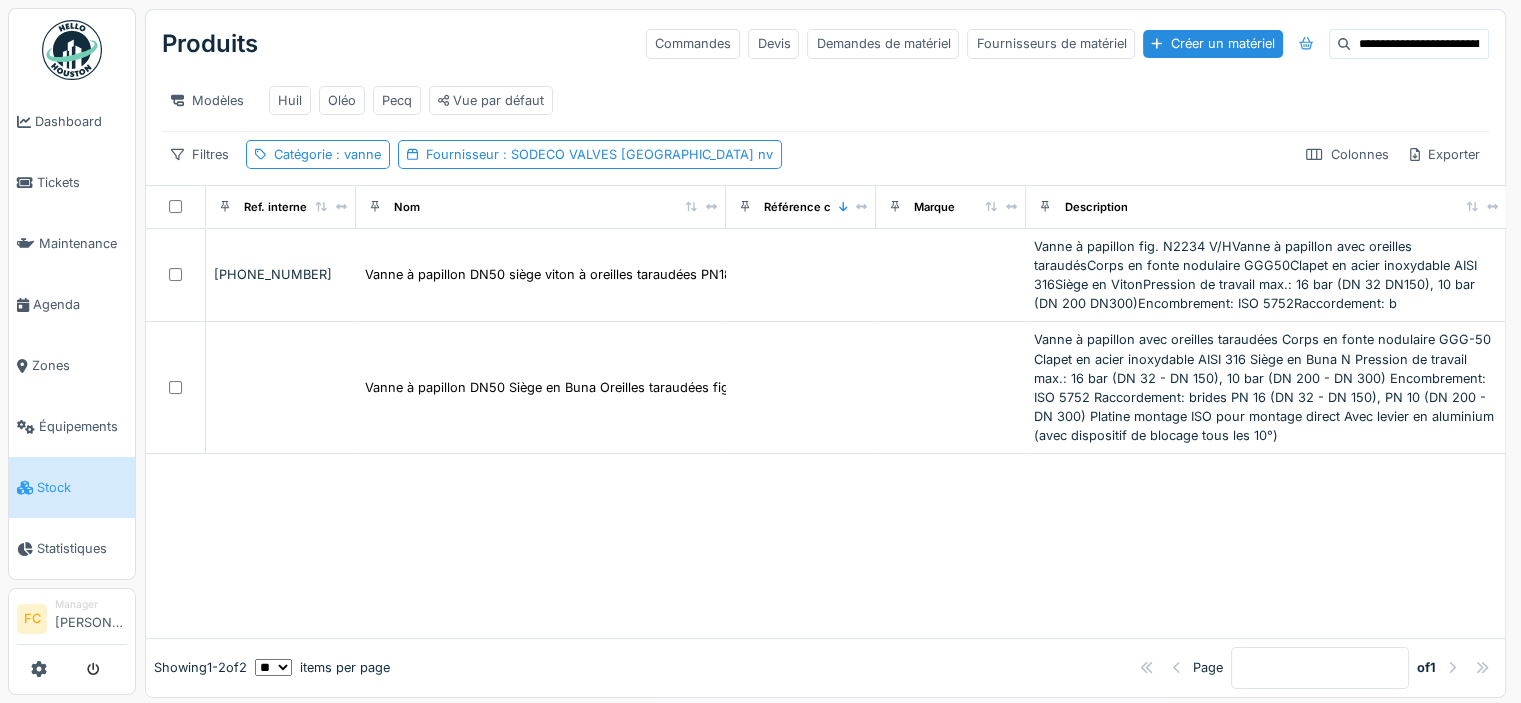 scroll, scrollTop: 0, scrollLeft: 161, axis: horizontal 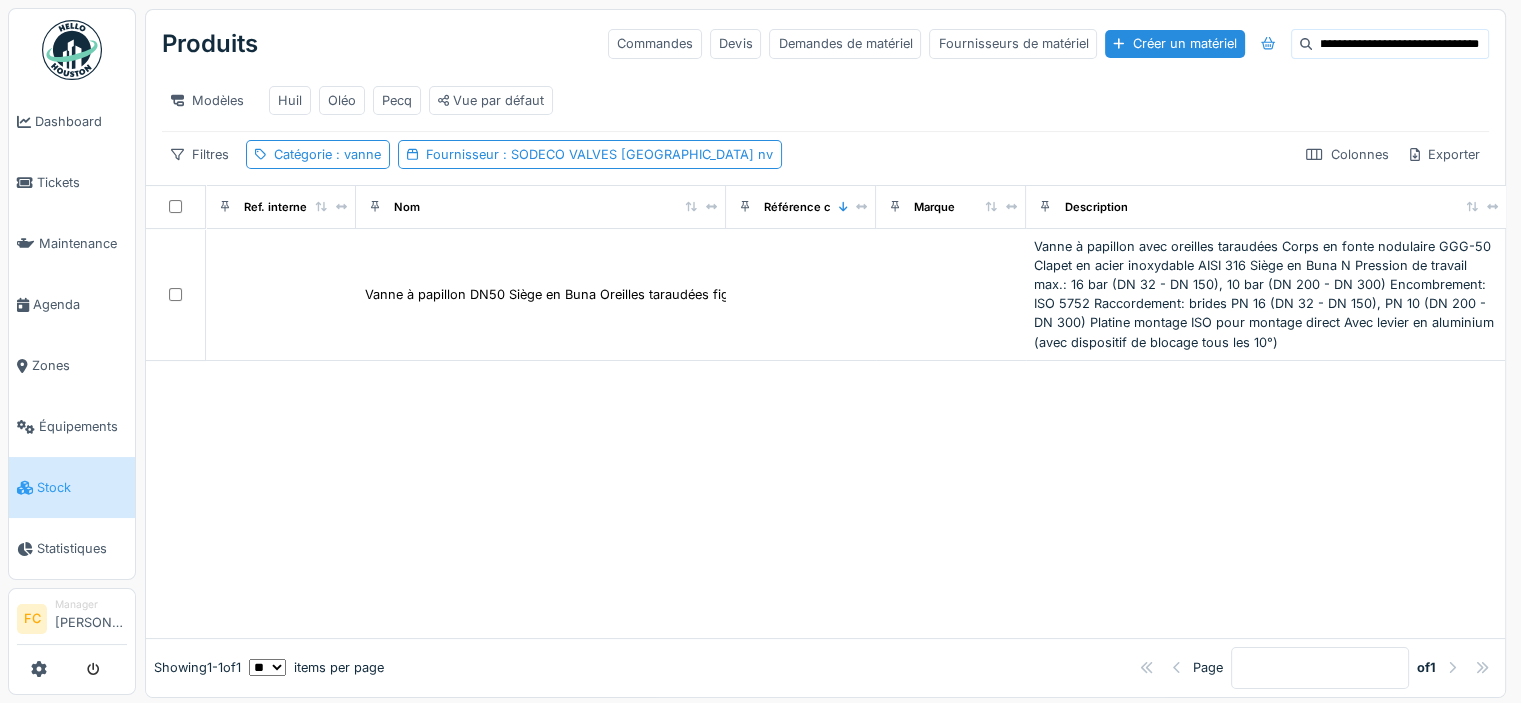 click on "**********" at bounding box center [1400, 44] 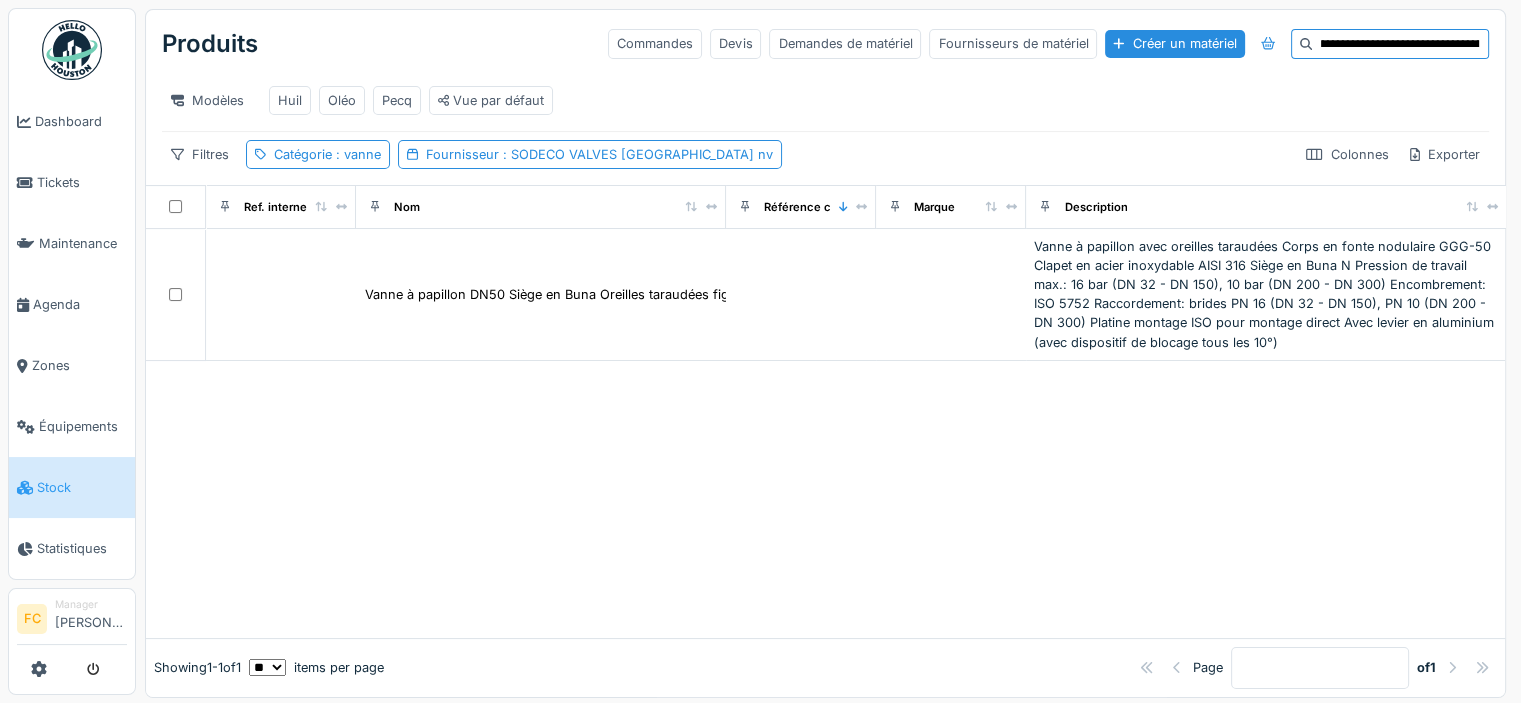 scroll, scrollTop: 0, scrollLeft: 0, axis: both 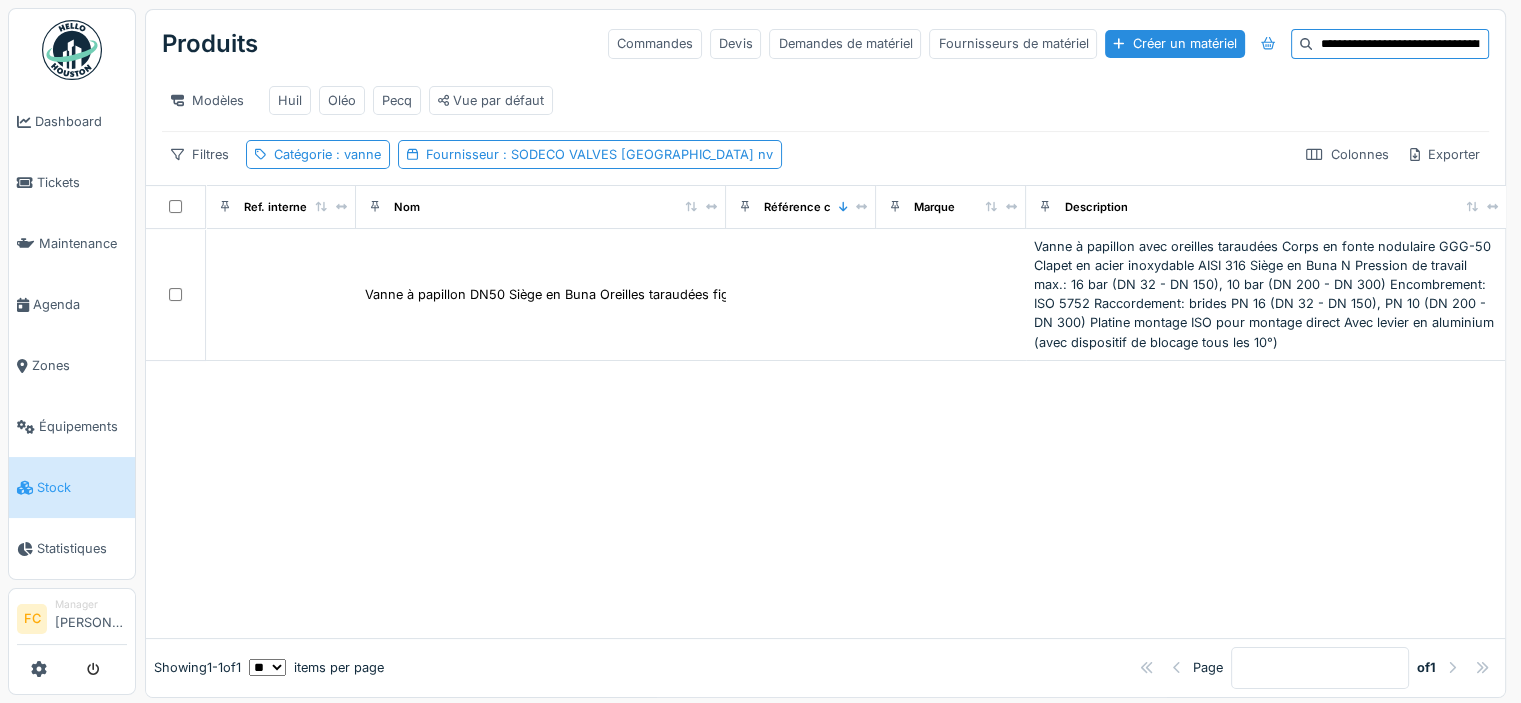 drag, startPoint x: 1334, startPoint y: 40, endPoint x: 1268, endPoint y: 36, distance: 66.1211 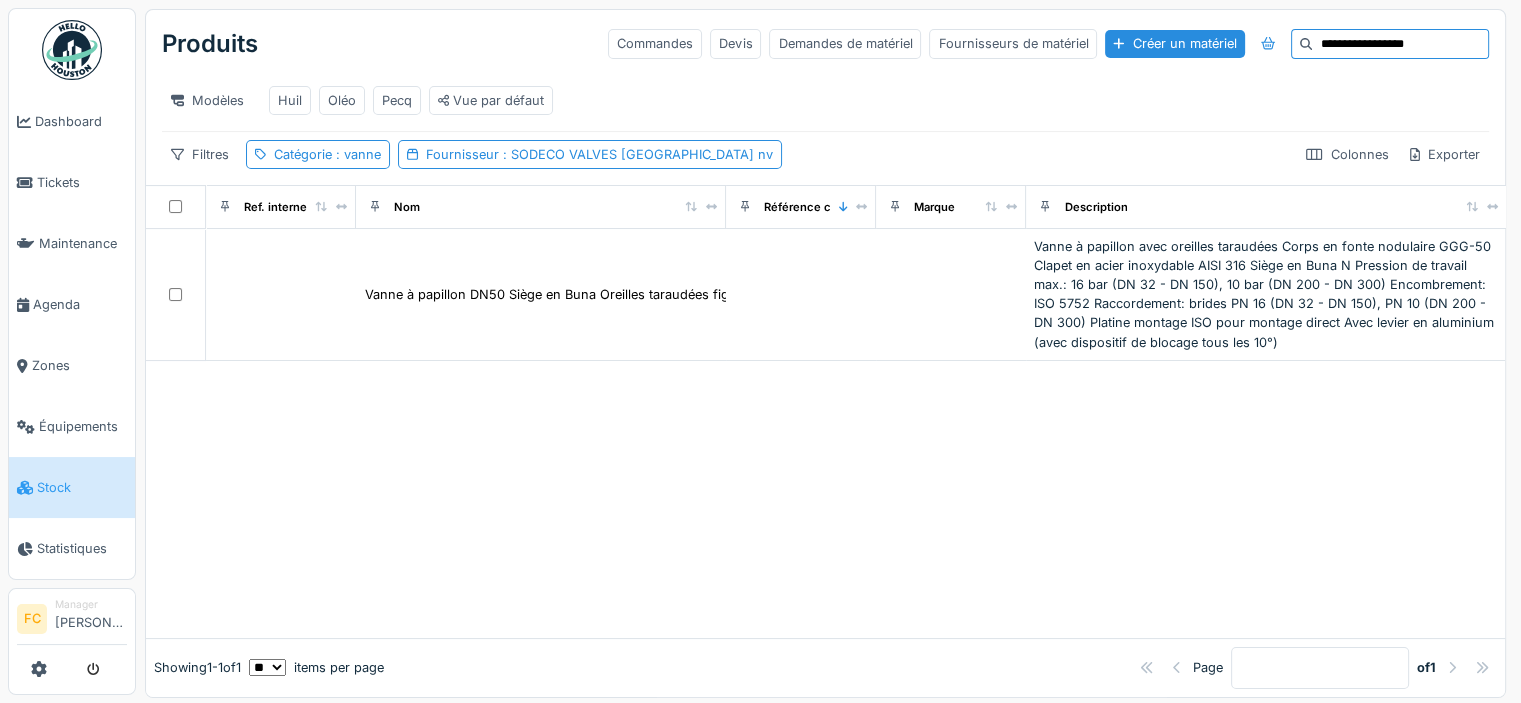 type on "**********" 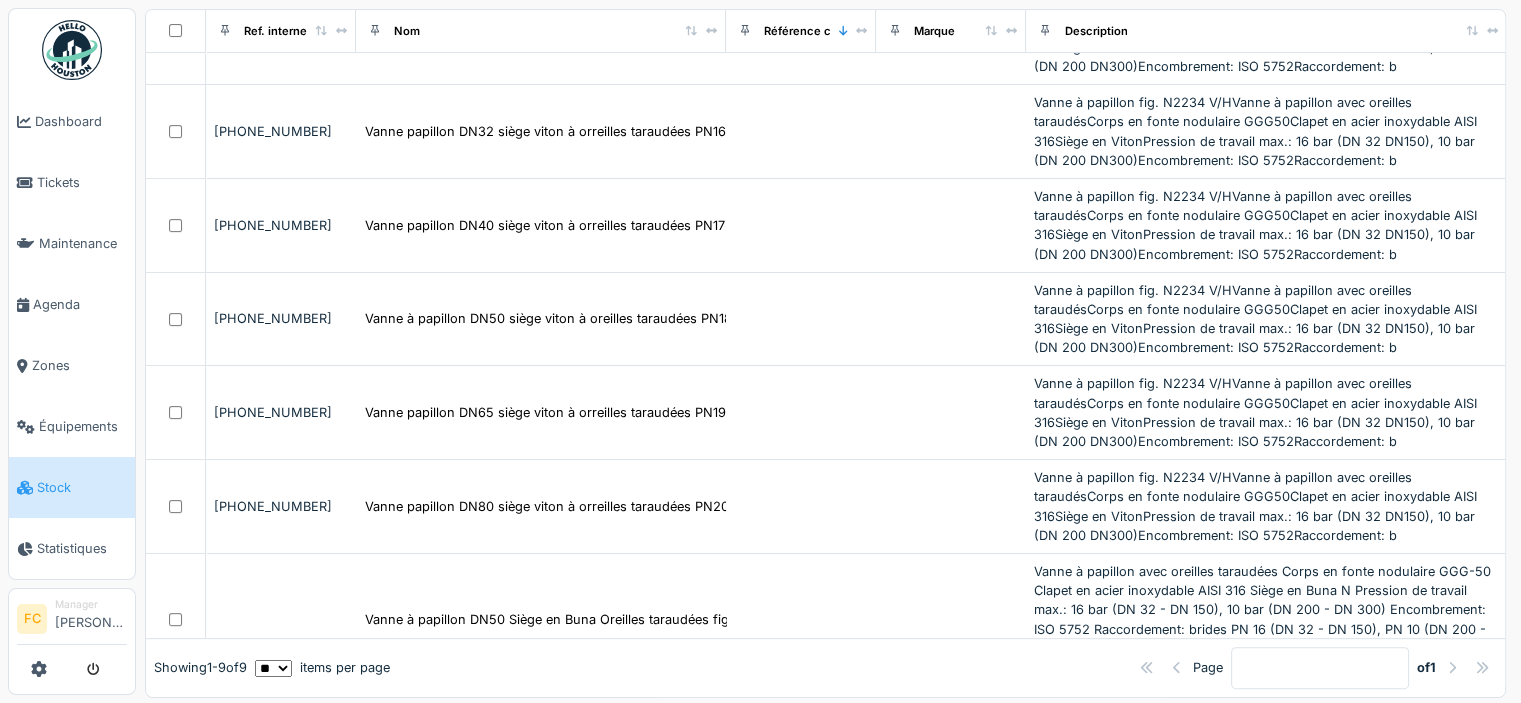 scroll, scrollTop: 498, scrollLeft: 0, axis: vertical 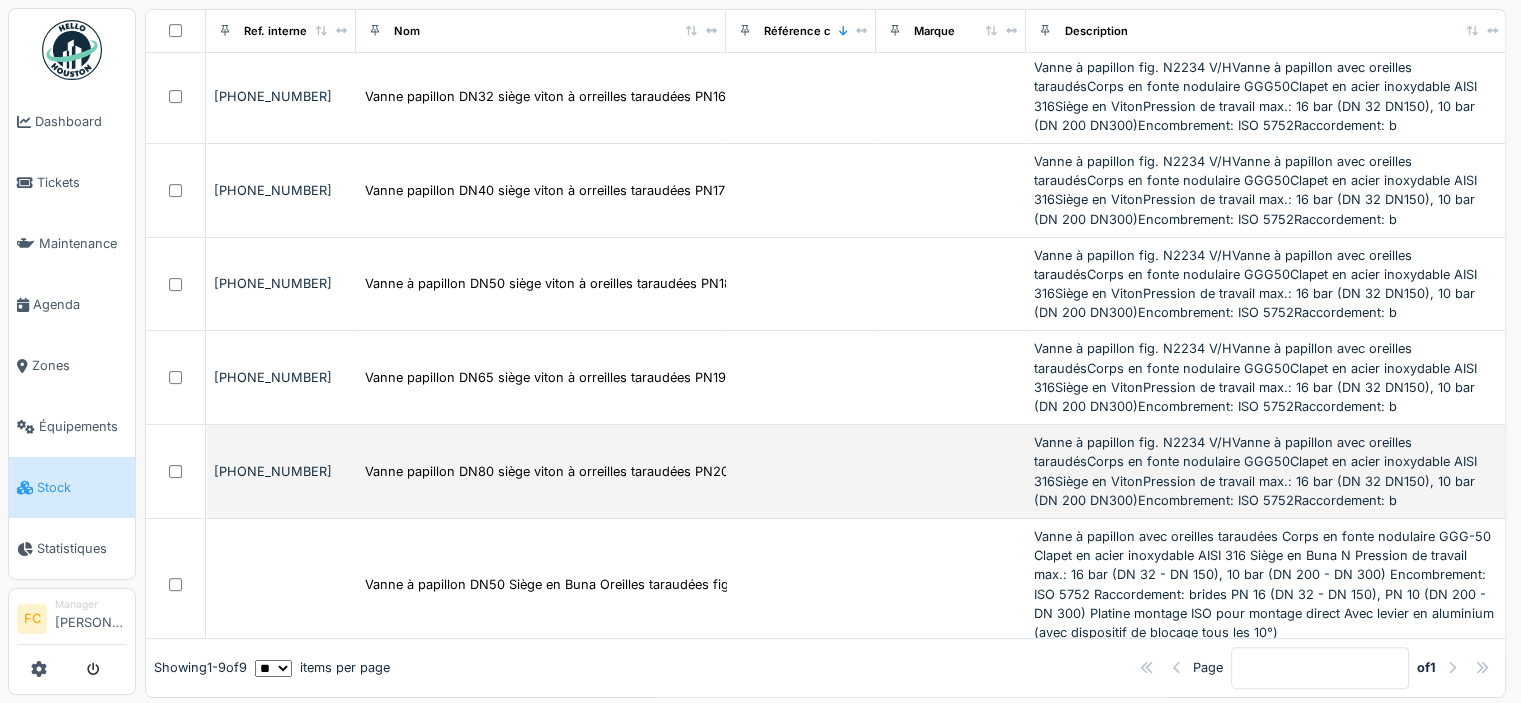 drag, startPoint x: 357, startPoint y: 441, endPoint x: 776, endPoint y: 439, distance: 419.00476 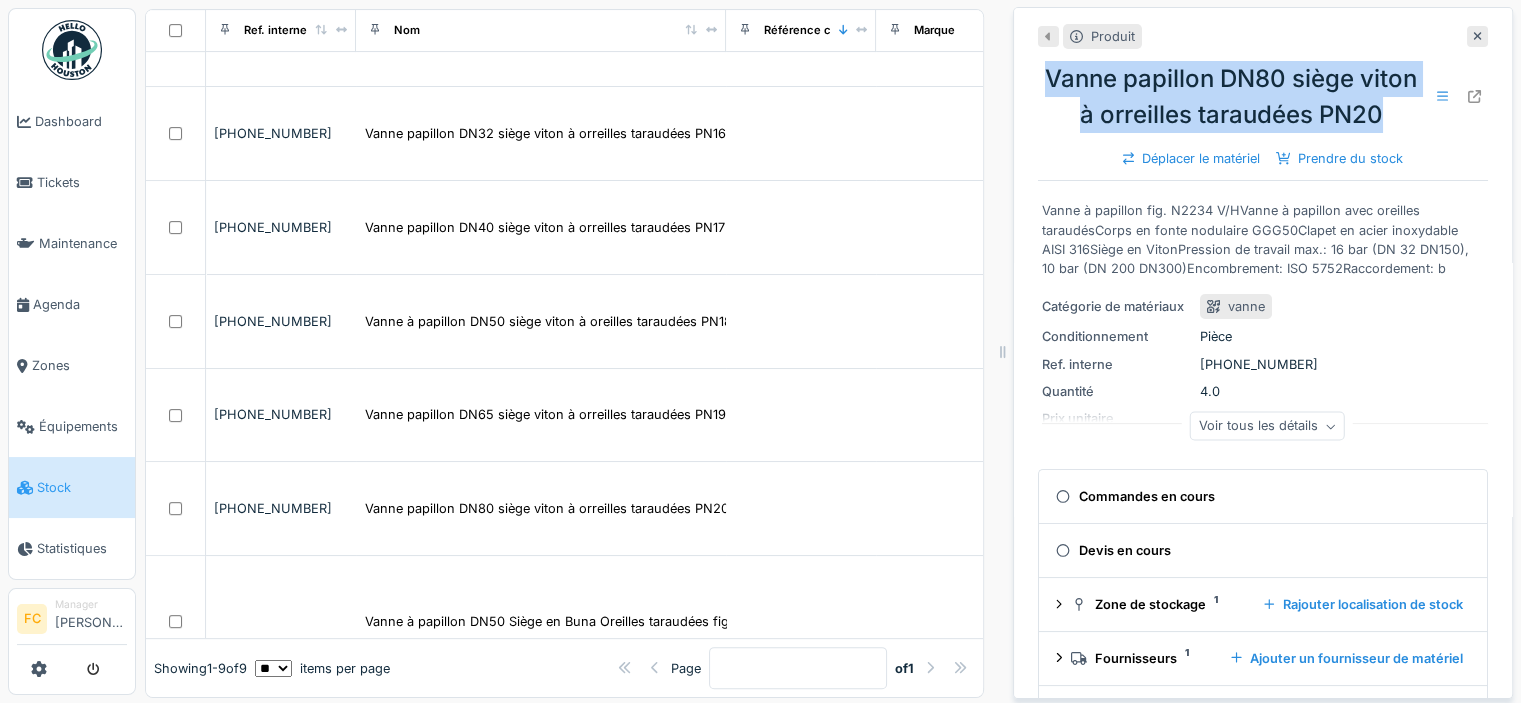 drag, startPoint x: 1388, startPoint y: 113, endPoint x: 1040, endPoint y: 83, distance: 349.2907 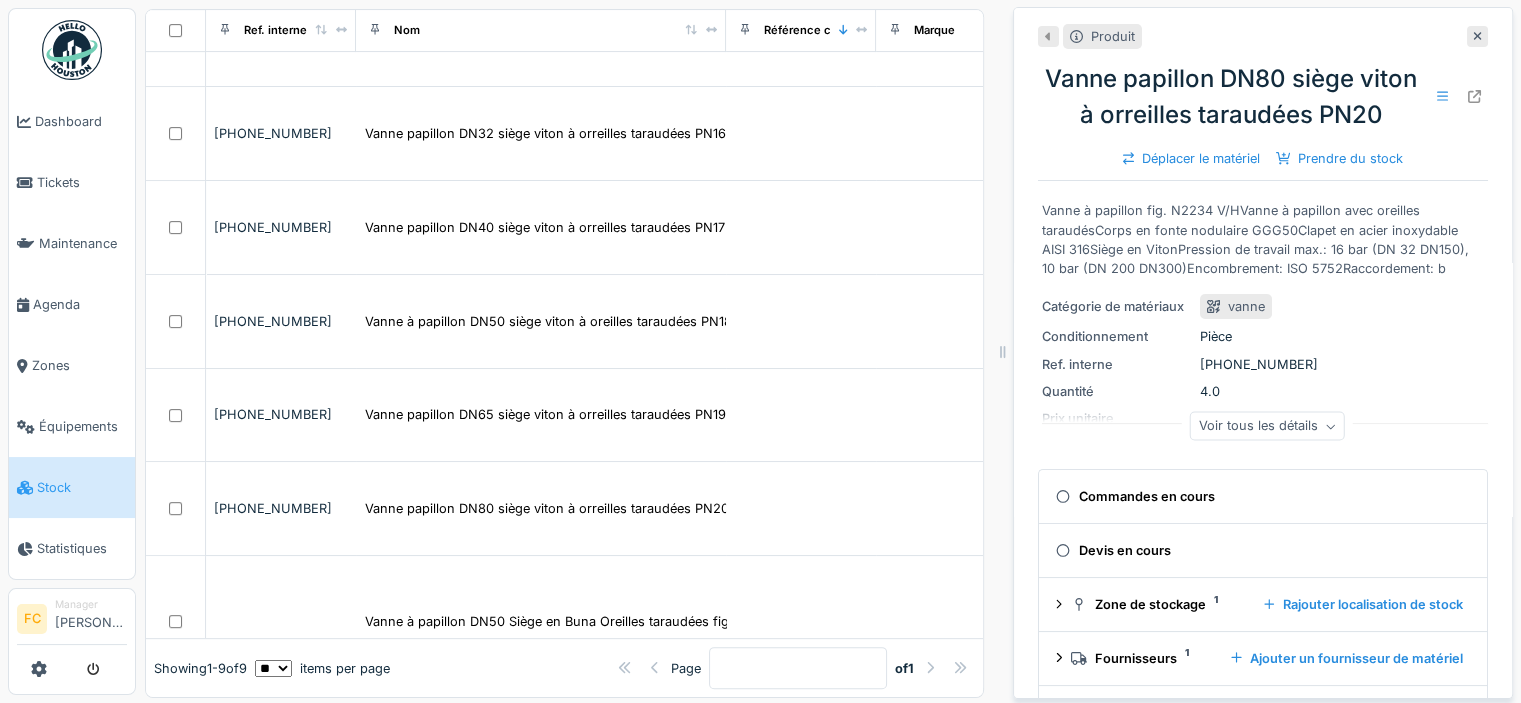 click at bounding box center (1477, 36) 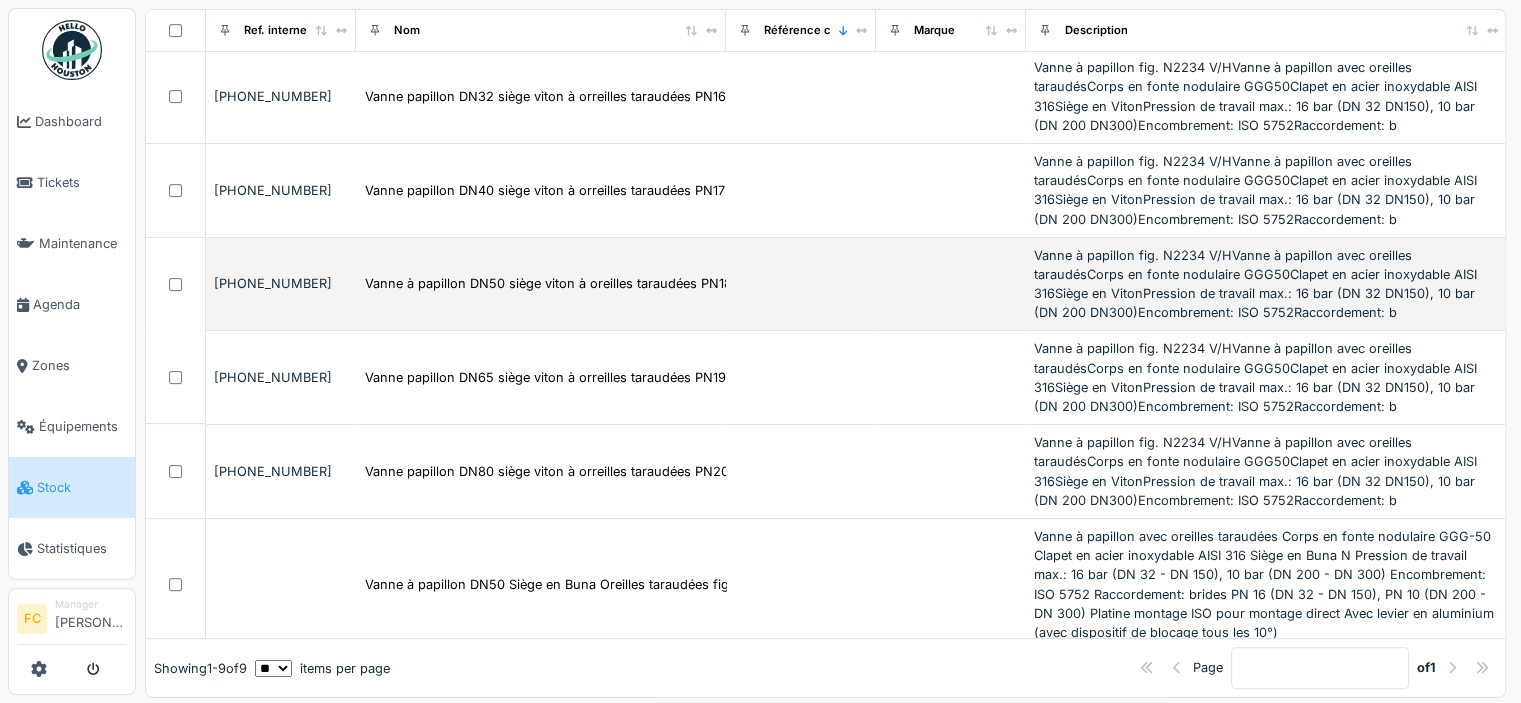 scroll, scrollTop: 0, scrollLeft: 0, axis: both 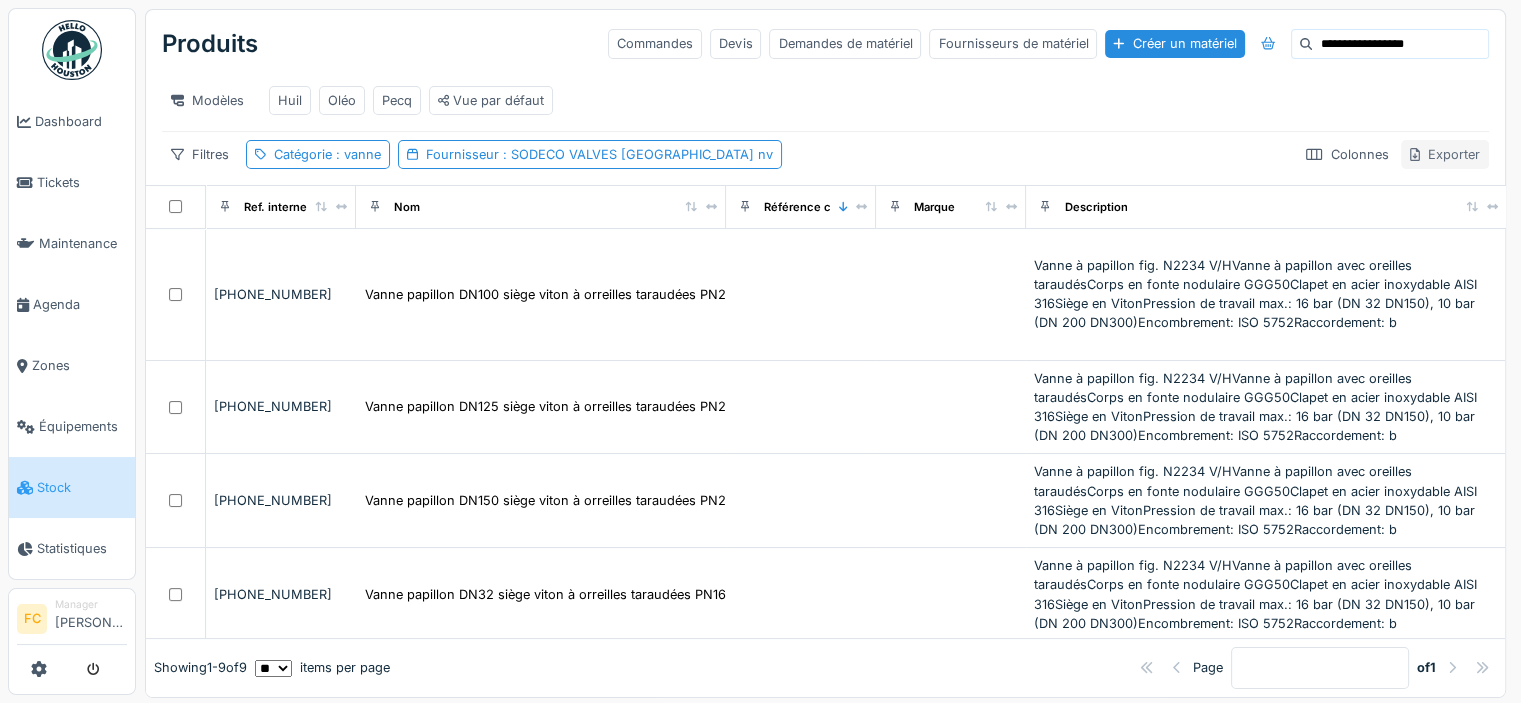 click on "Exporter" at bounding box center (1445, 154) 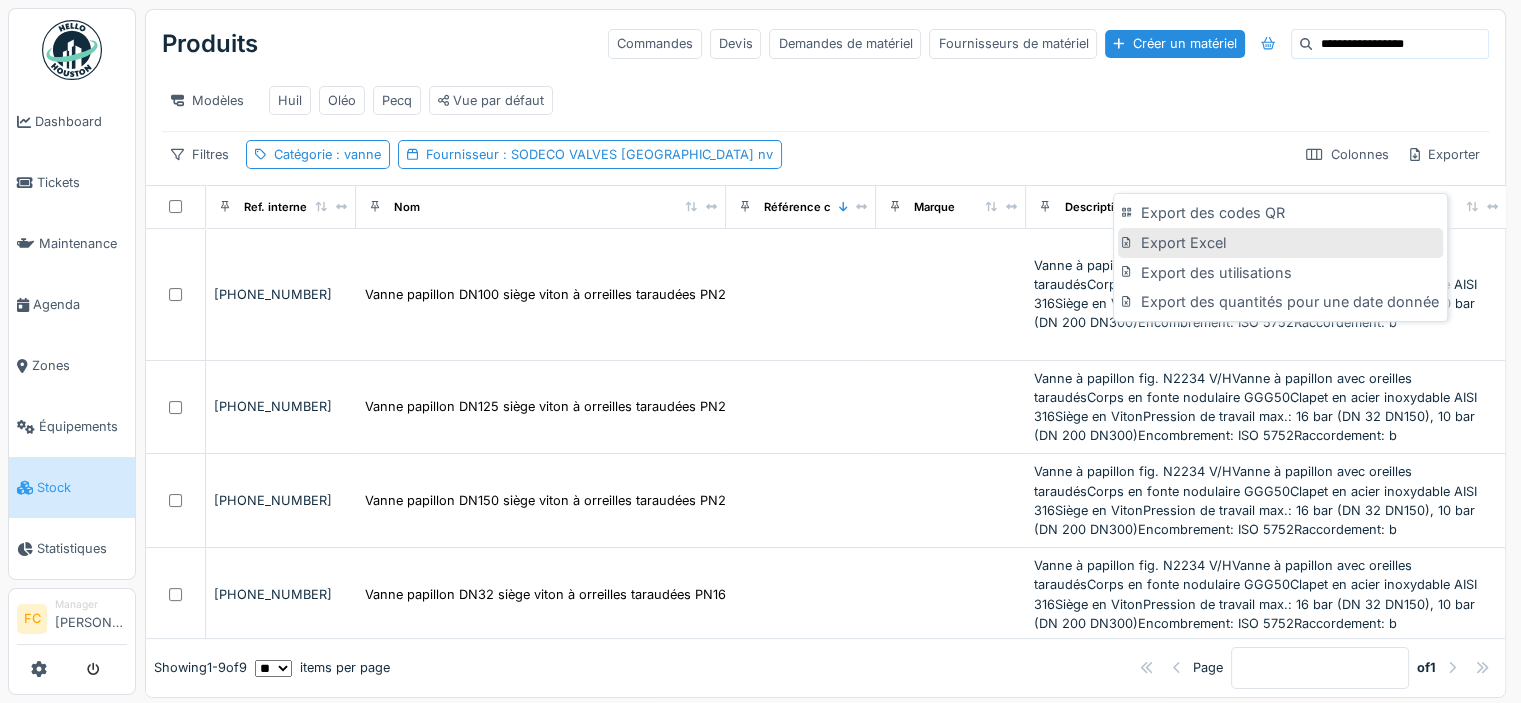 click on "Export Excel" at bounding box center (1280, 243) 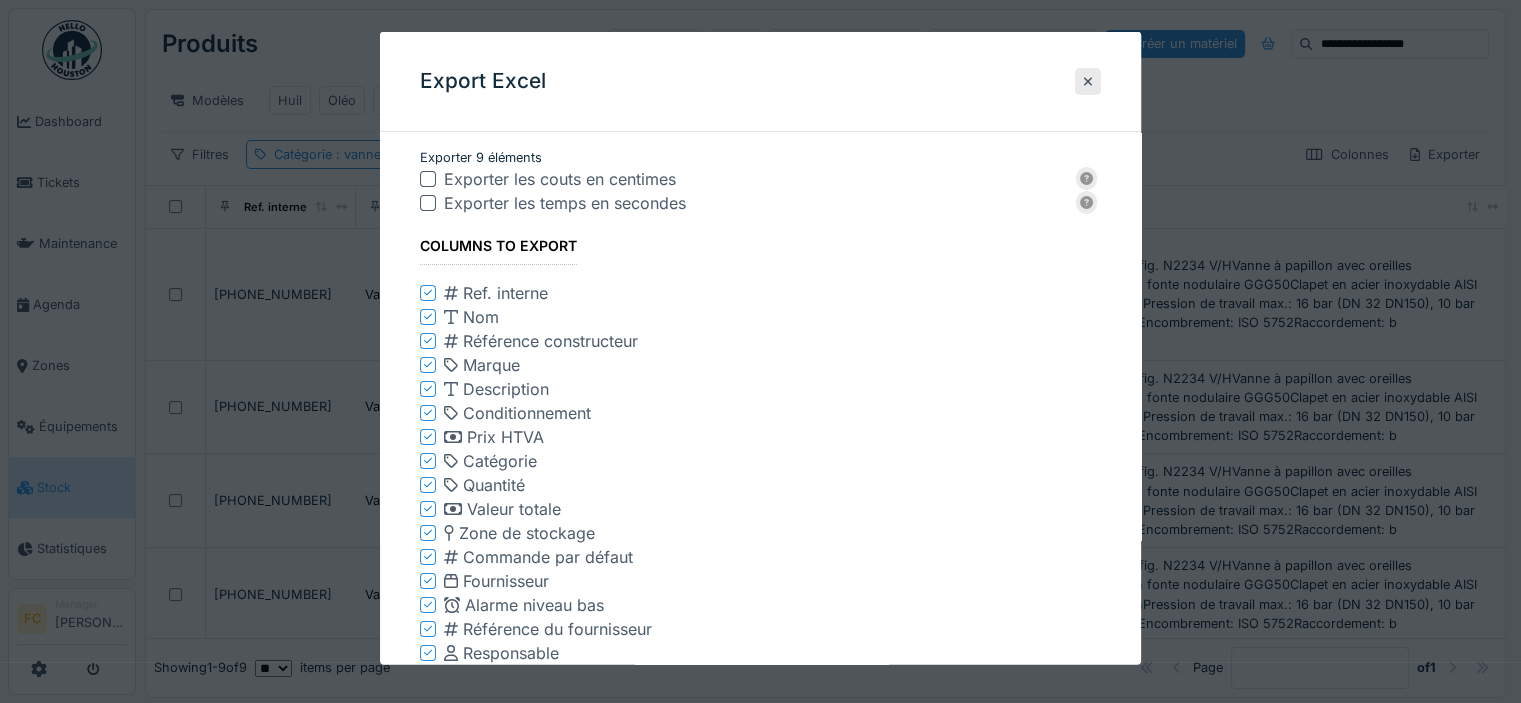 click 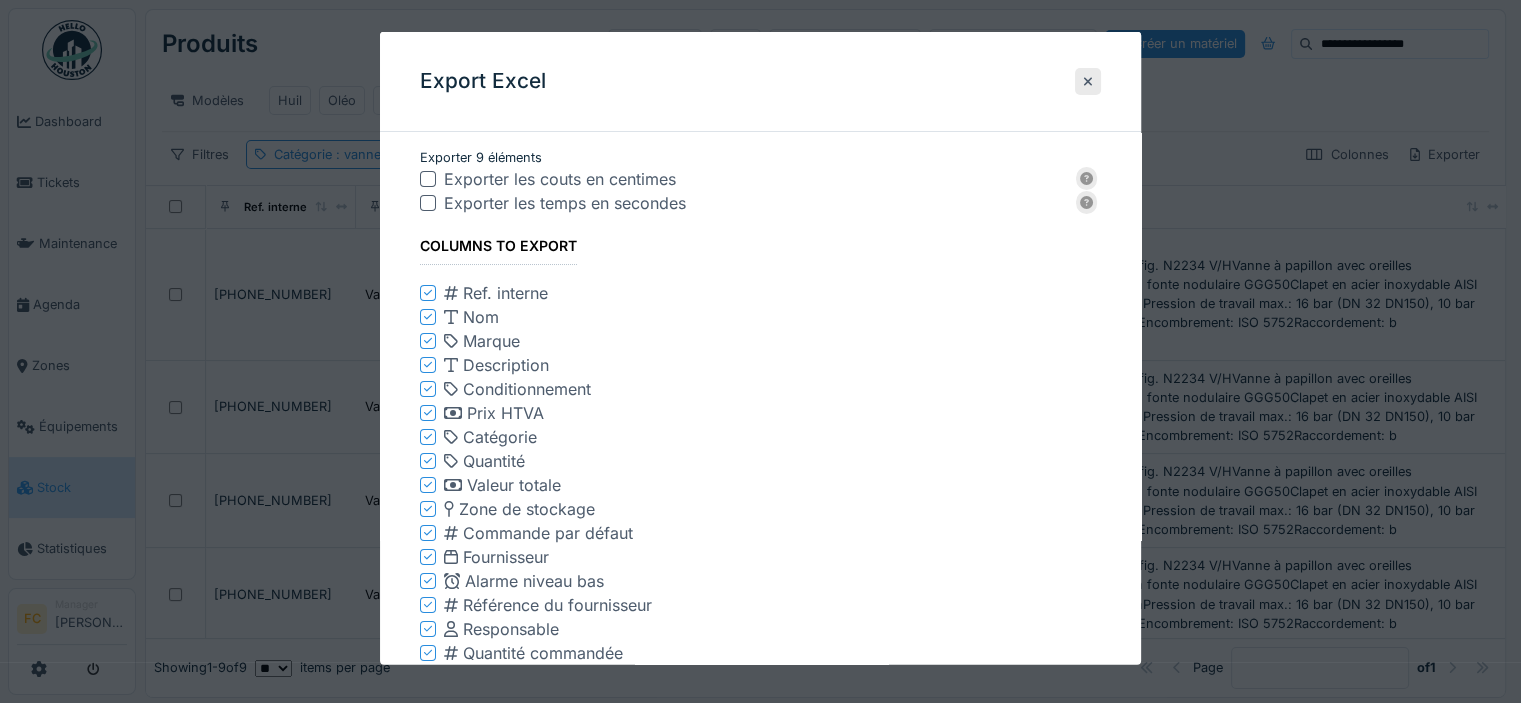 click 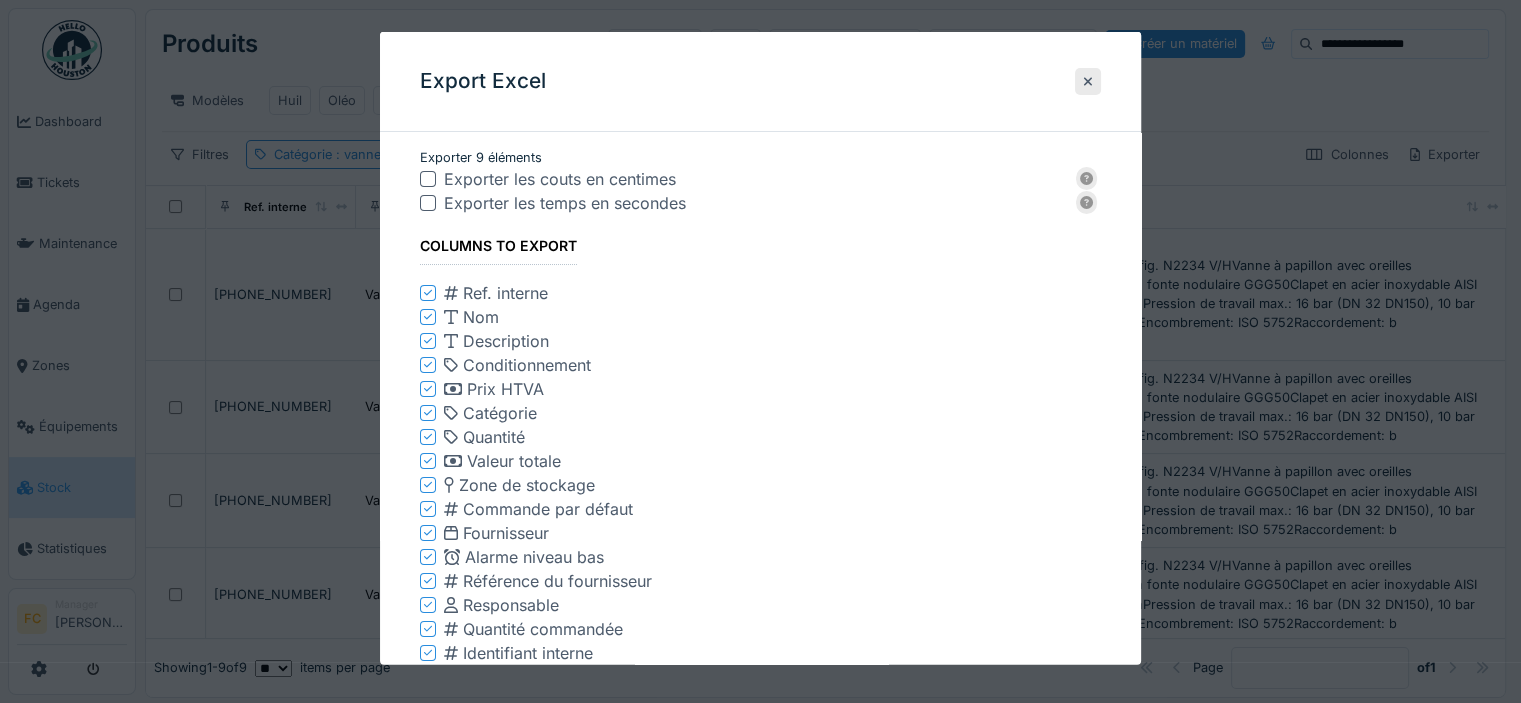 click 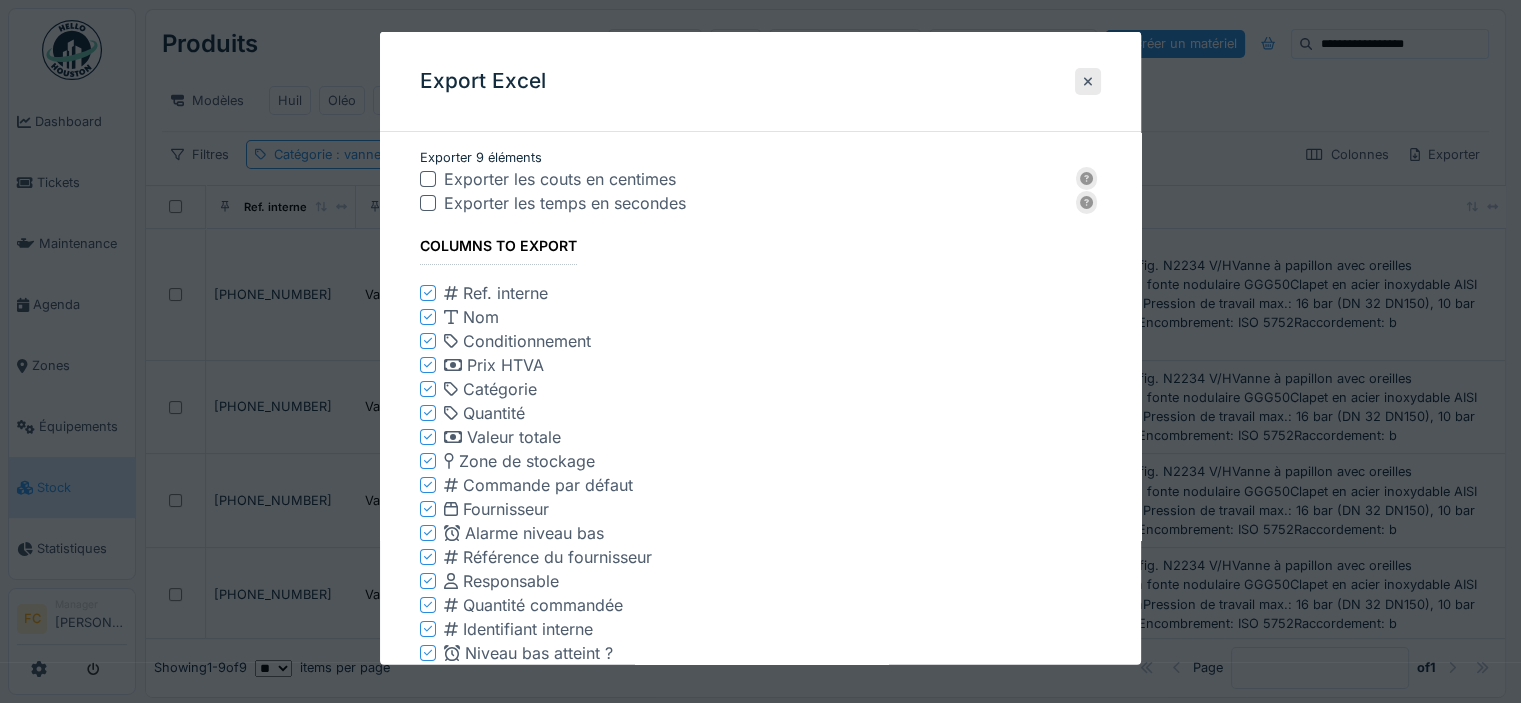 click 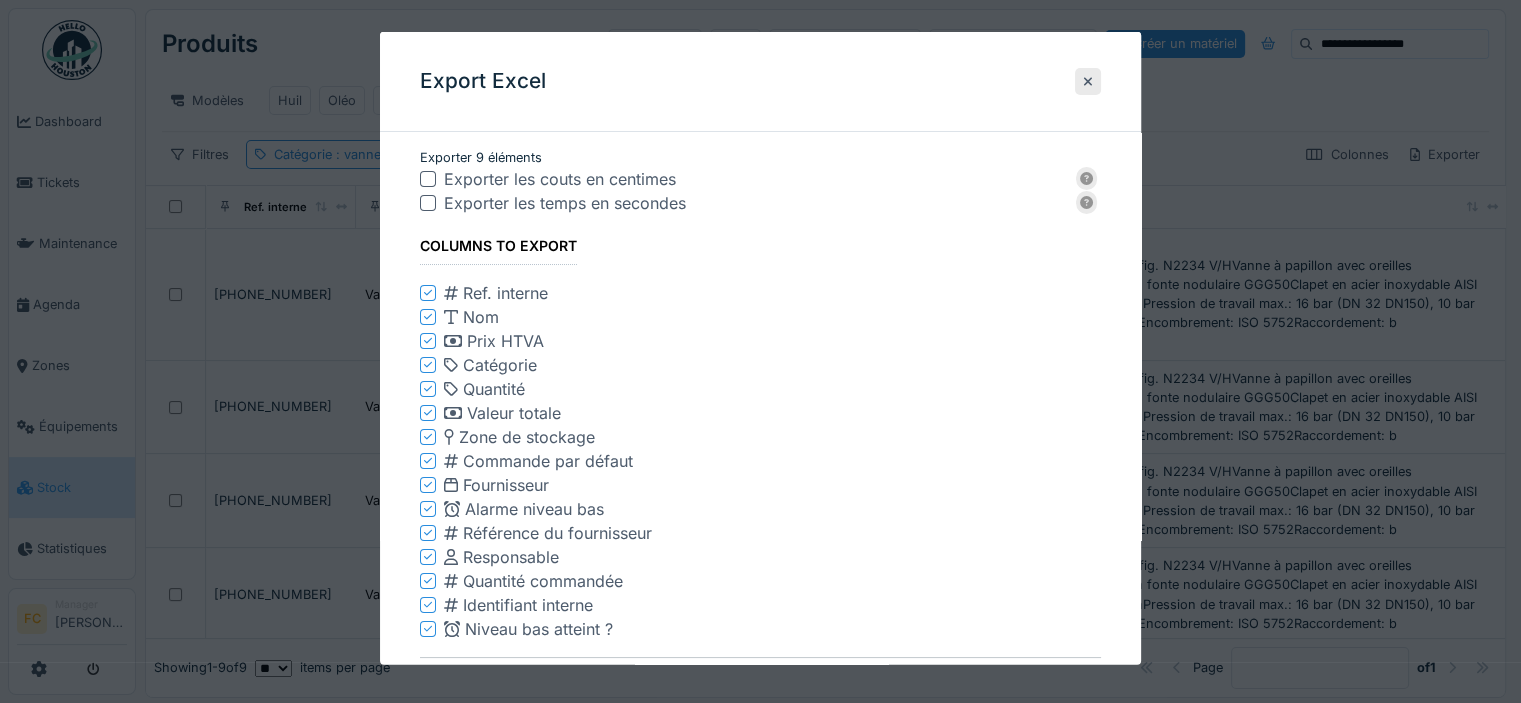click 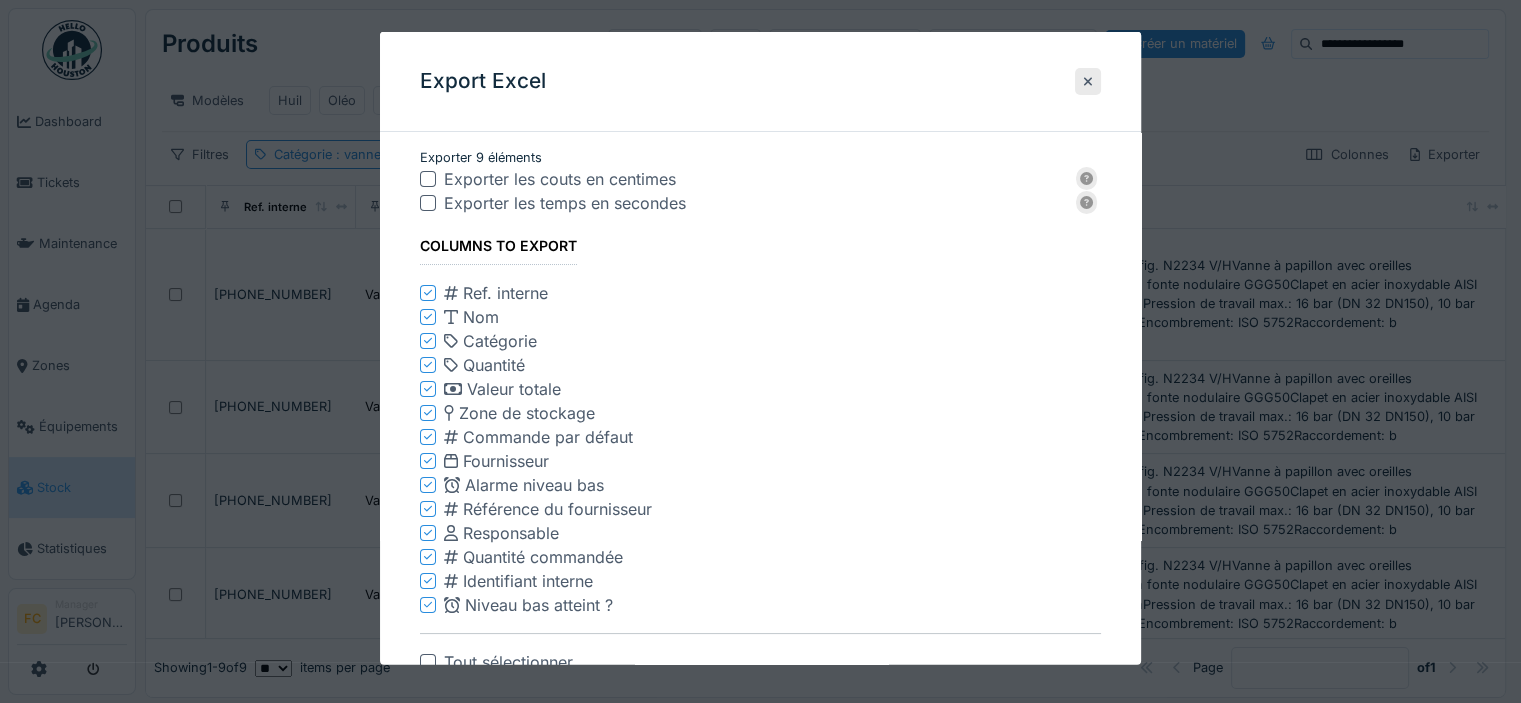 click 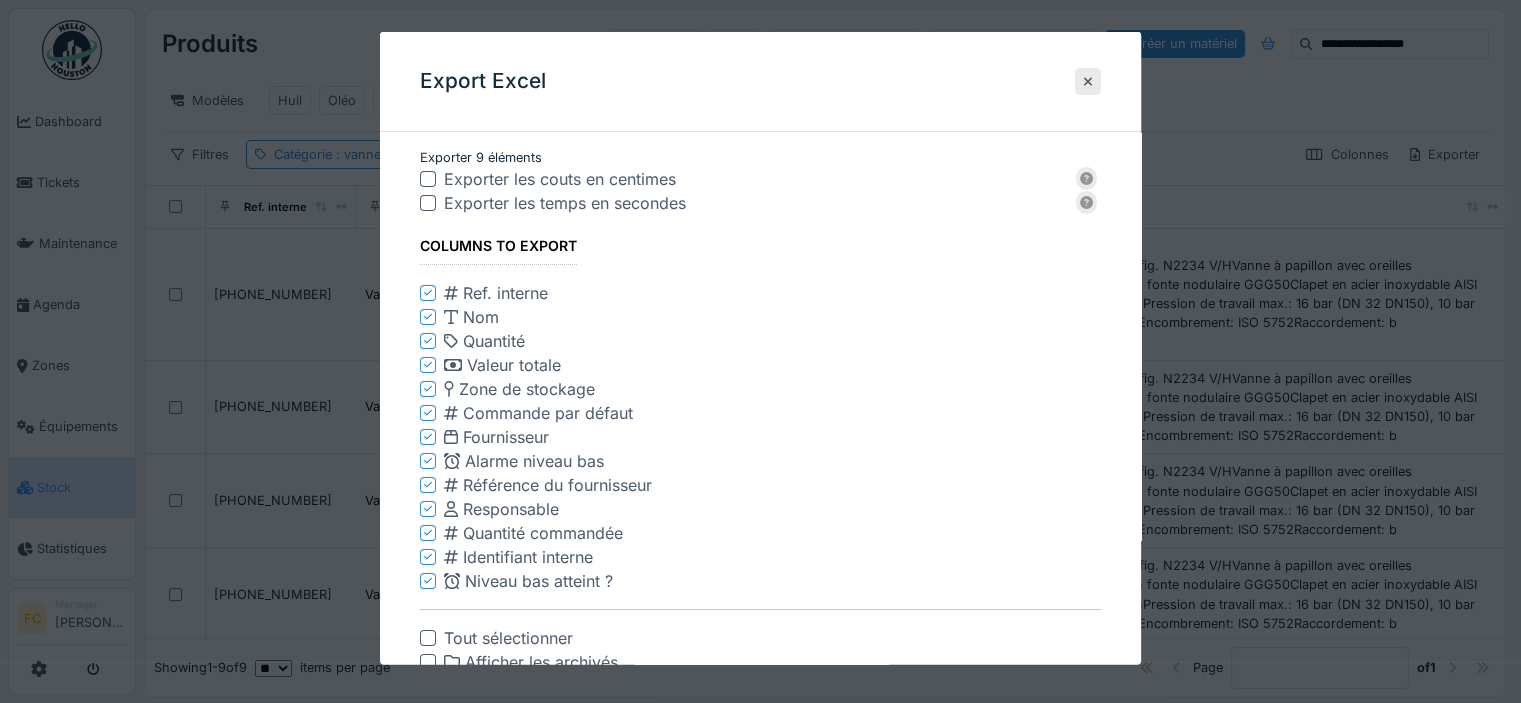 click 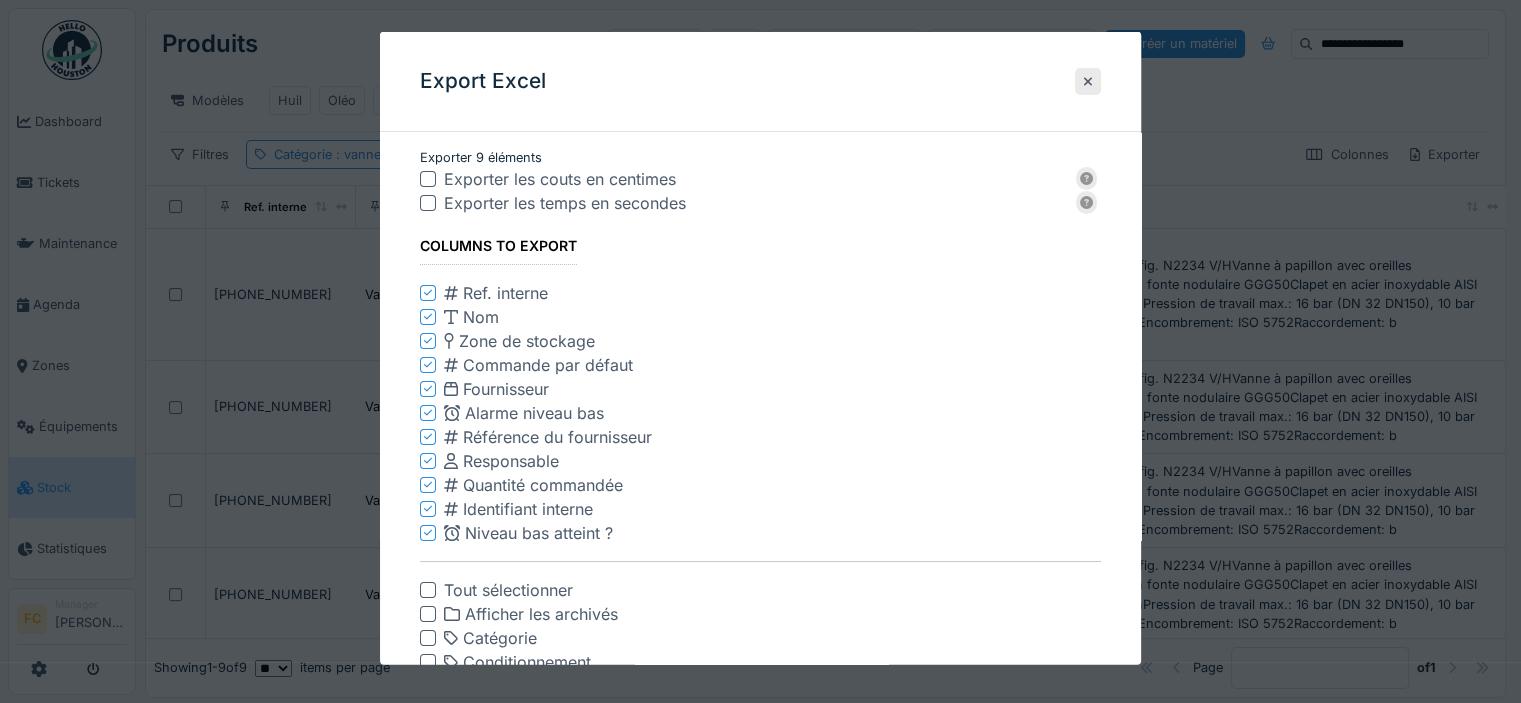 click 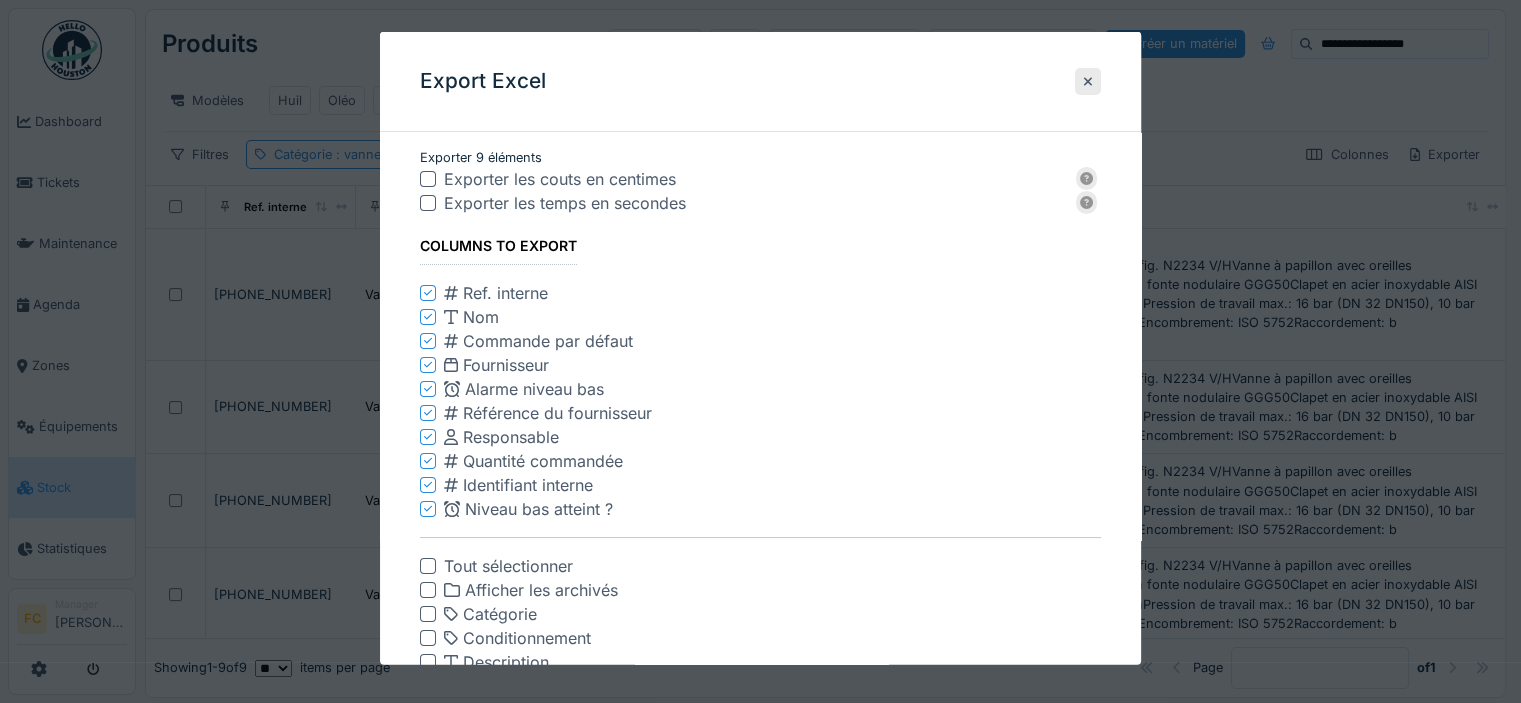 click 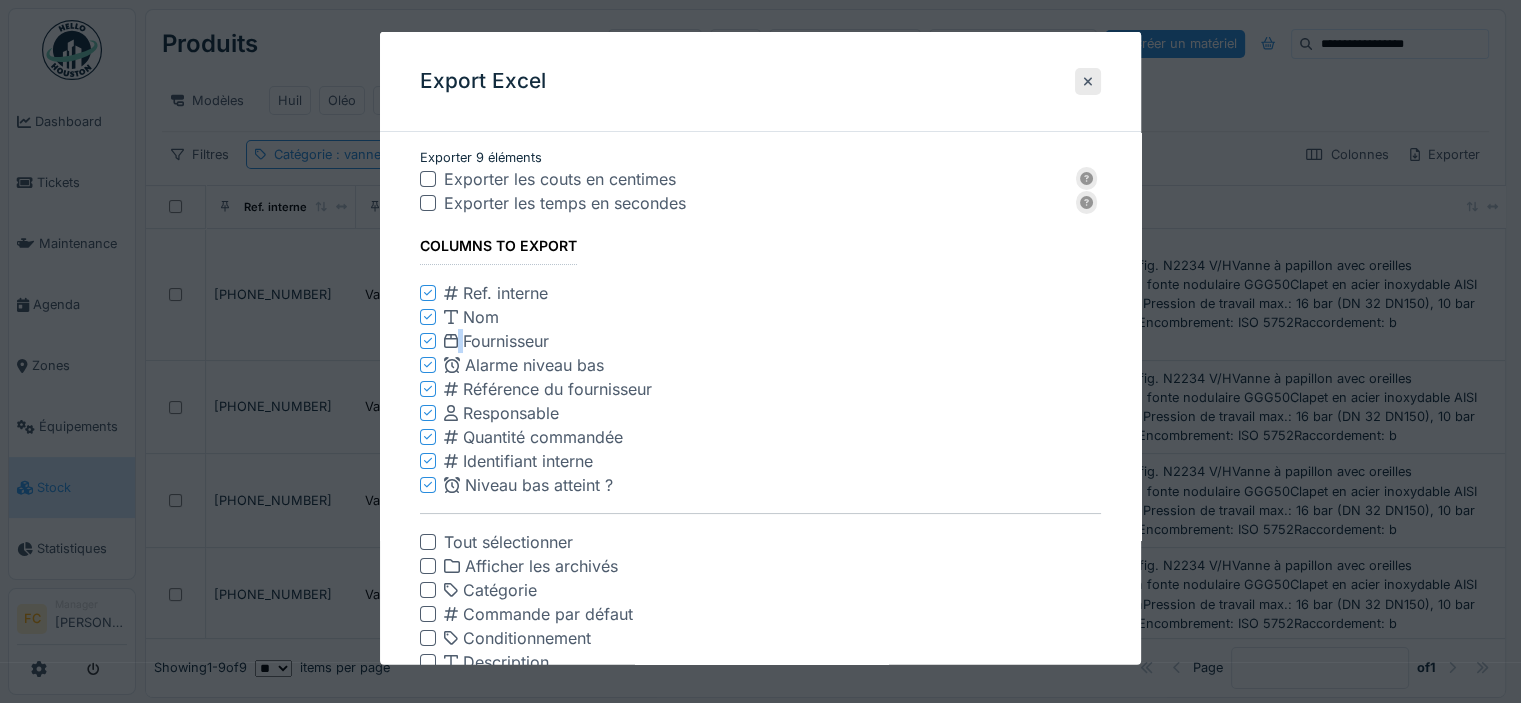 click 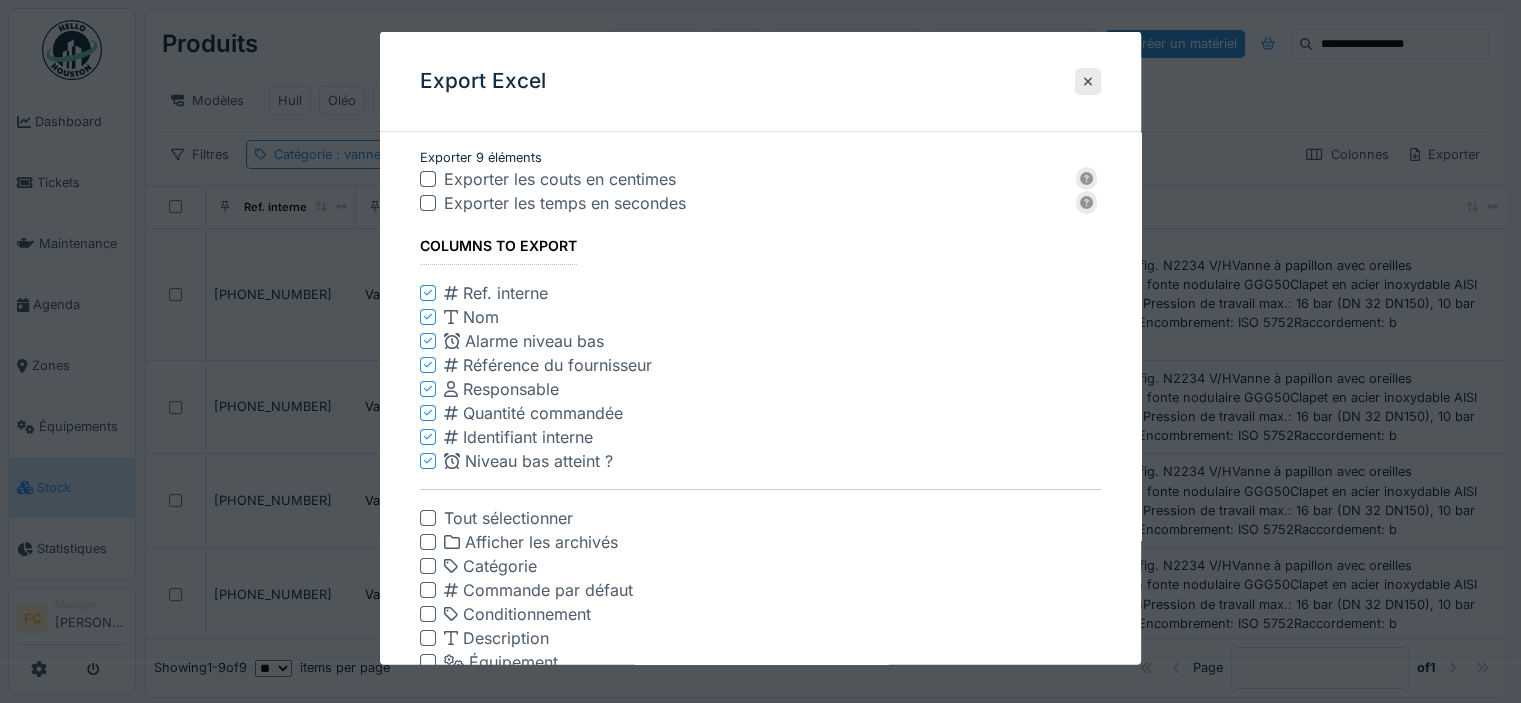 click 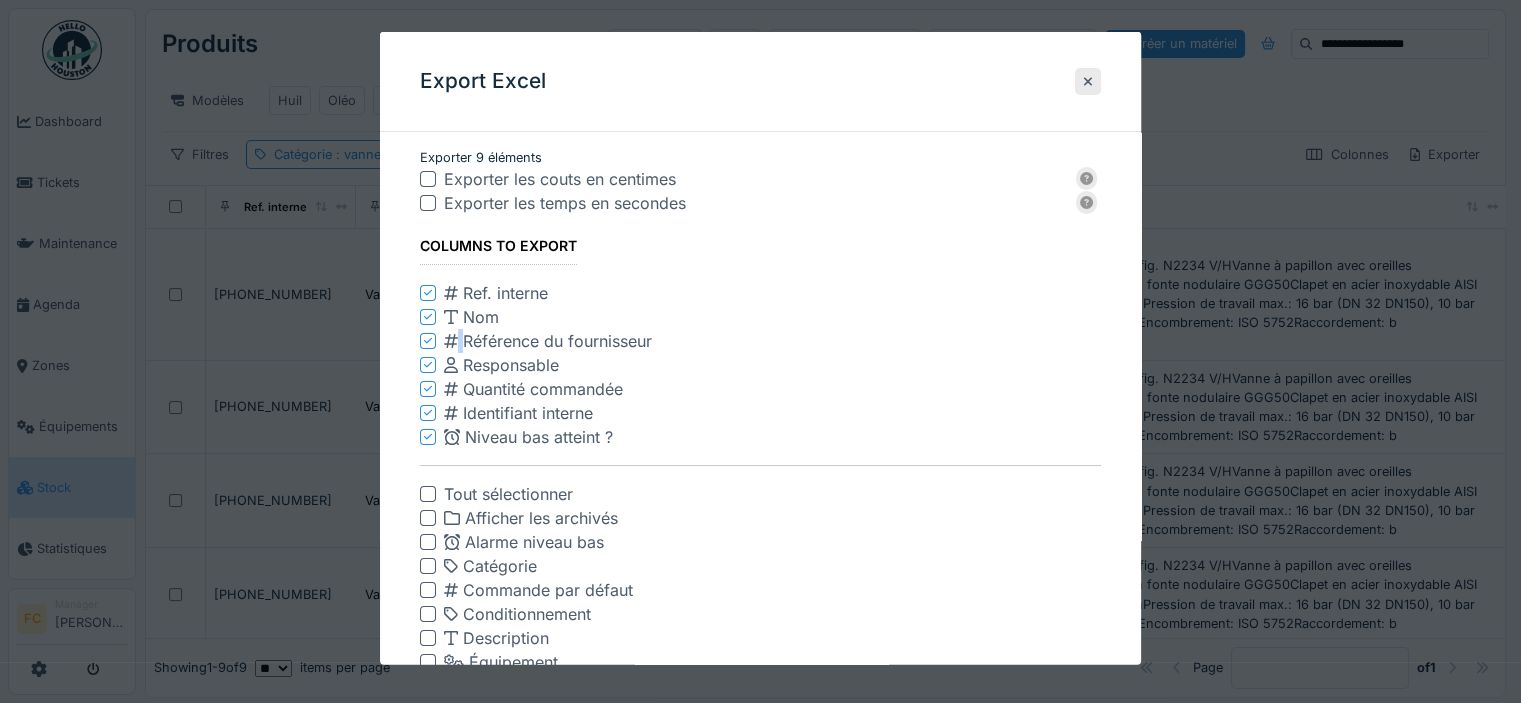 click 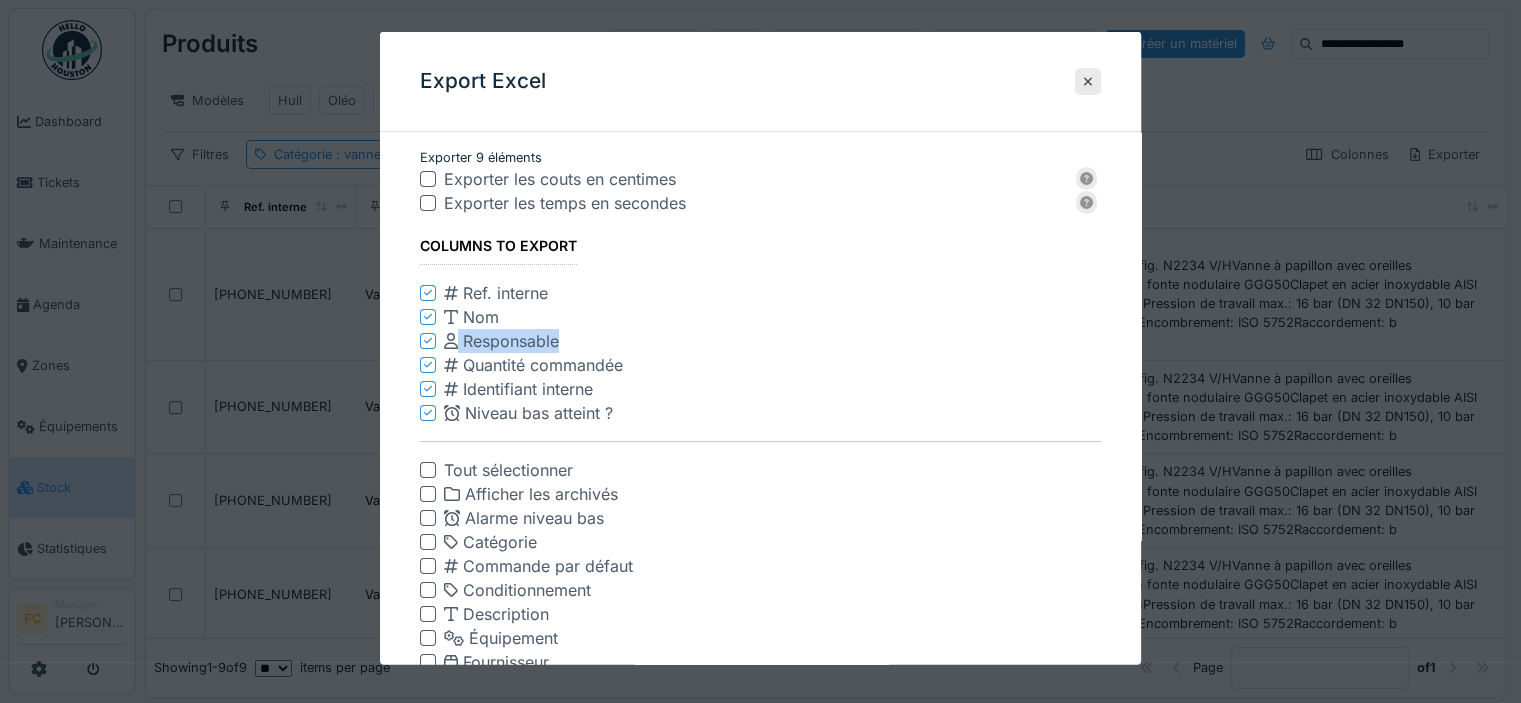 click 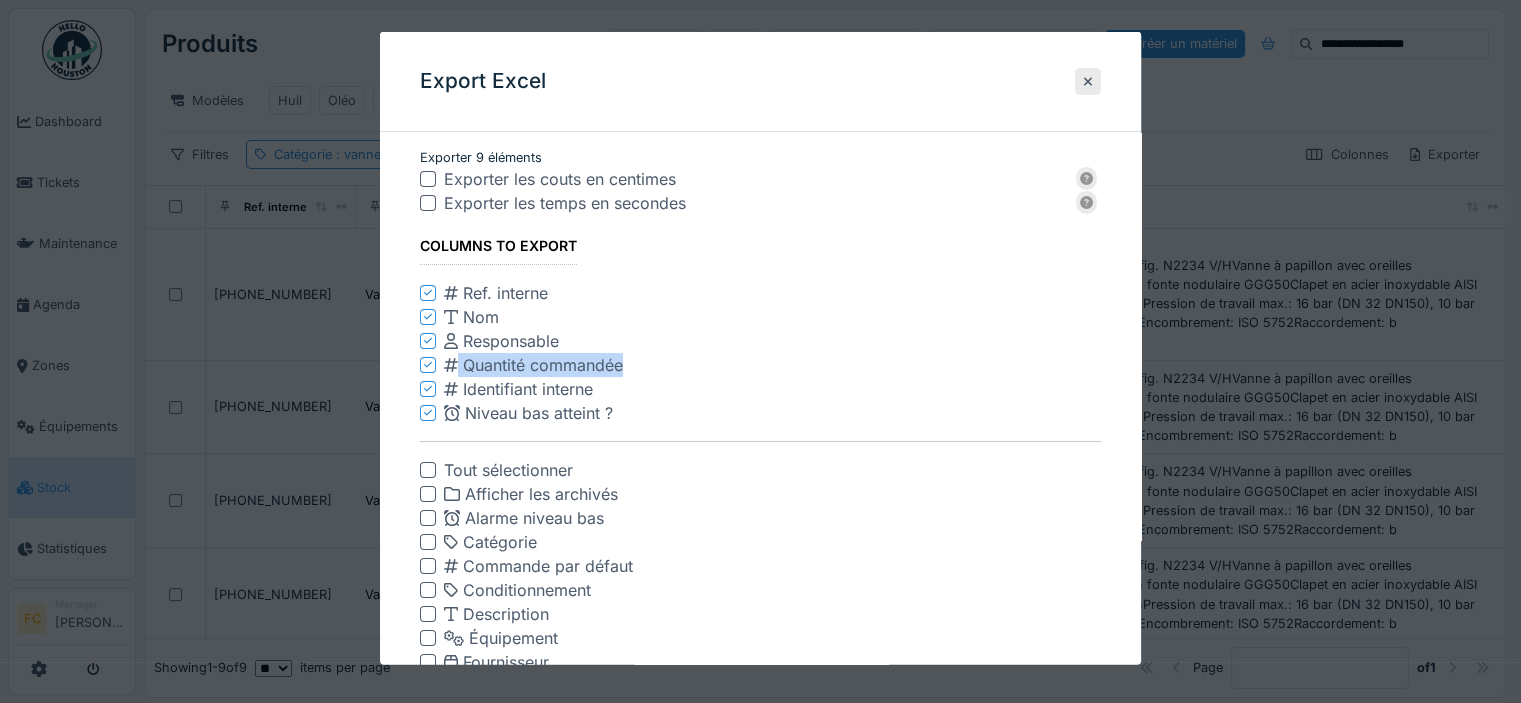 click 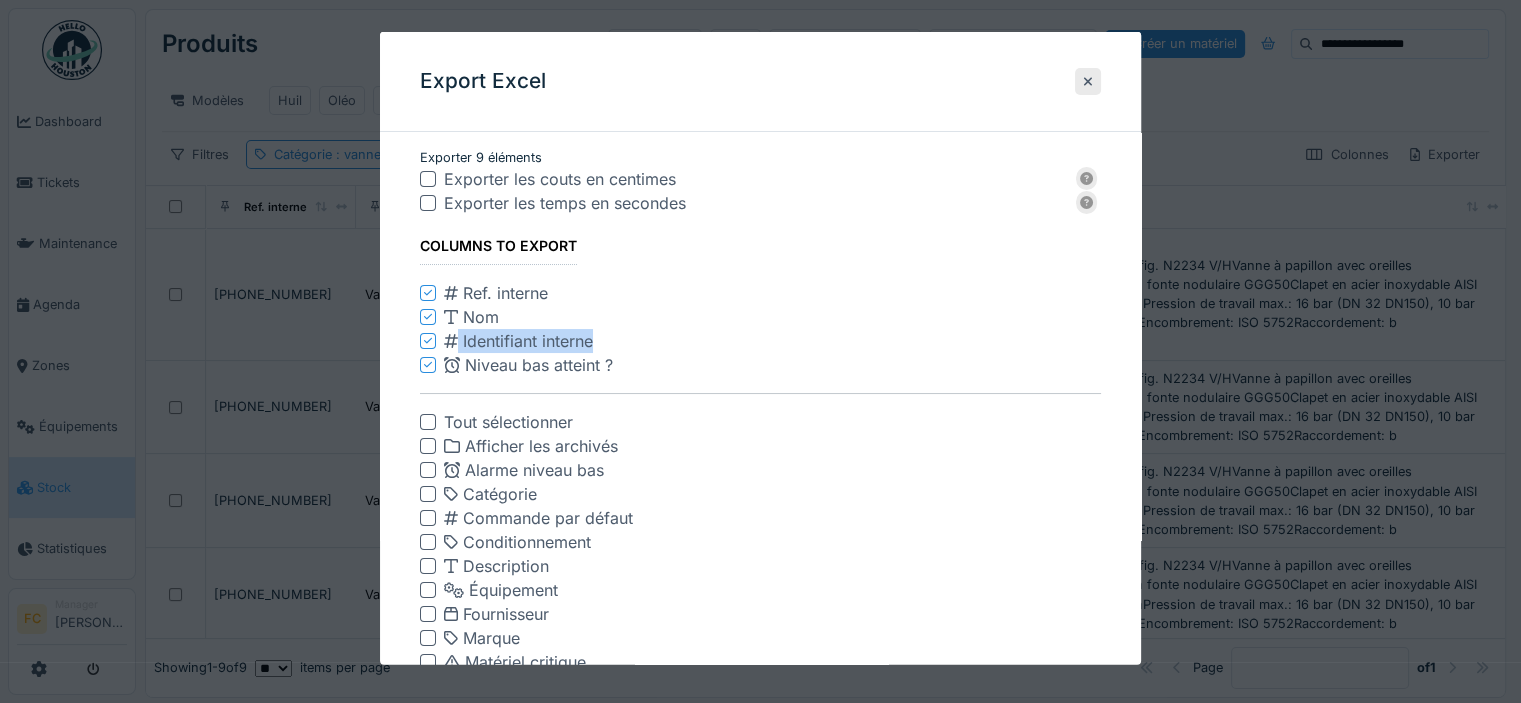 click 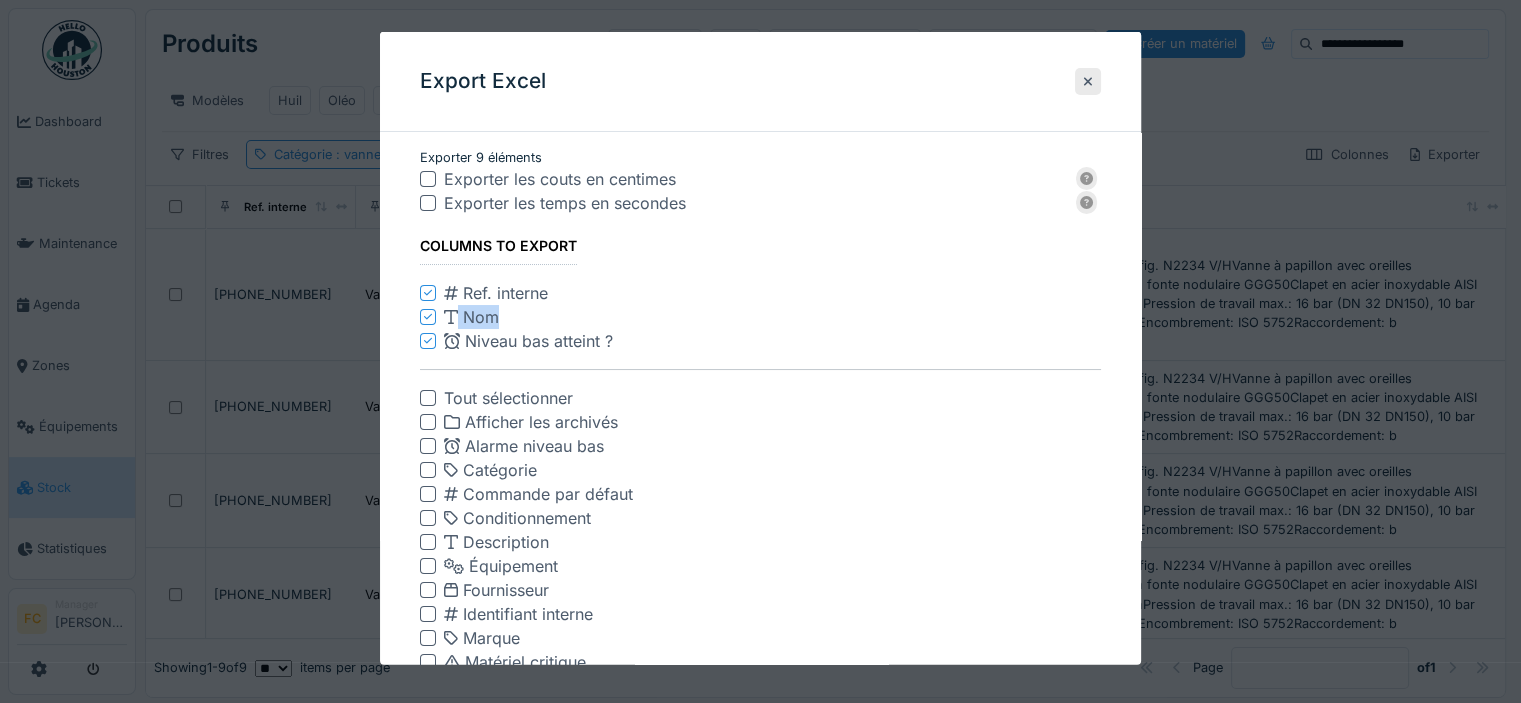 click 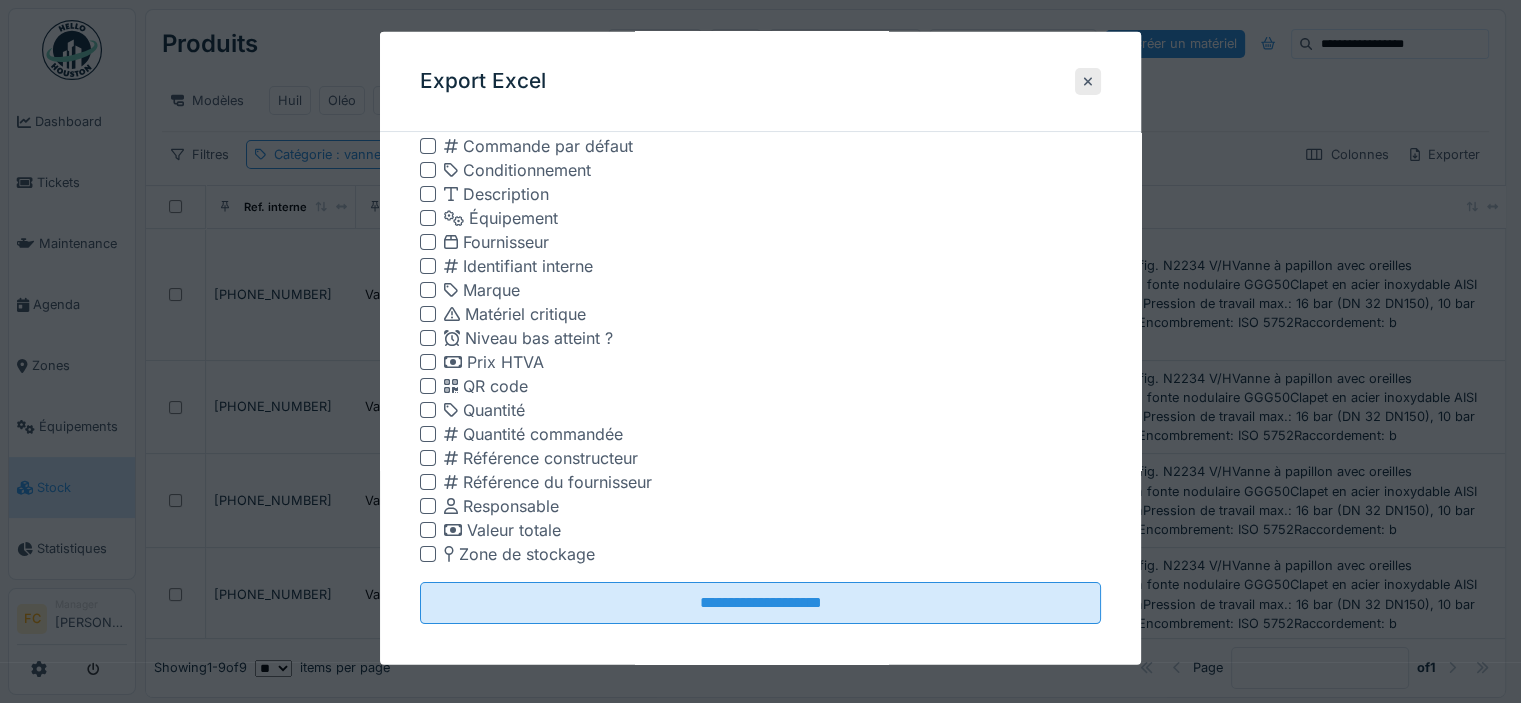 scroll, scrollTop: 338, scrollLeft: 0, axis: vertical 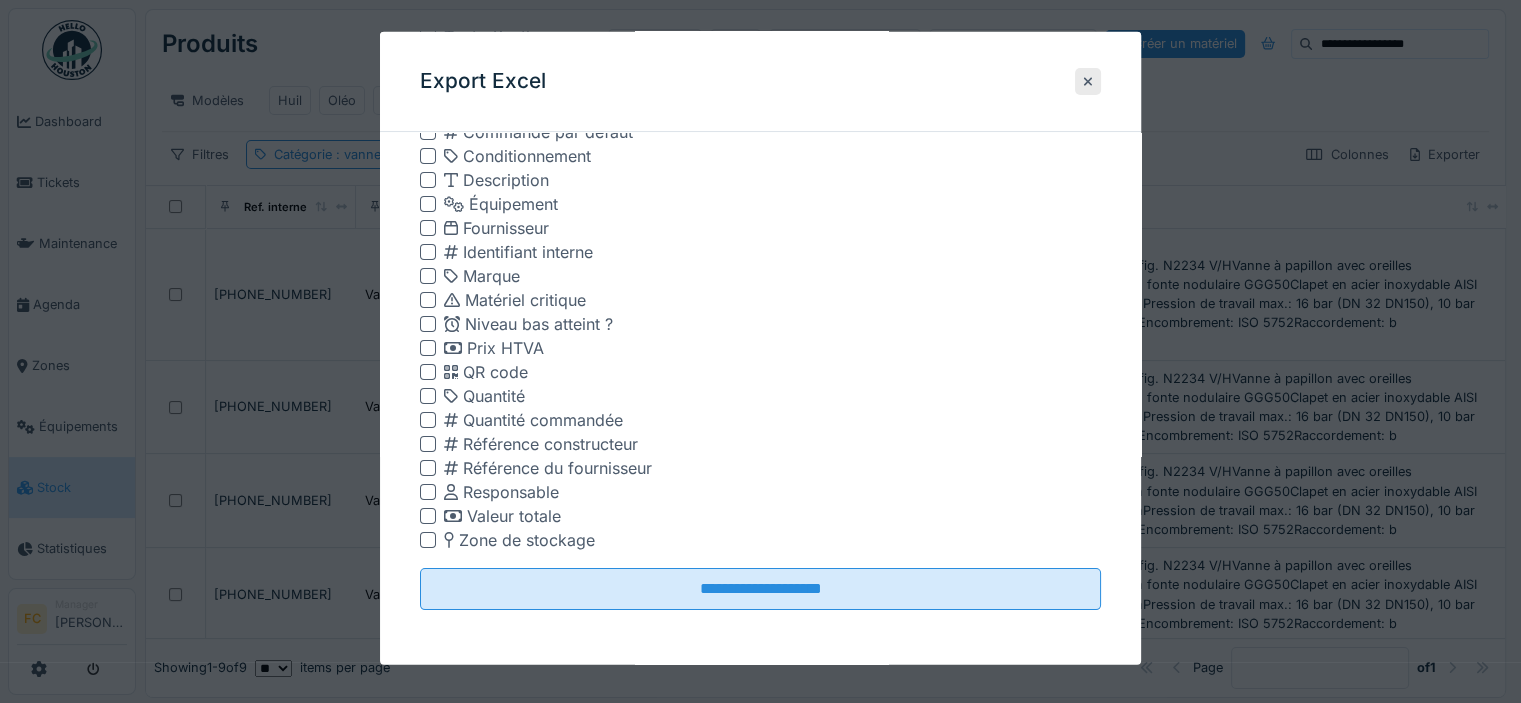 click at bounding box center (428, 372) 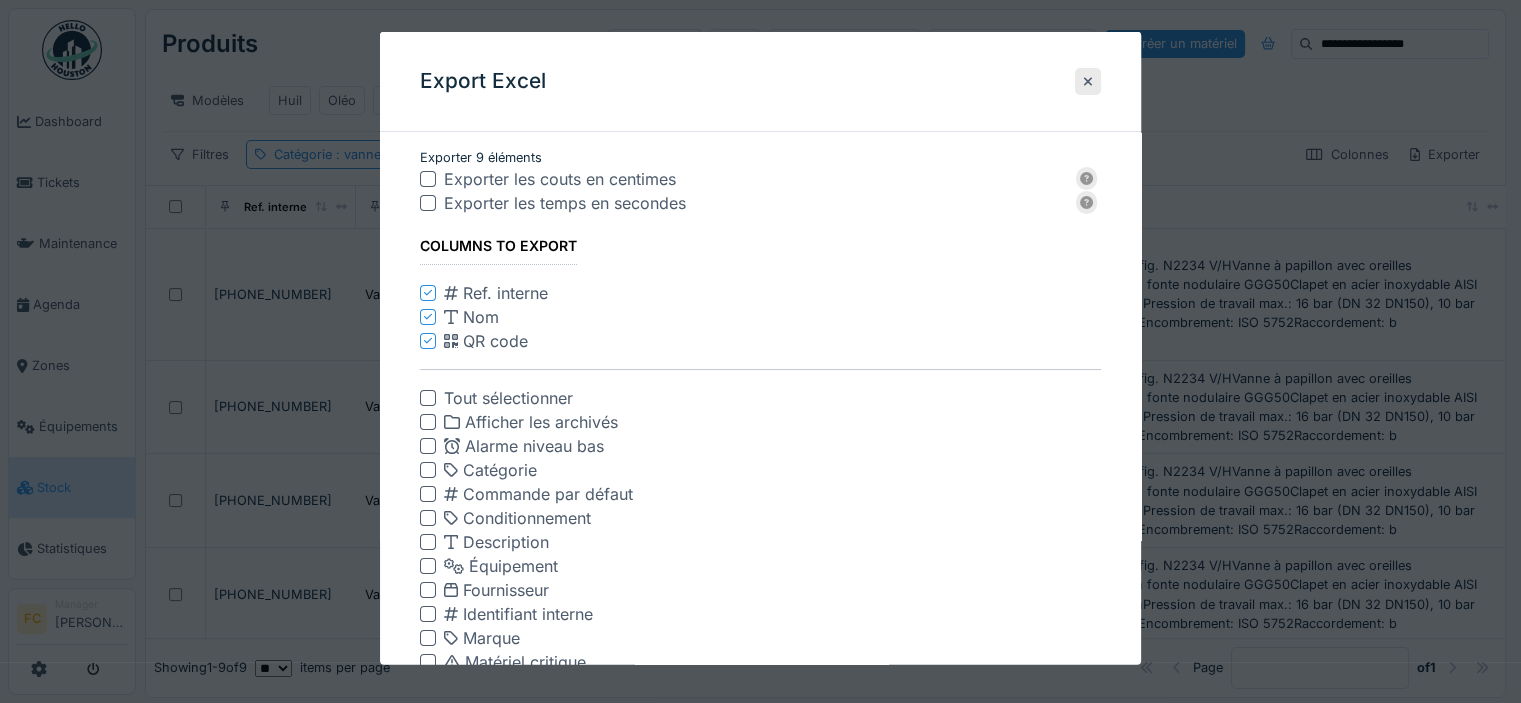 scroll, scrollTop: 338, scrollLeft: 0, axis: vertical 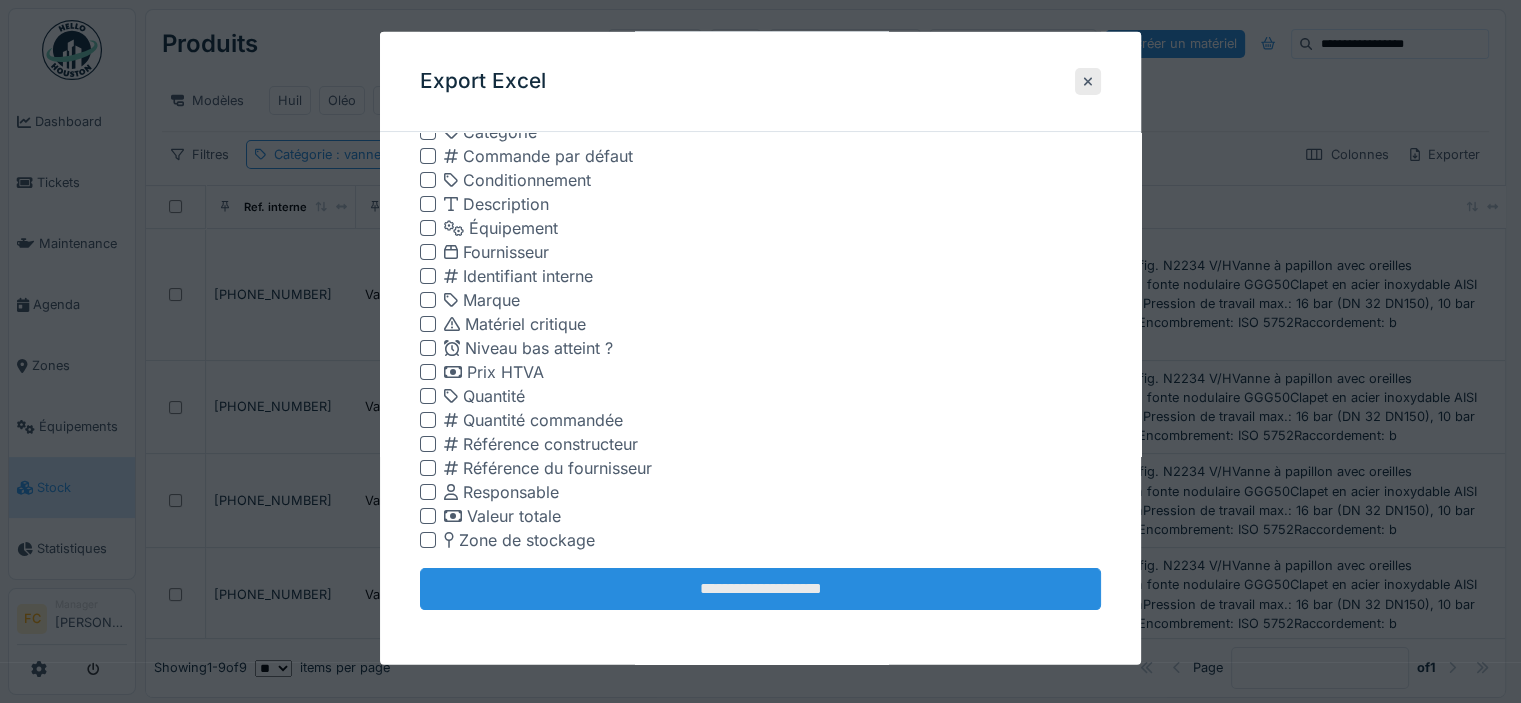 click on "**********" at bounding box center [760, 589] 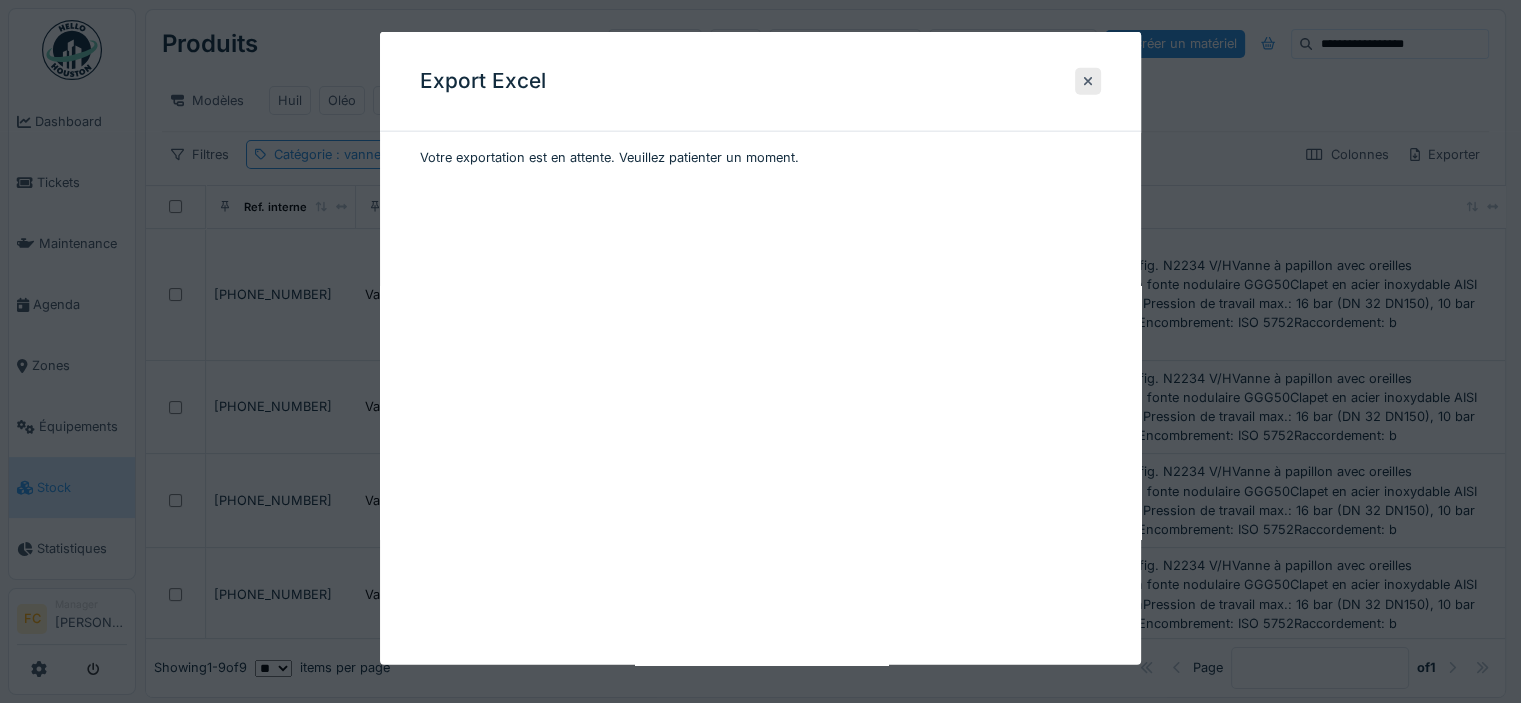scroll, scrollTop: 0, scrollLeft: 0, axis: both 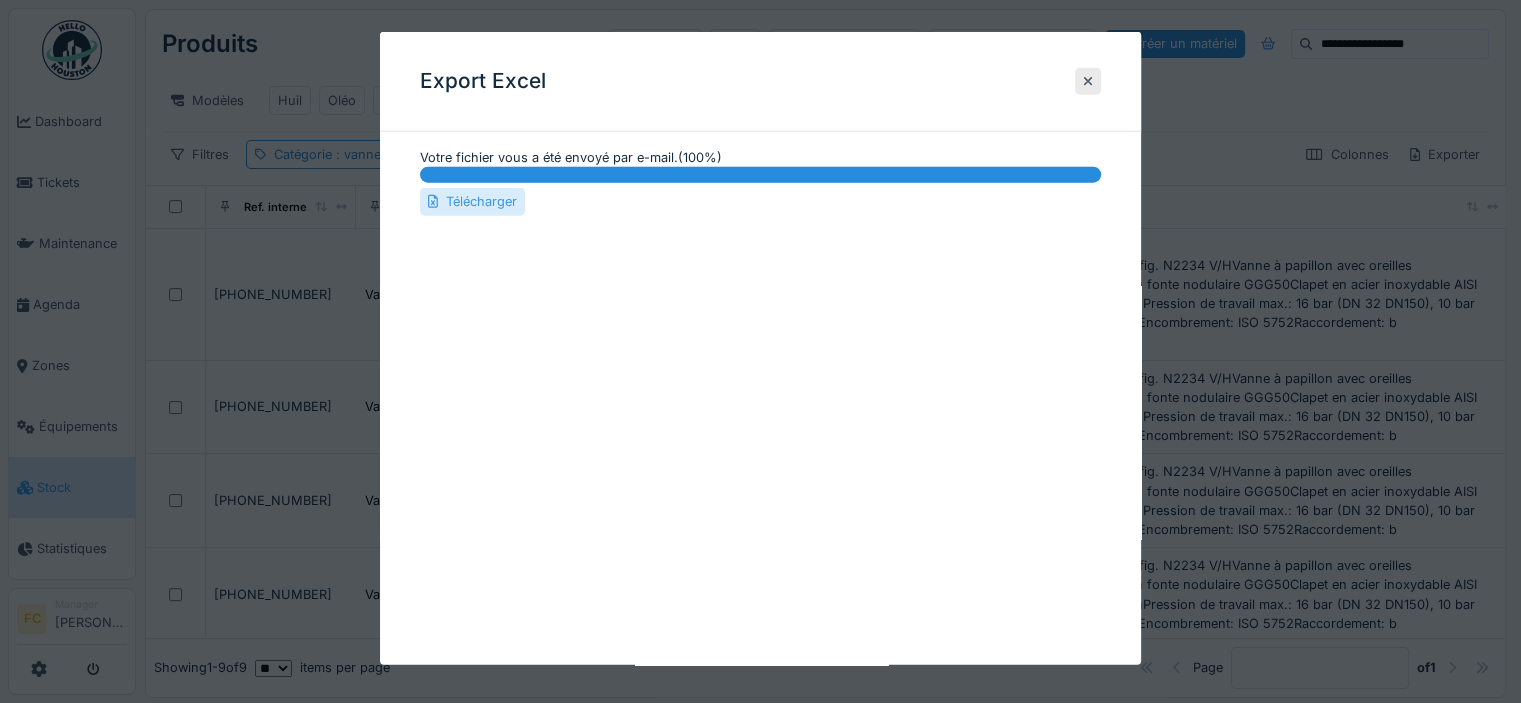 click on "Télécharger" at bounding box center (472, 201) 